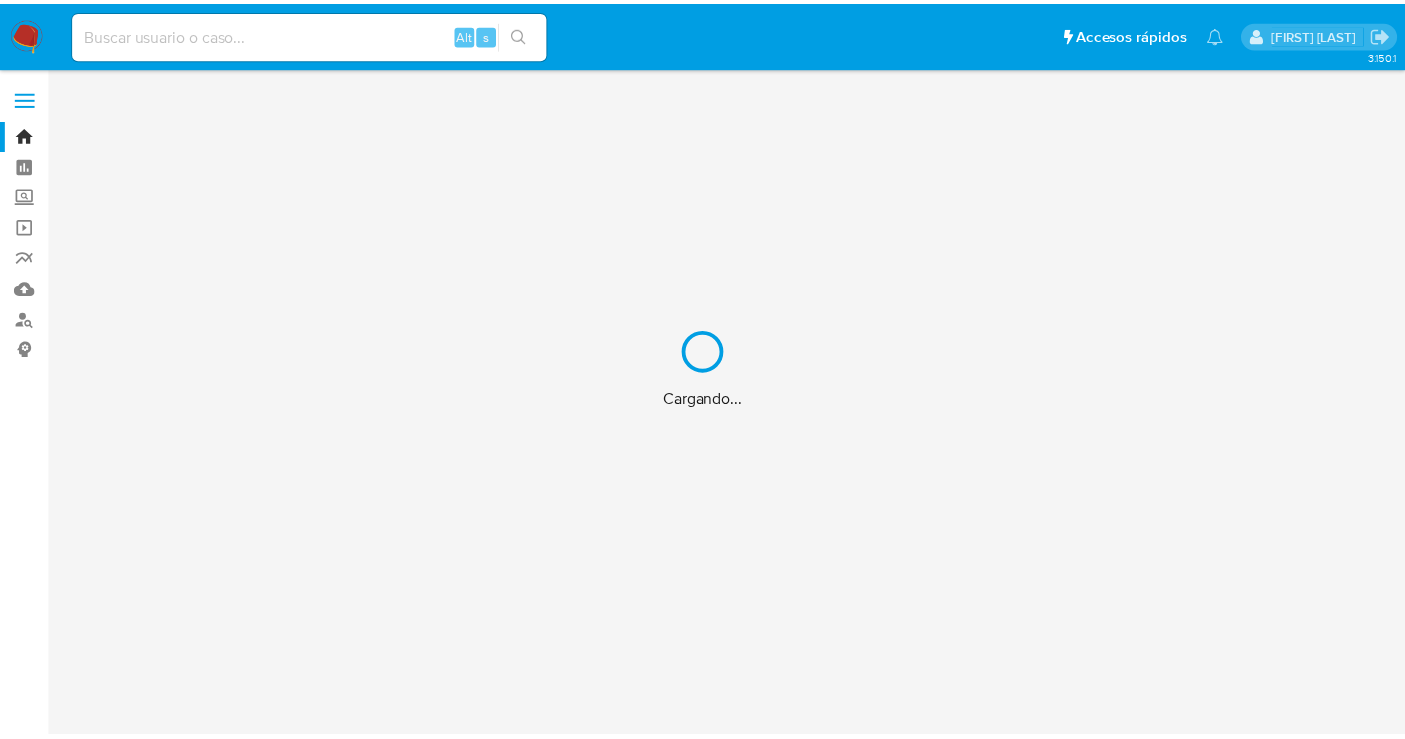 scroll, scrollTop: 0, scrollLeft: 0, axis: both 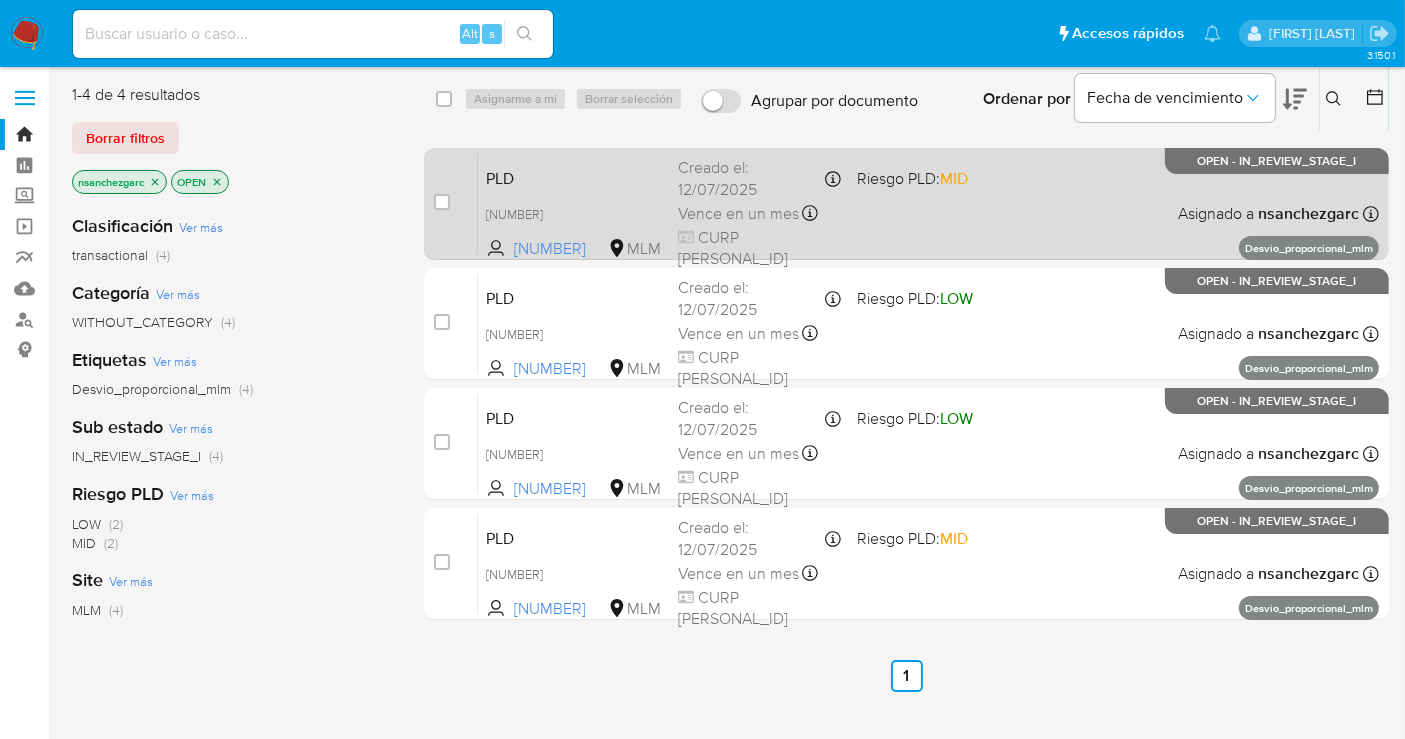 click on "Creado el: 12/07/2025   Creado el: 12/07/2025 02:11:40" at bounding box center (759, 178) 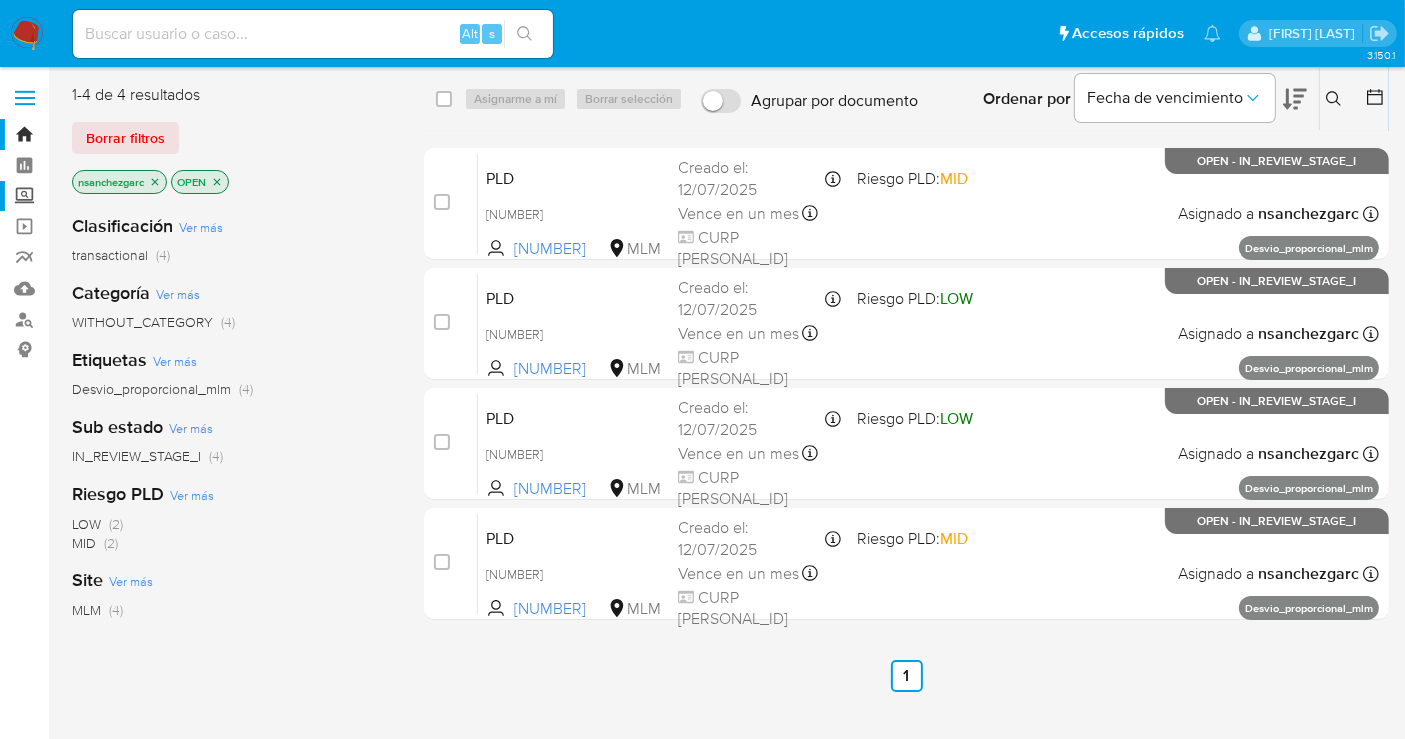 click on "Screening" at bounding box center (119, 196) 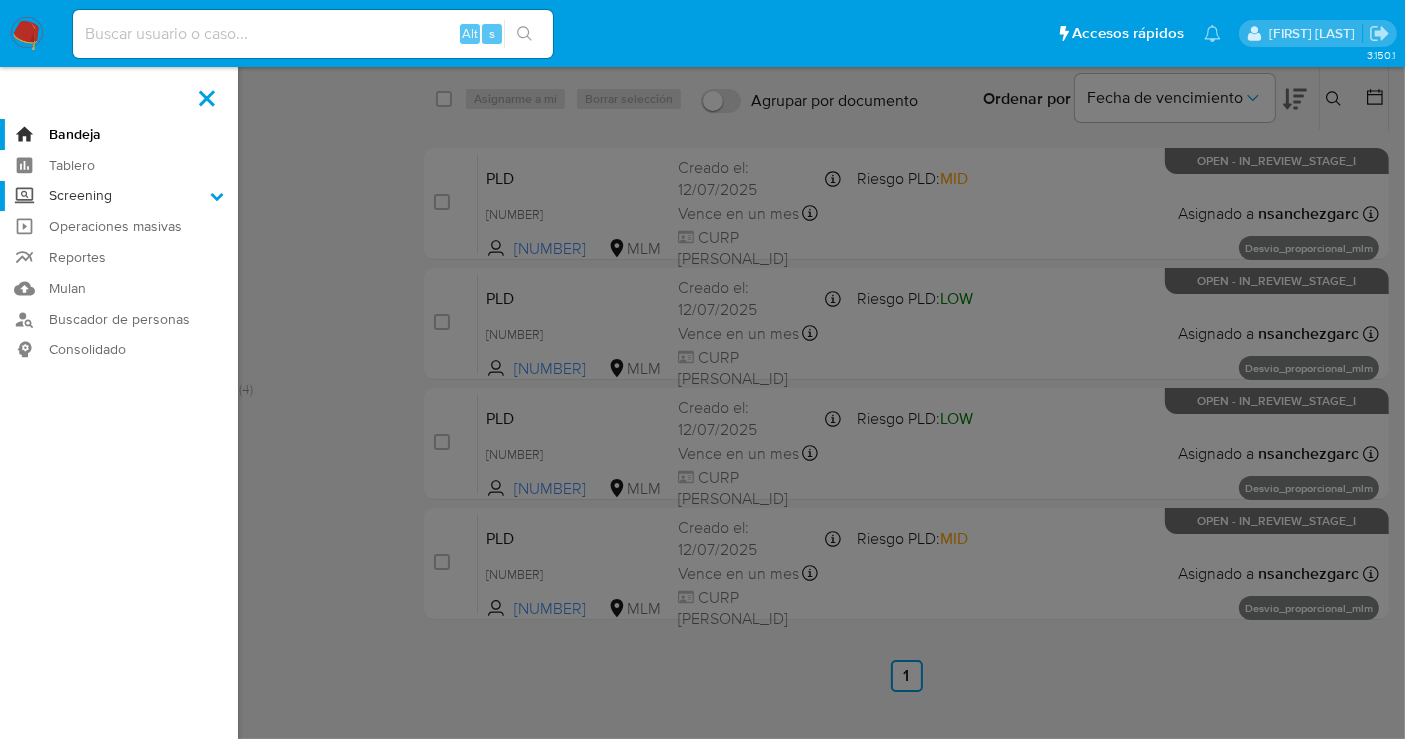 click on "Screening" at bounding box center (0, 0) 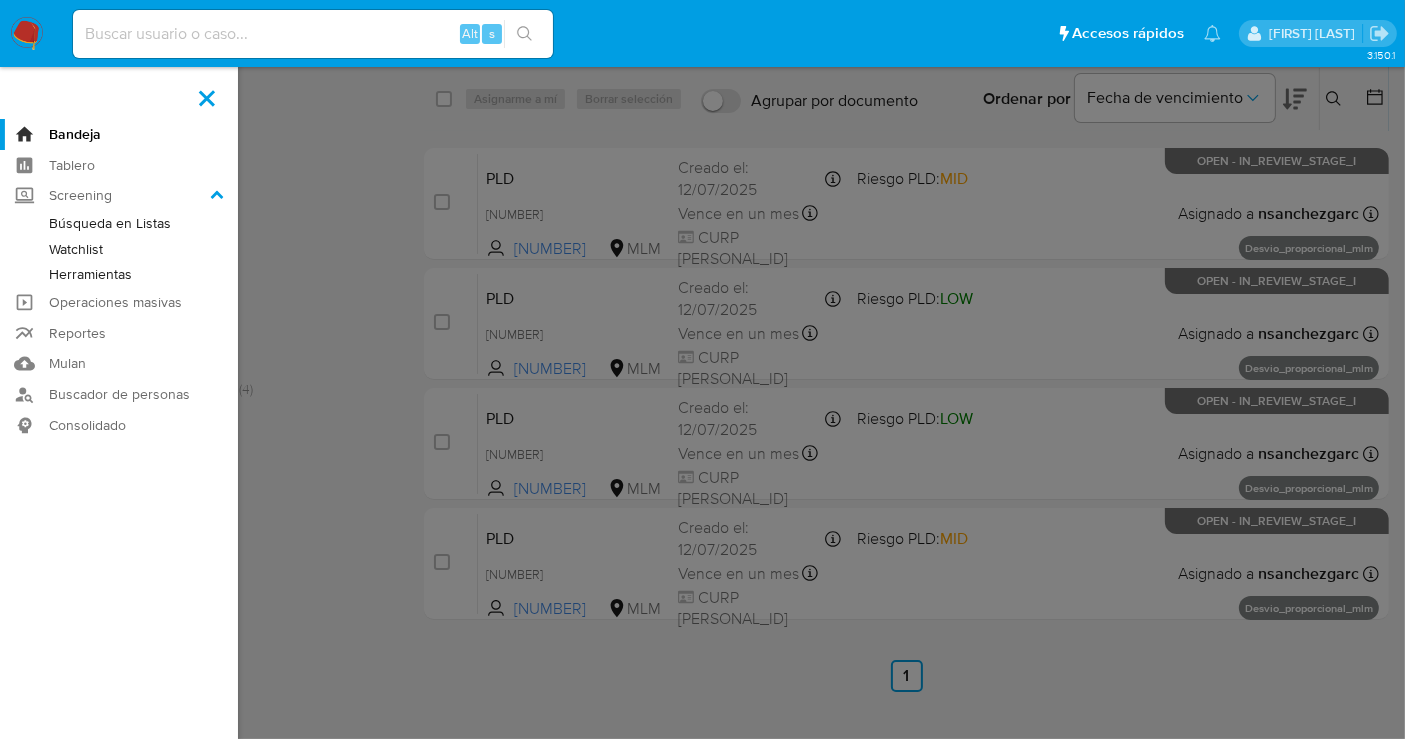 click on "Herramientas" at bounding box center (119, 274) 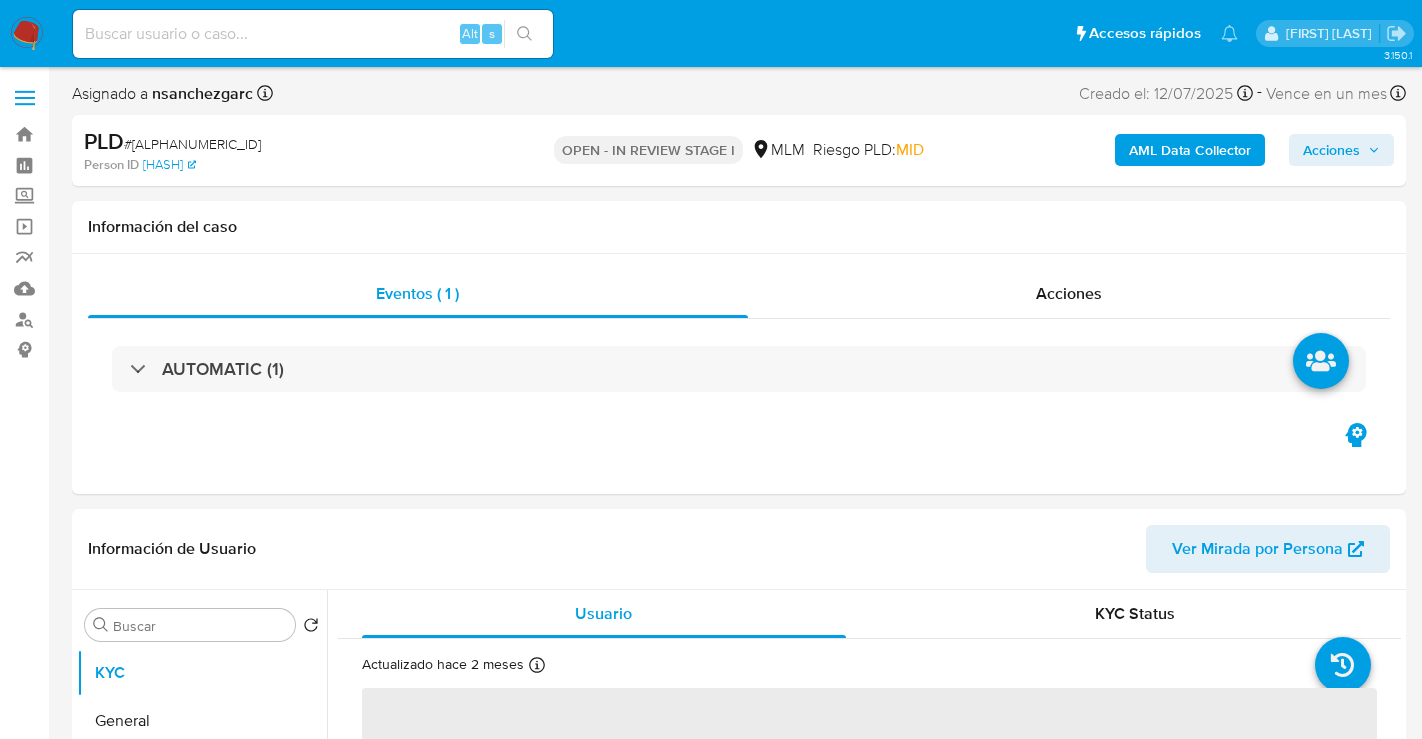 select on "10" 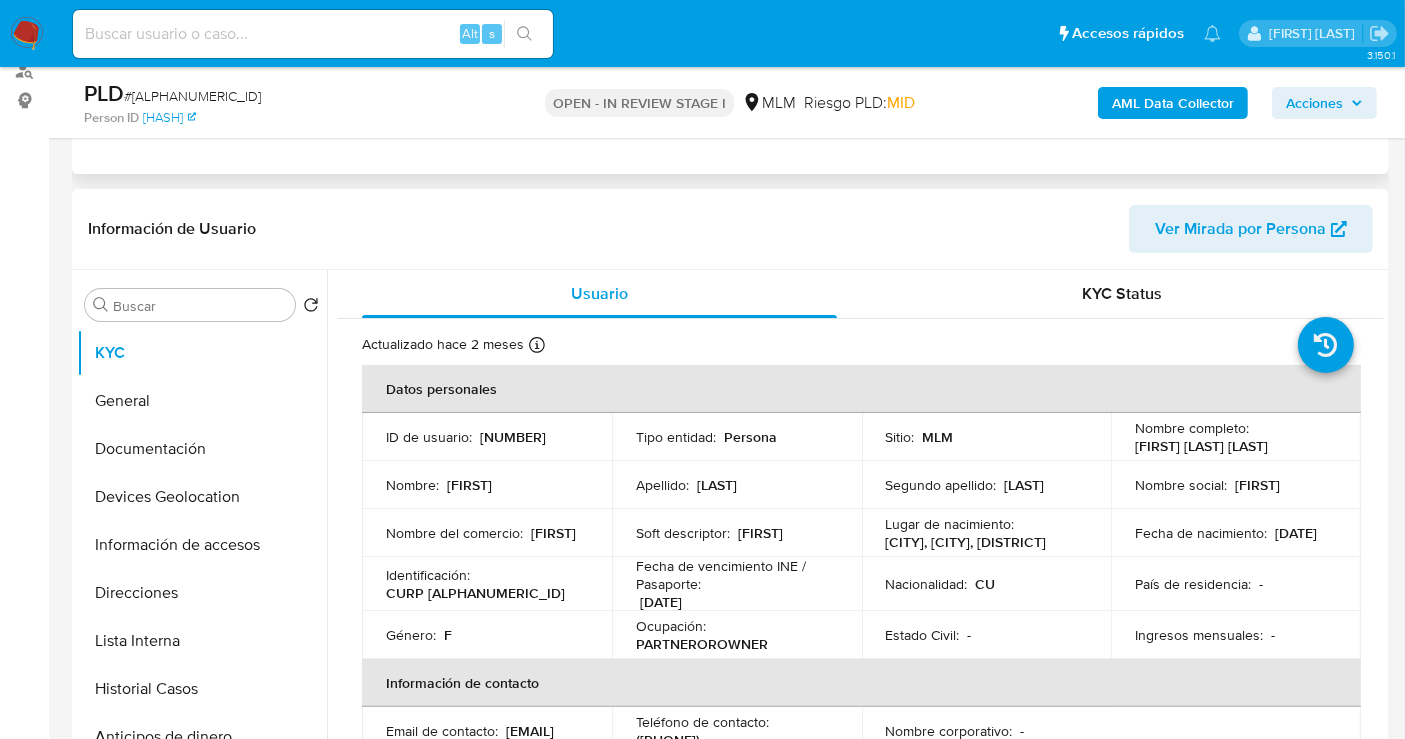 scroll, scrollTop: 333, scrollLeft: 0, axis: vertical 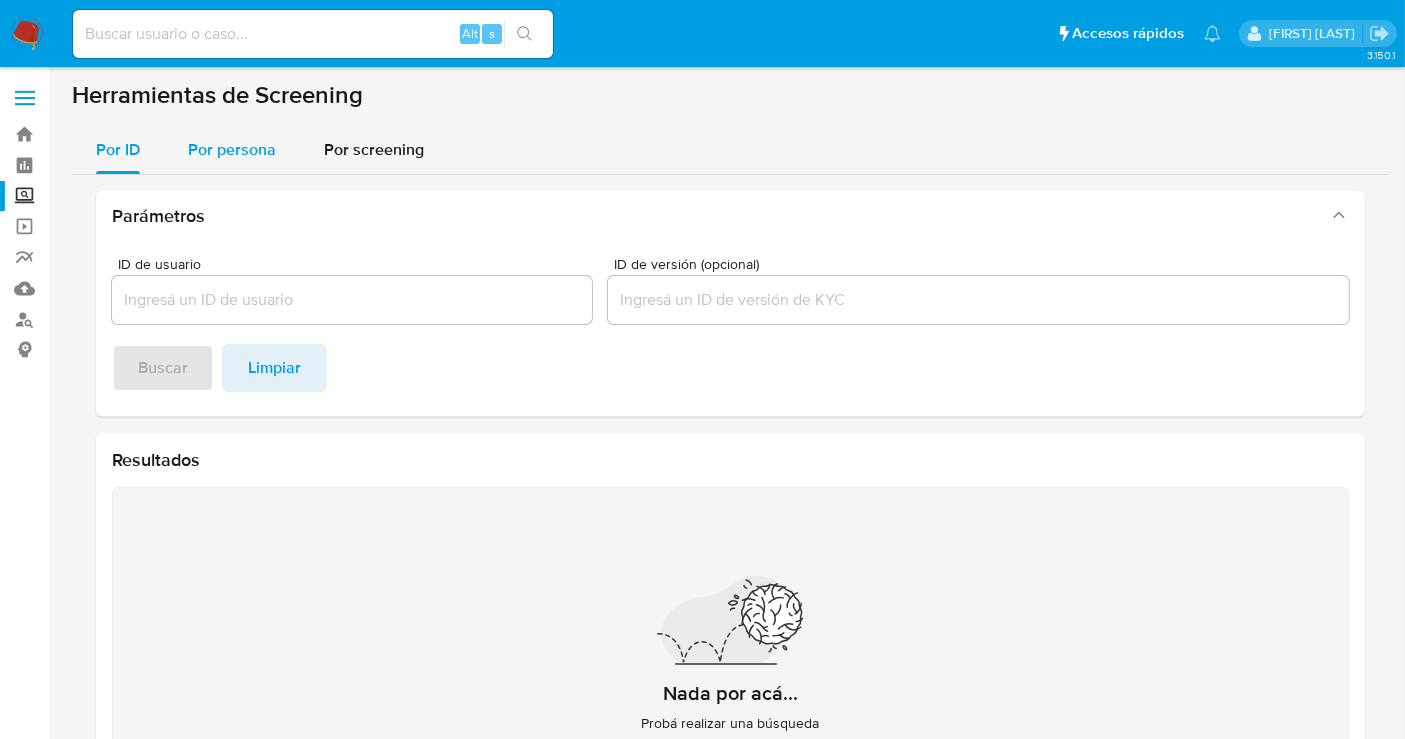 click on "Por persona" at bounding box center [232, 149] 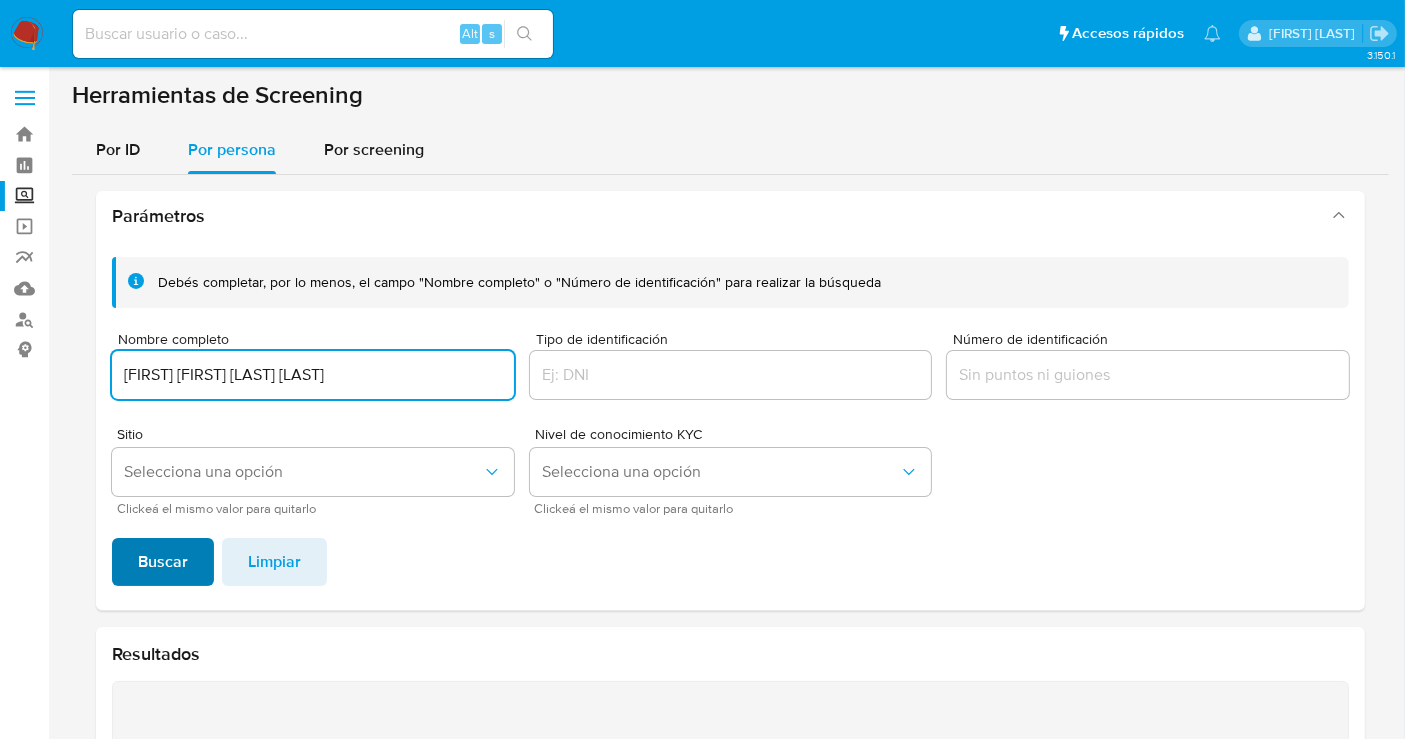click on "Buscar" at bounding box center (163, 562) 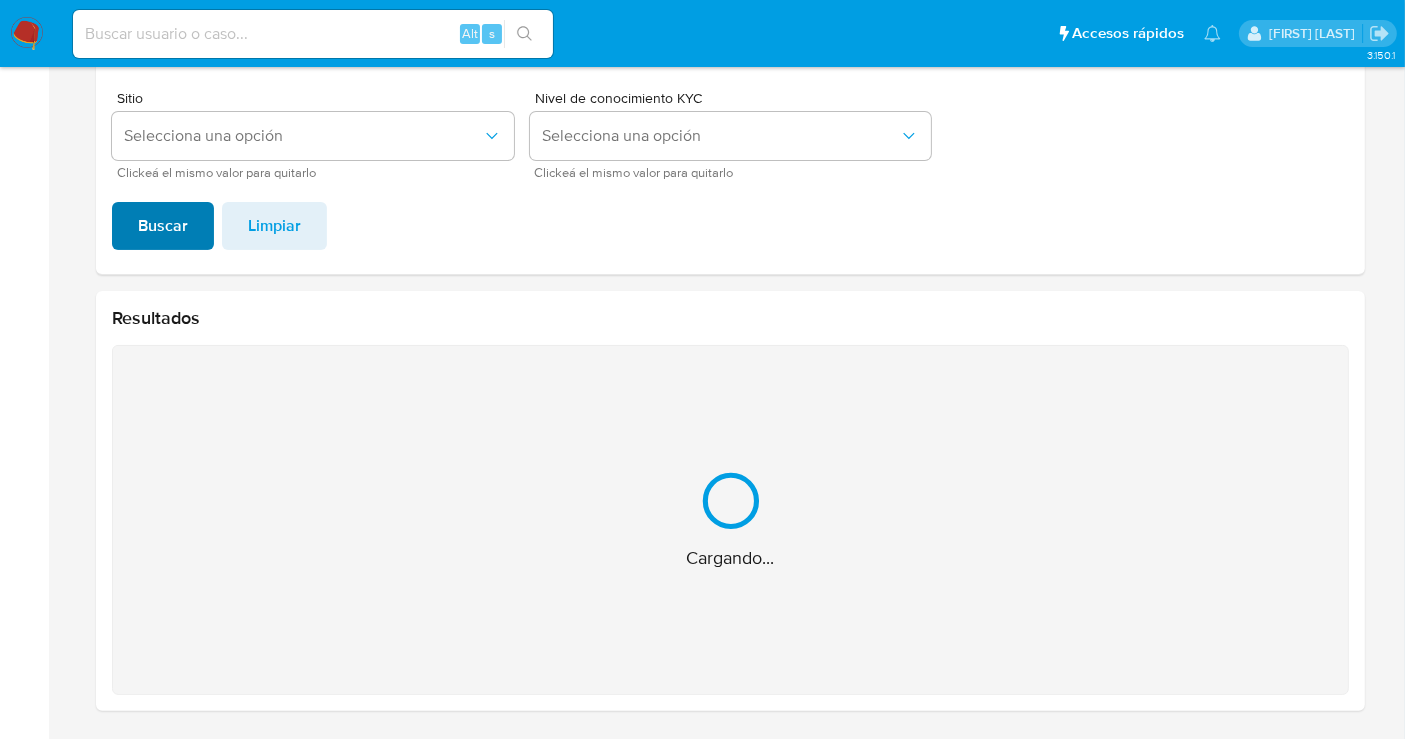scroll, scrollTop: 17, scrollLeft: 0, axis: vertical 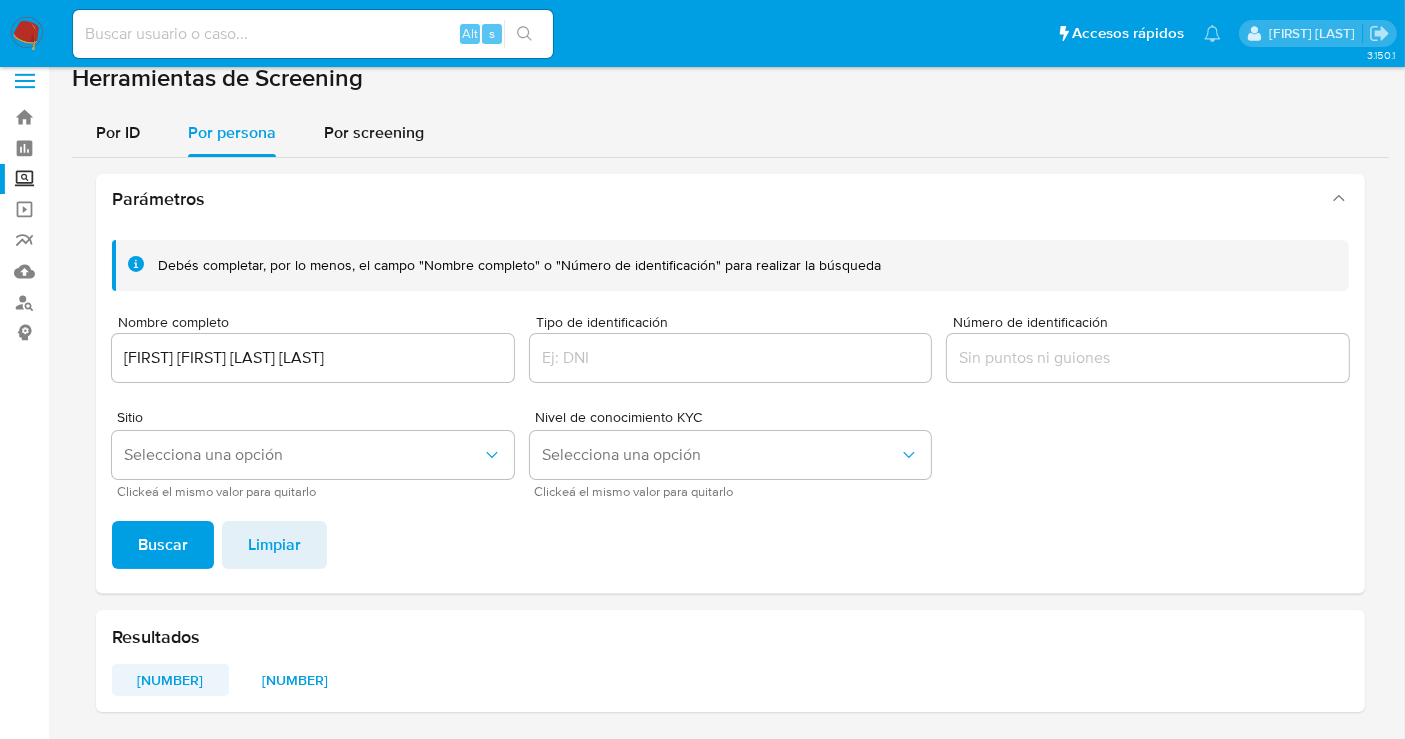 click on "1510963669" at bounding box center (170, 680) 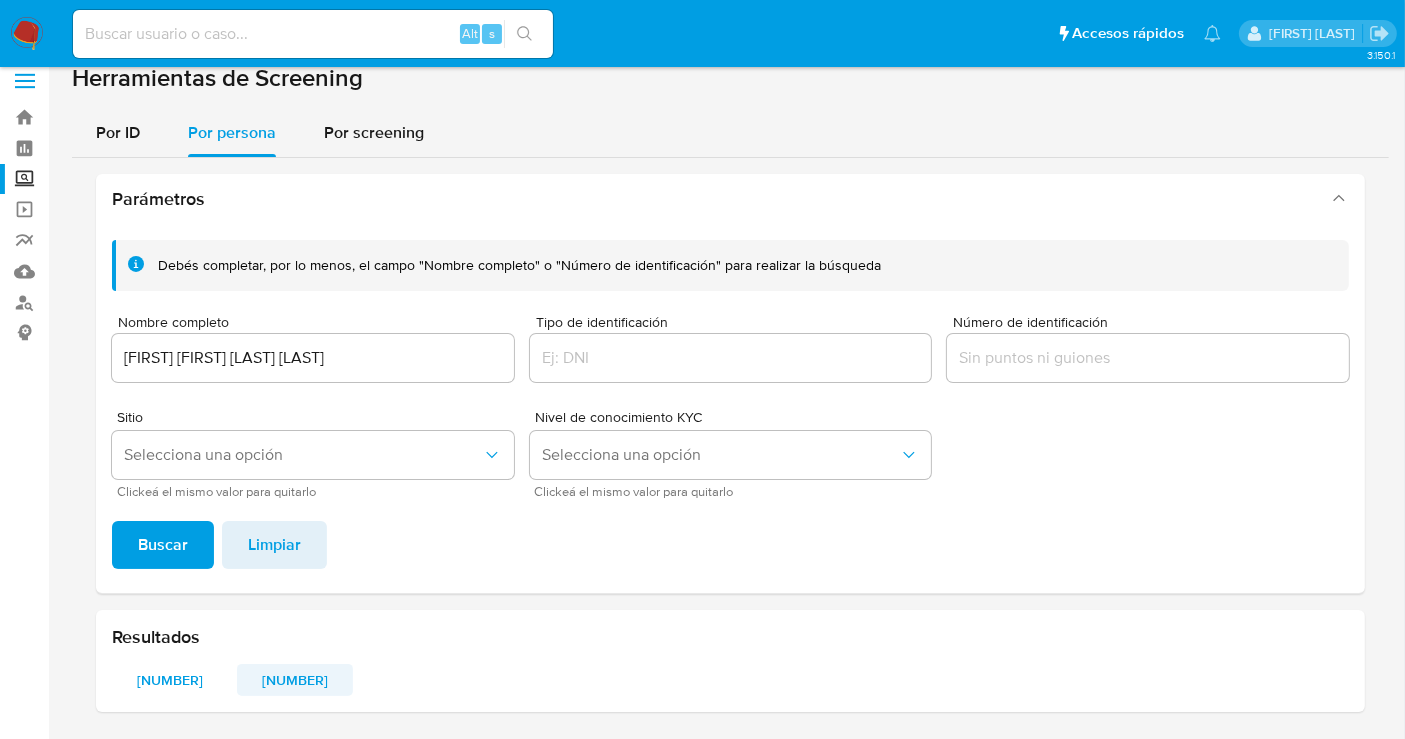 click on "510957645" at bounding box center [295, 680] 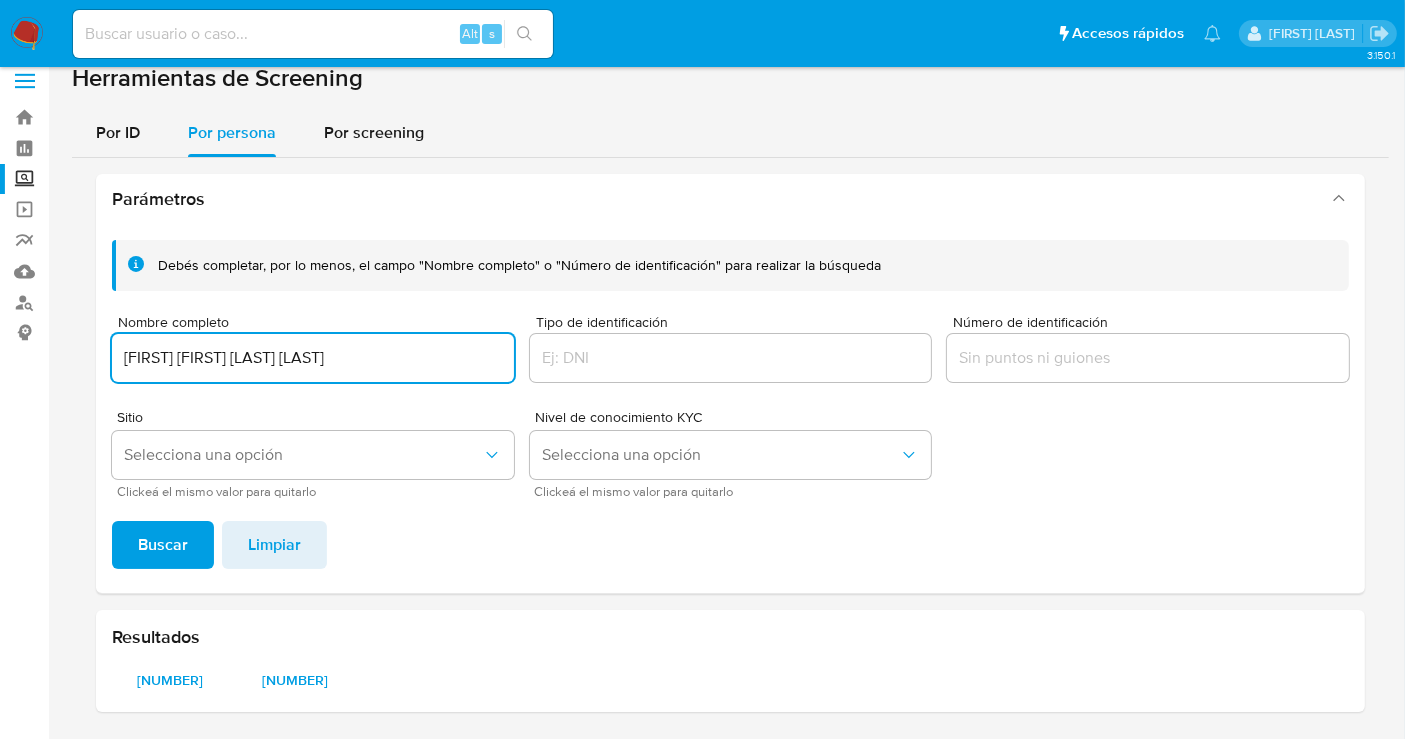 click on "GENARO REINIER RUIZ LOPEZ" at bounding box center [313, 358] 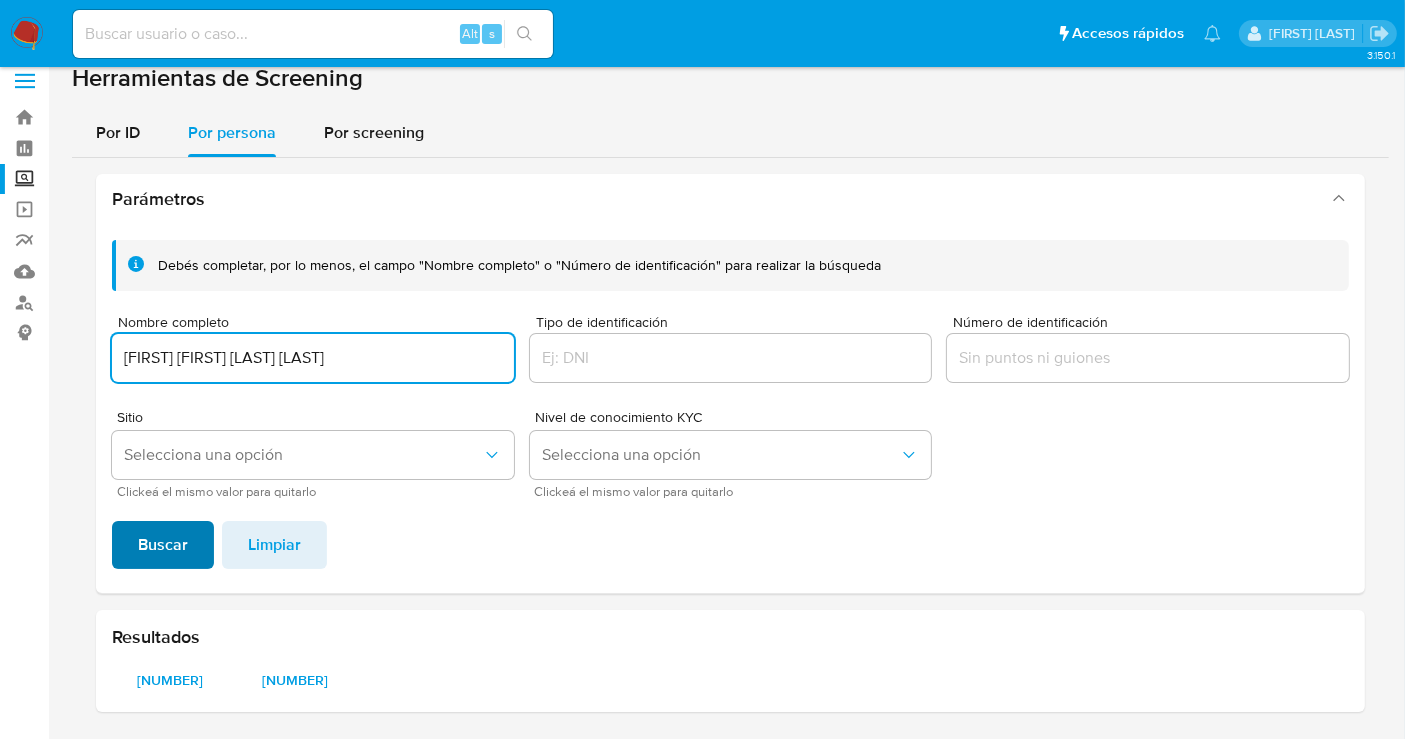 type on "YEZER UZIEL MARTINEZ PRADO" 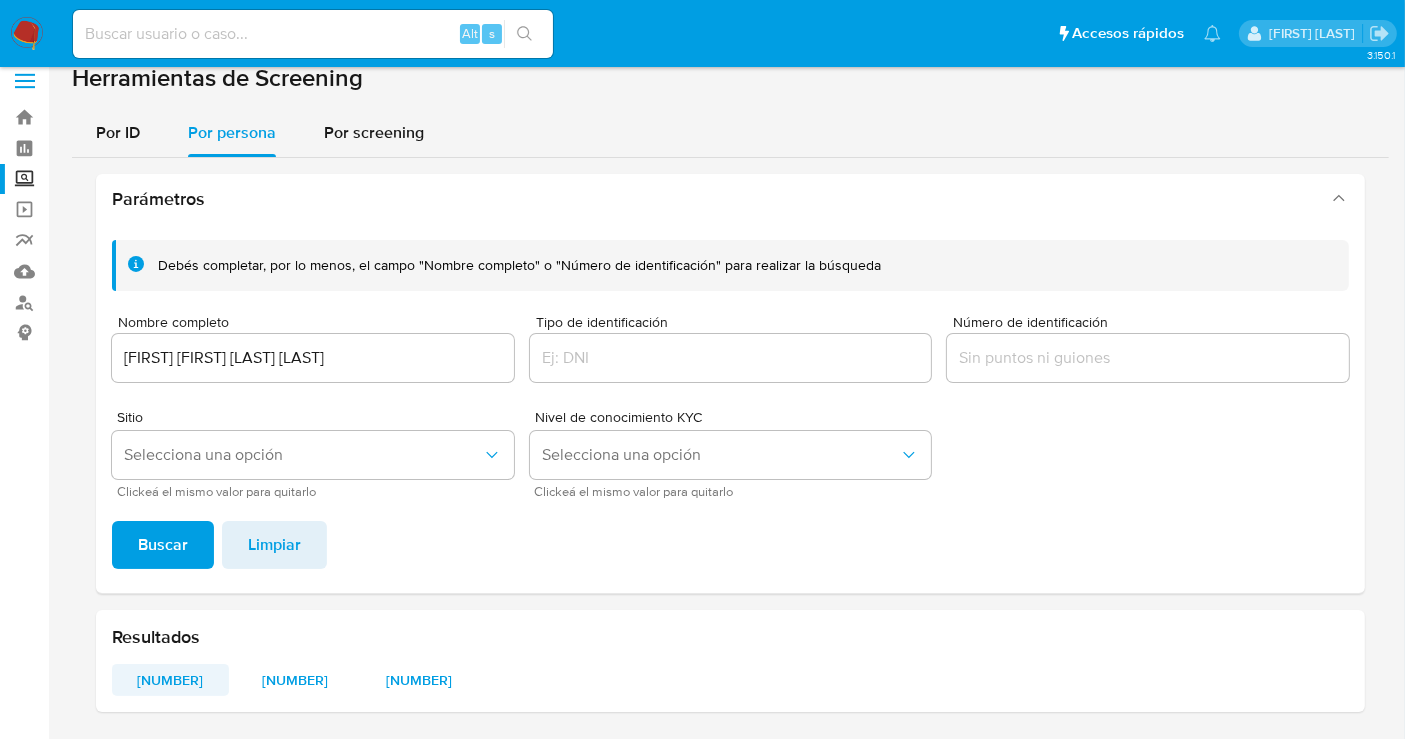 click on "1131958240" at bounding box center (170, 680) 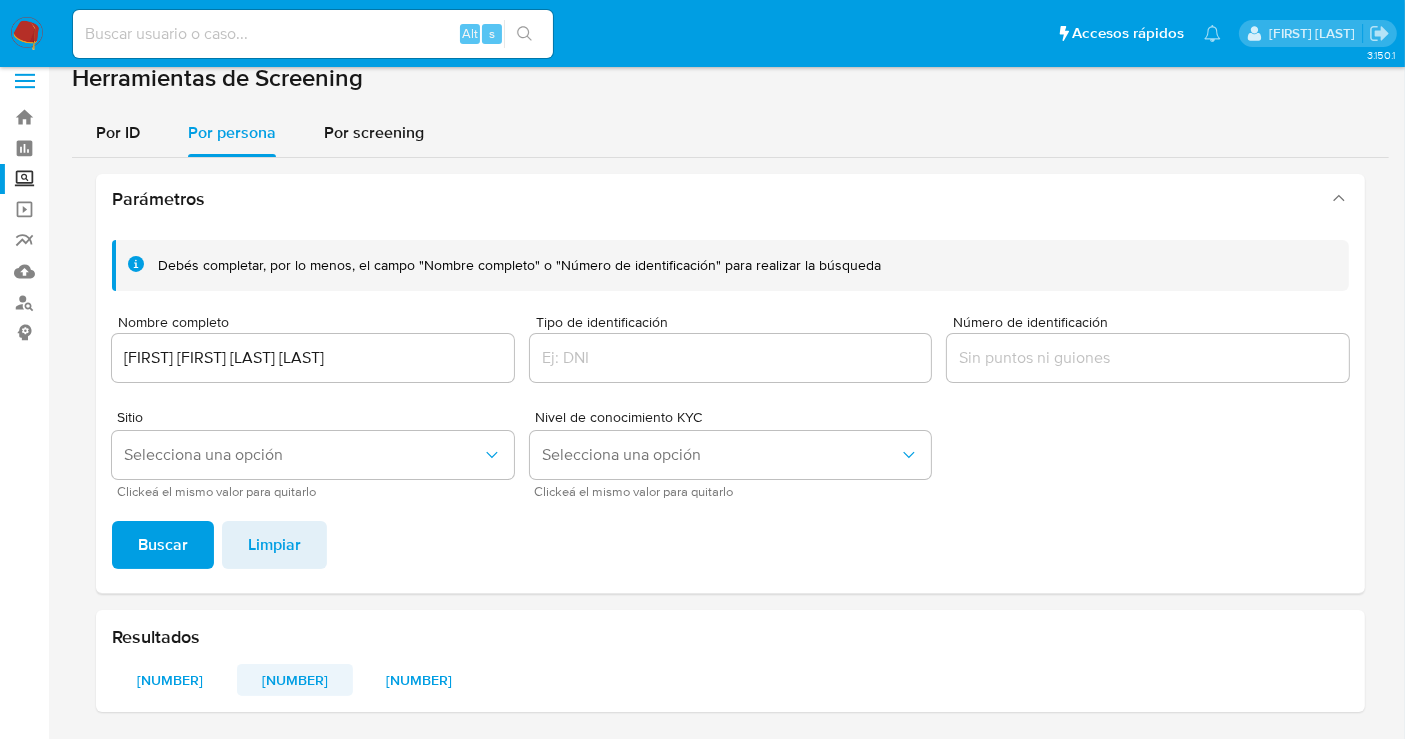 click on "202984534" at bounding box center (295, 680) 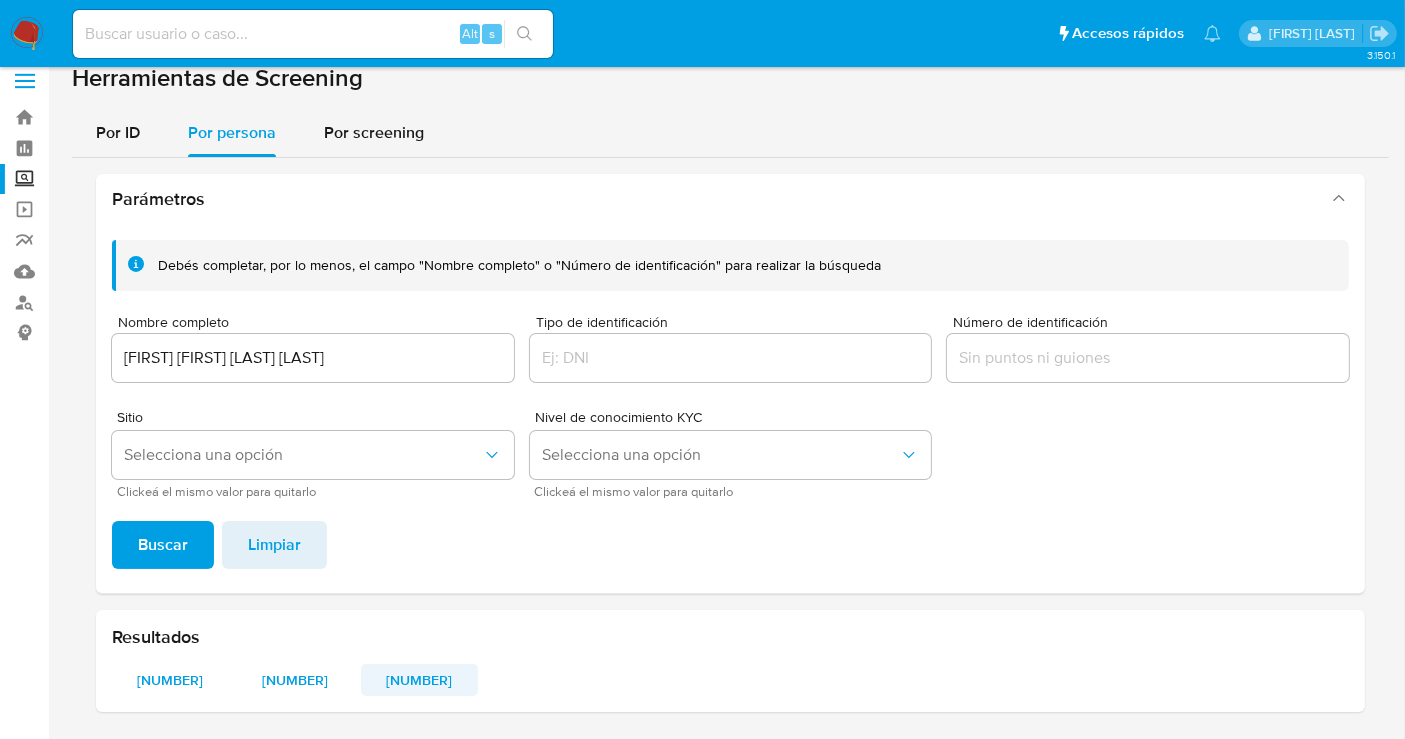 click on "381380085" at bounding box center [419, 680] 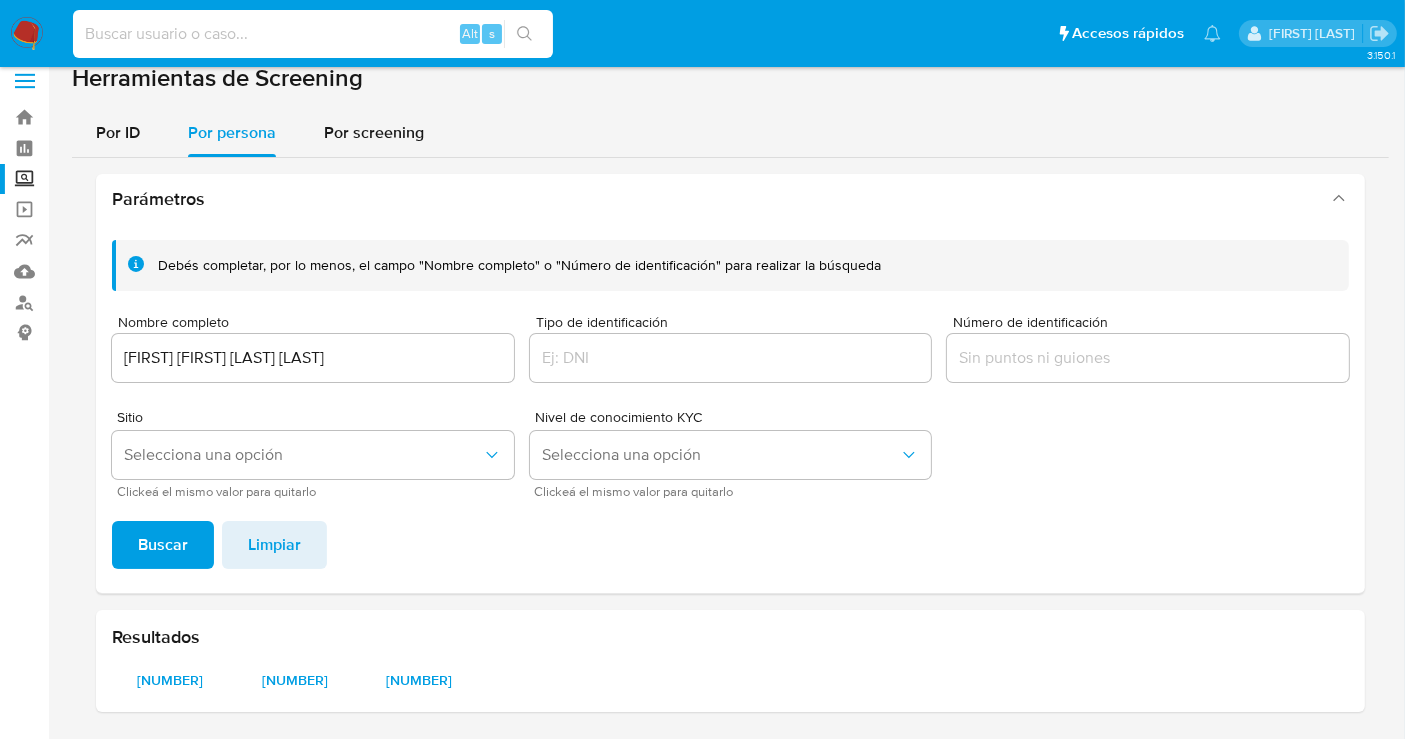 click at bounding box center (313, 34) 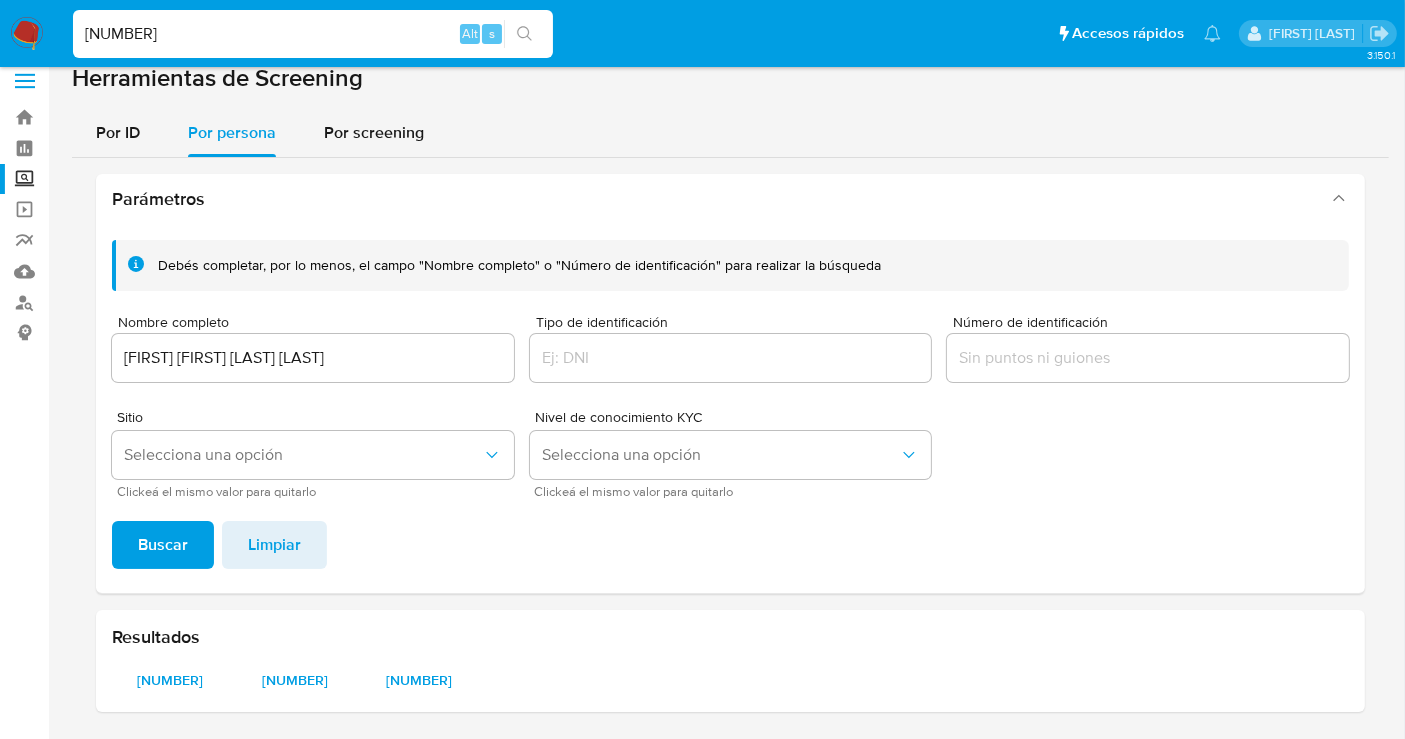 type on "739890941" 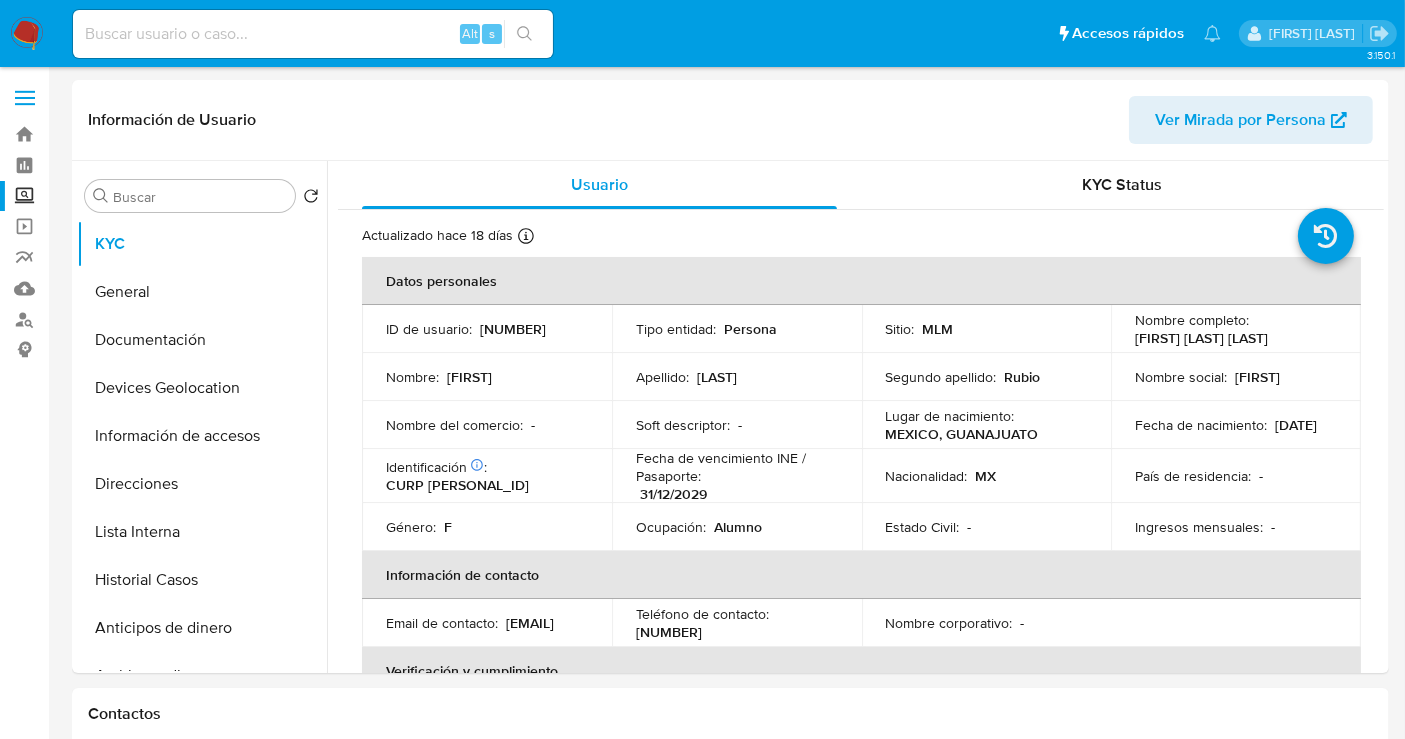 select on "10" 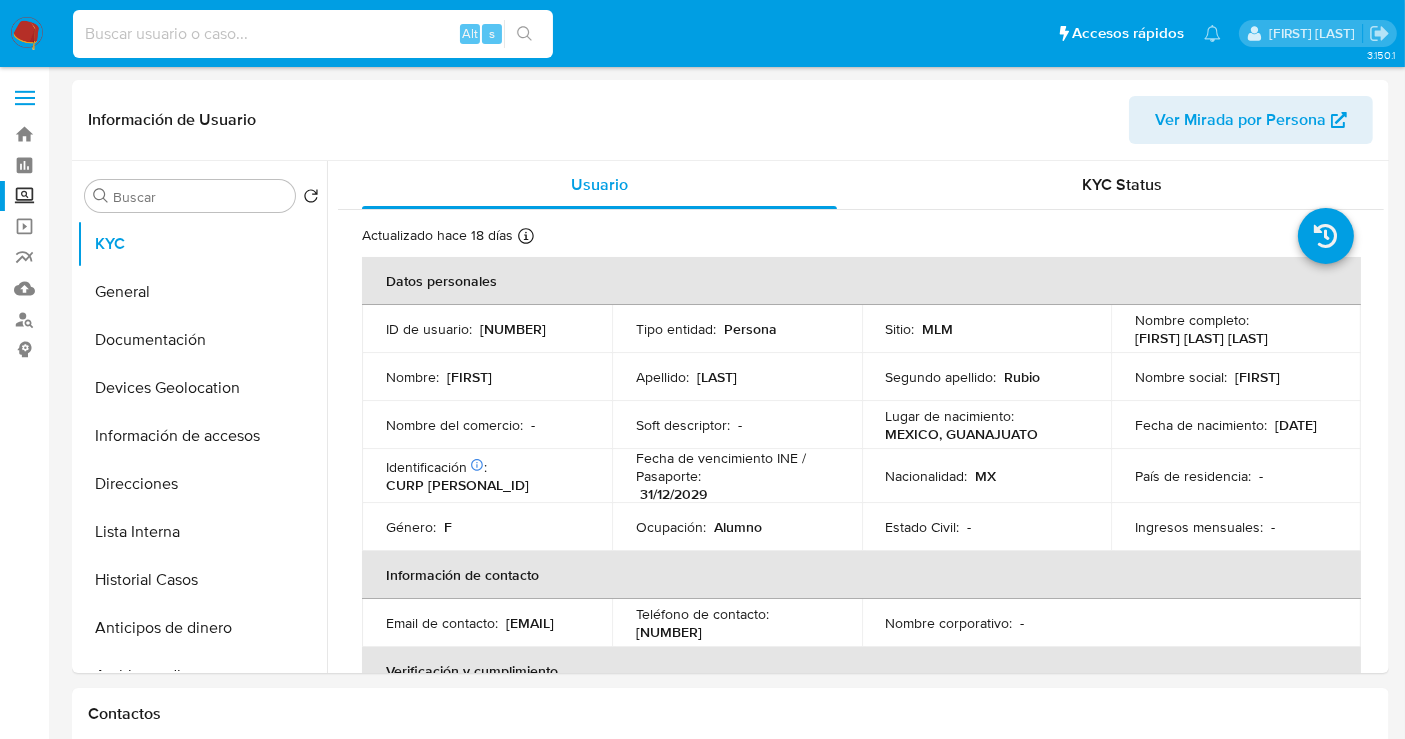 click at bounding box center (313, 34) 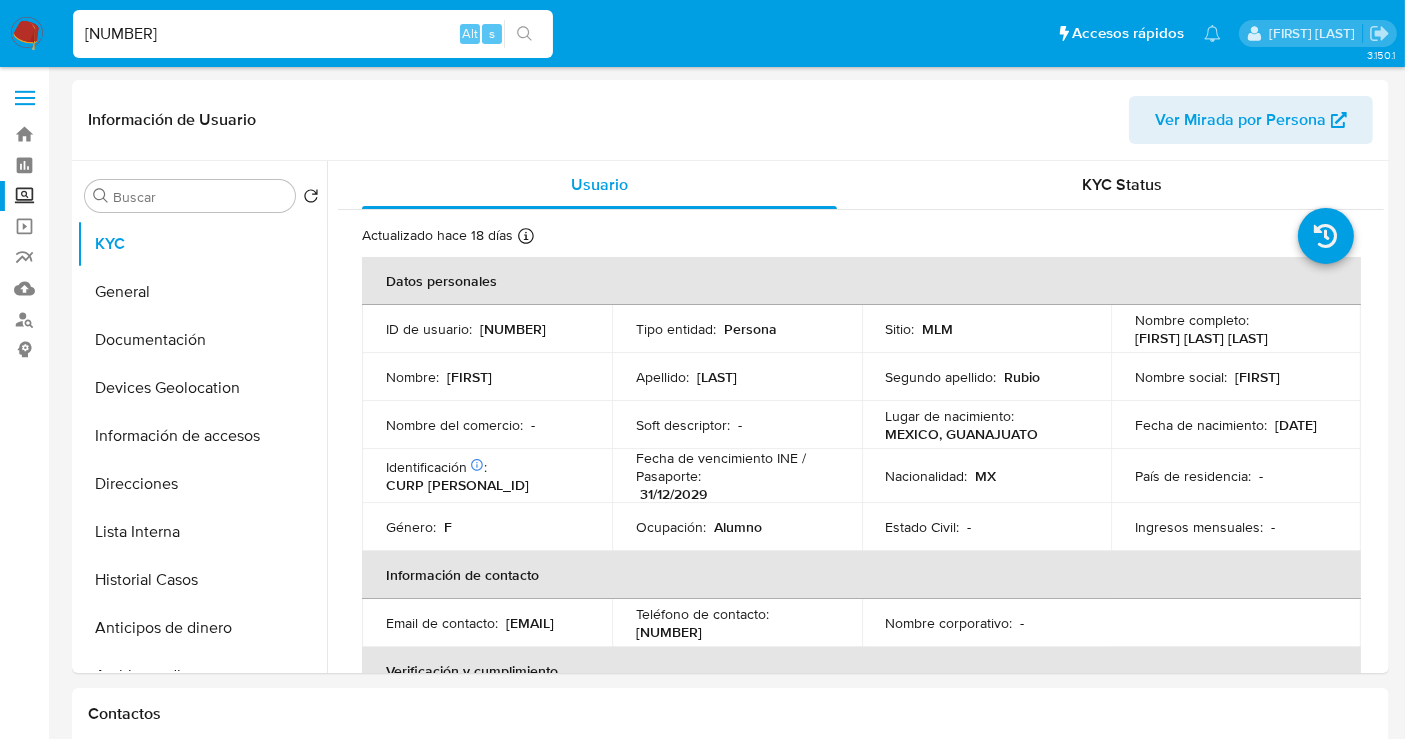 type on "1138459503" 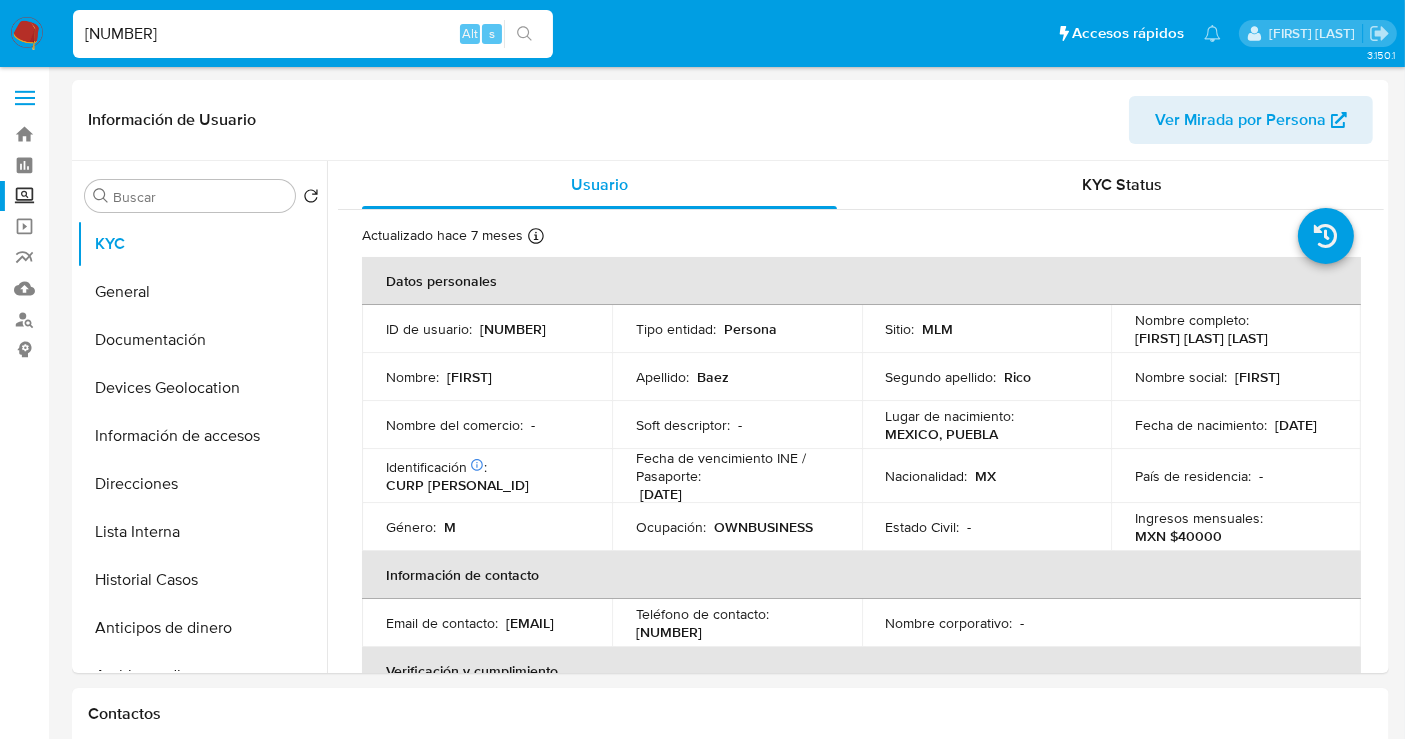 select on "10" 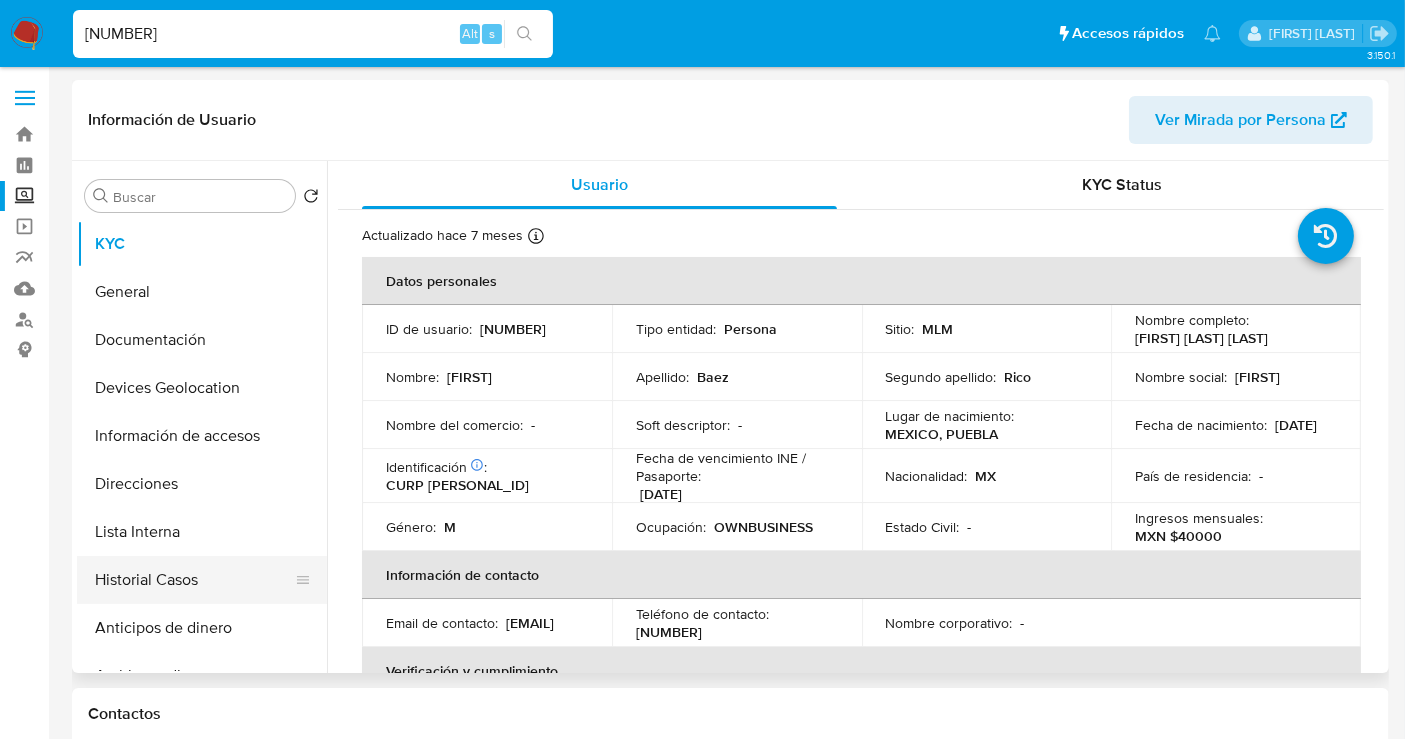 click on "Historial Casos" at bounding box center [194, 580] 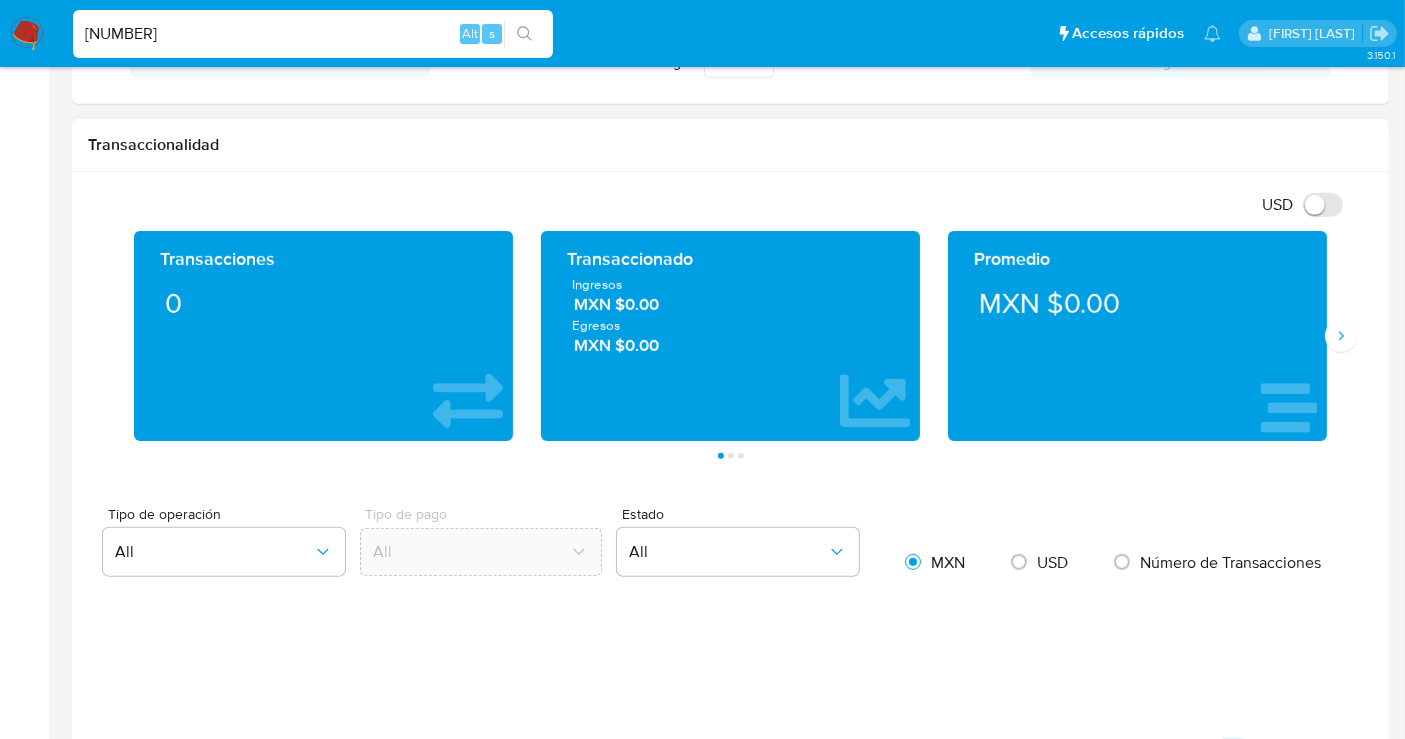 scroll, scrollTop: 777, scrollLeft: 0, axis: vertical 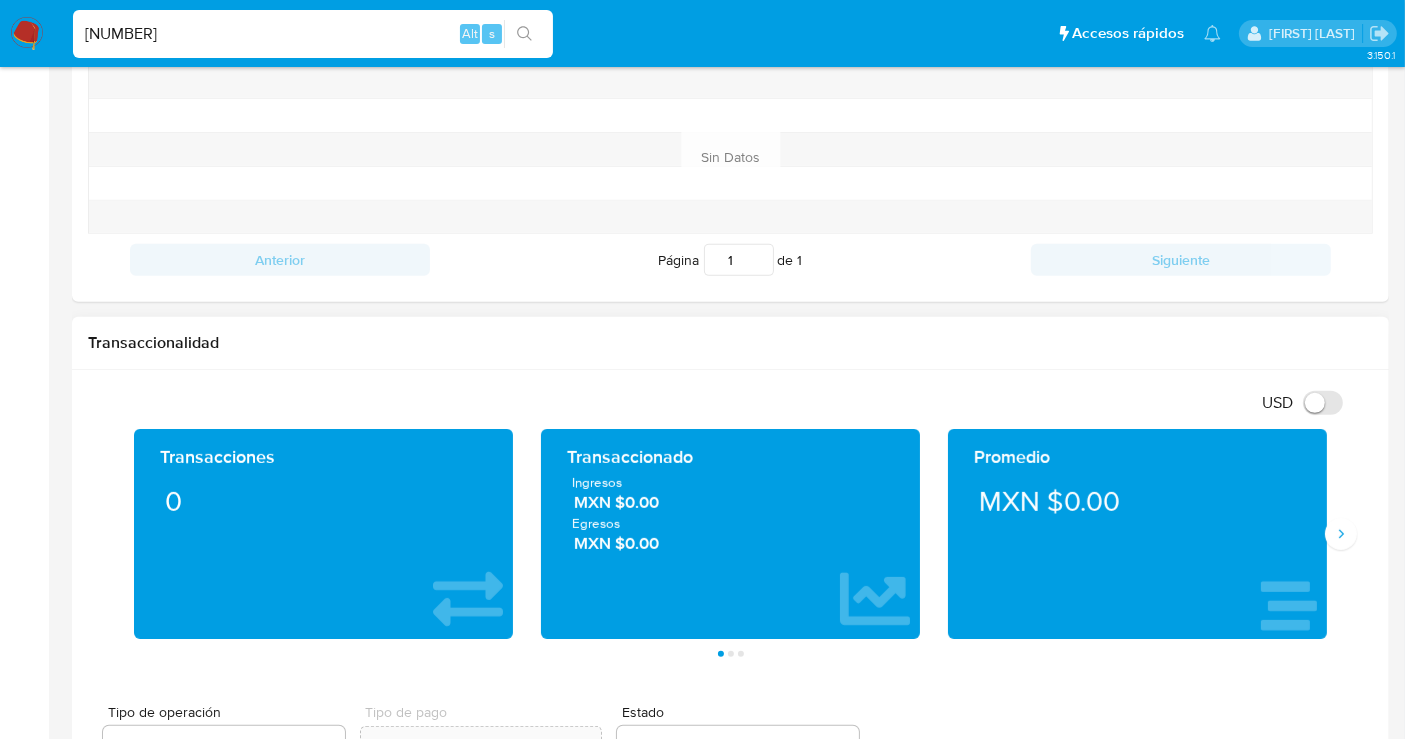 type 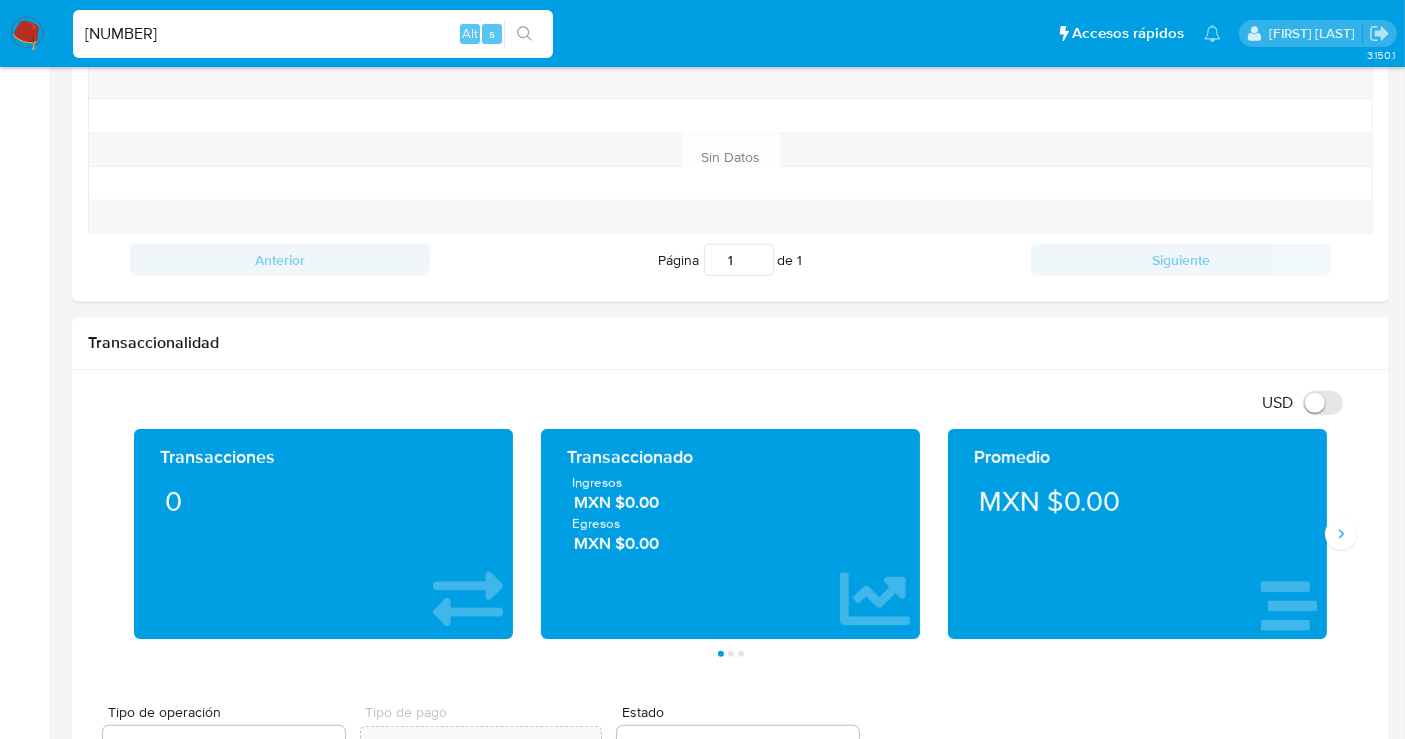 click on "1138459503" at bounding box center (313, 34) 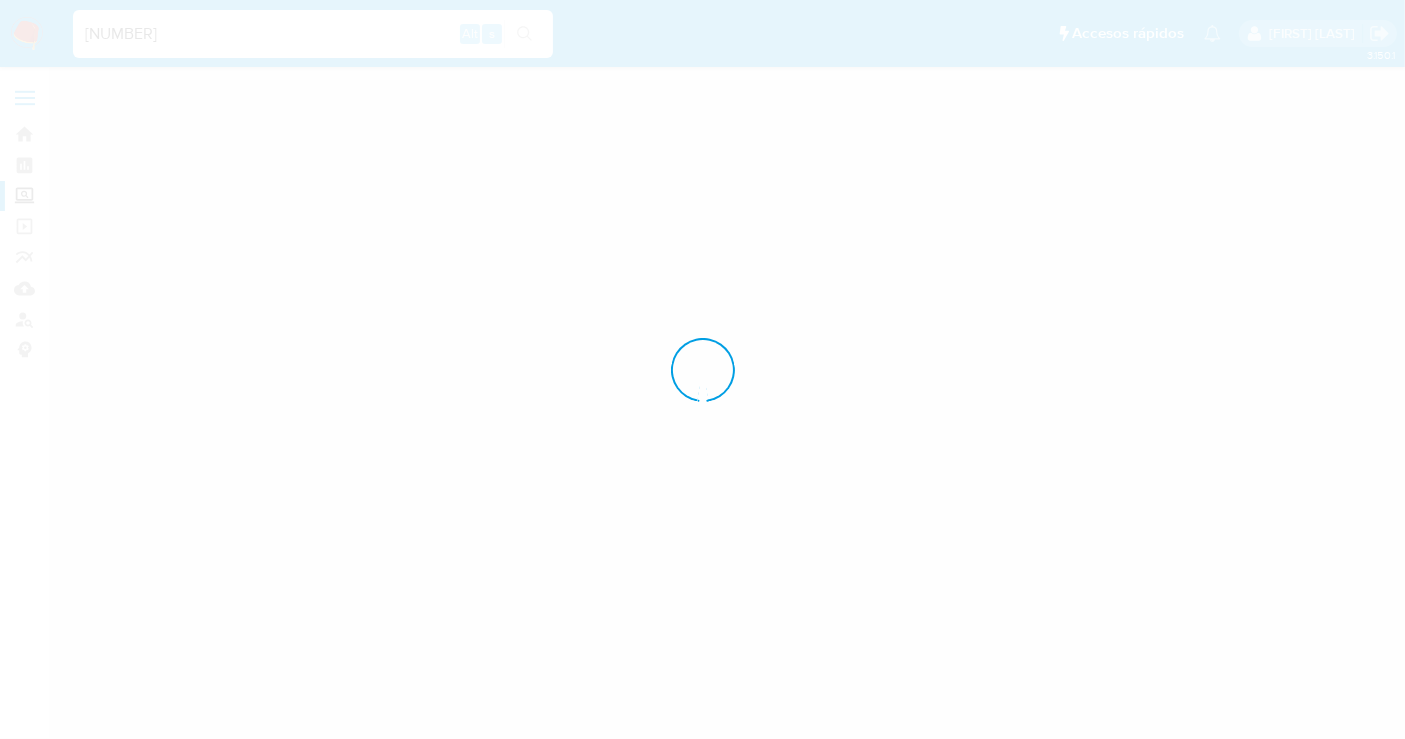 scroll, scrollTop: 0, scrollLeft: 0, axis: both 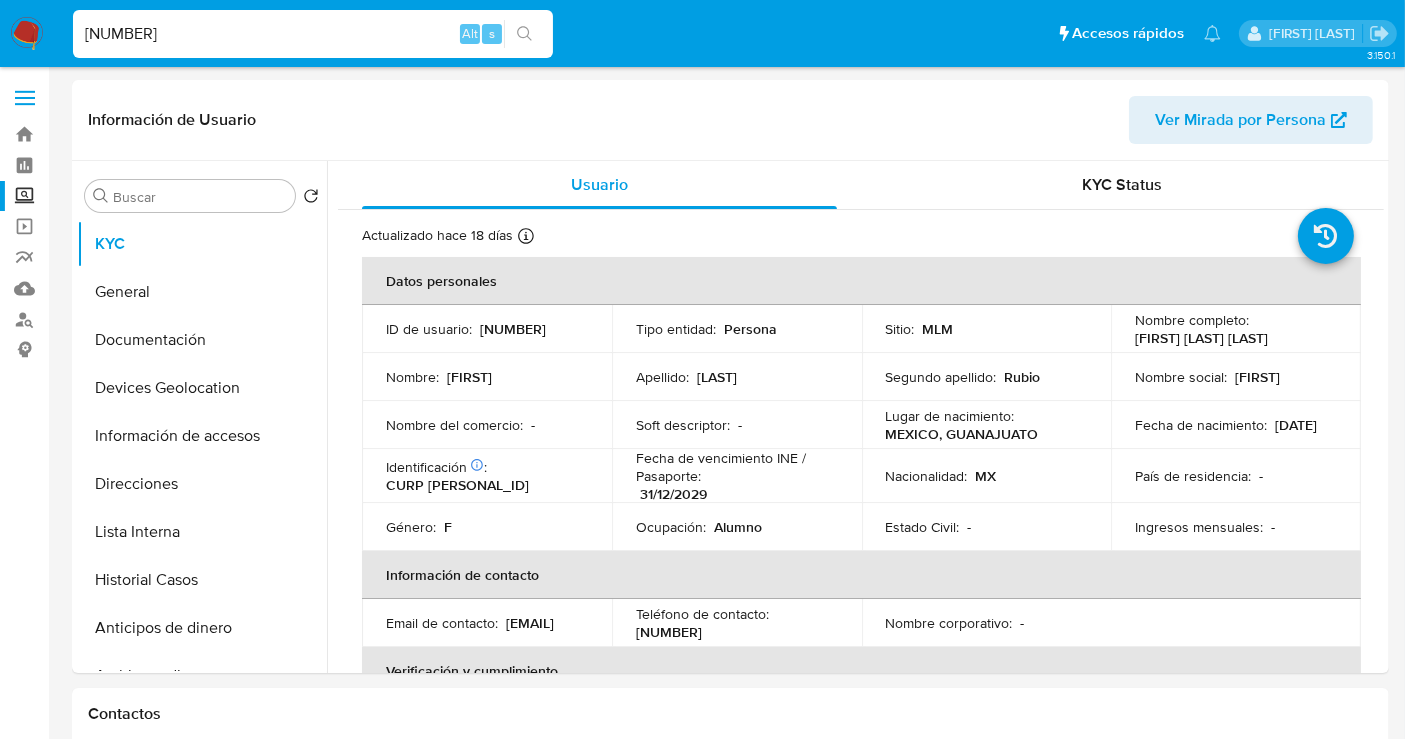 select on "10" 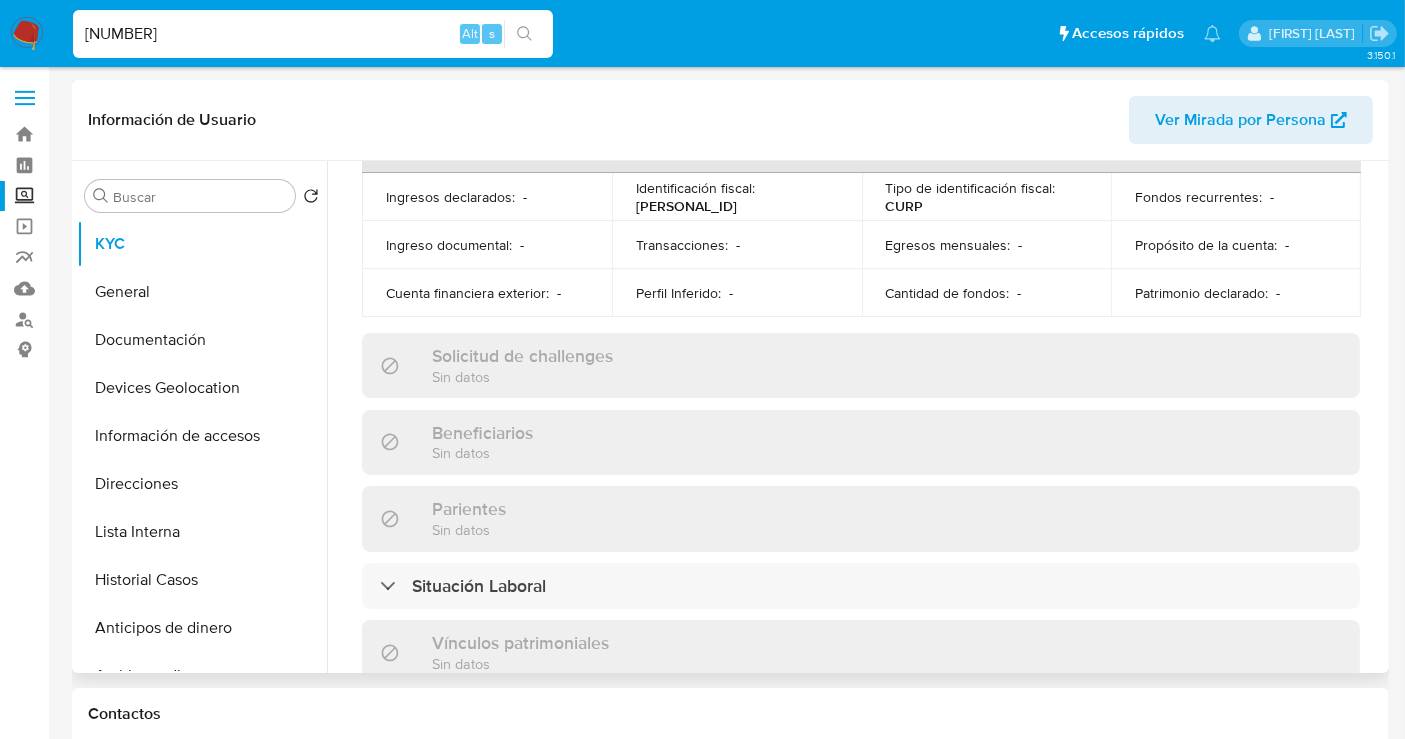 scroll, scrollTop: 1262, scrollLeft: 0, axis: vertical 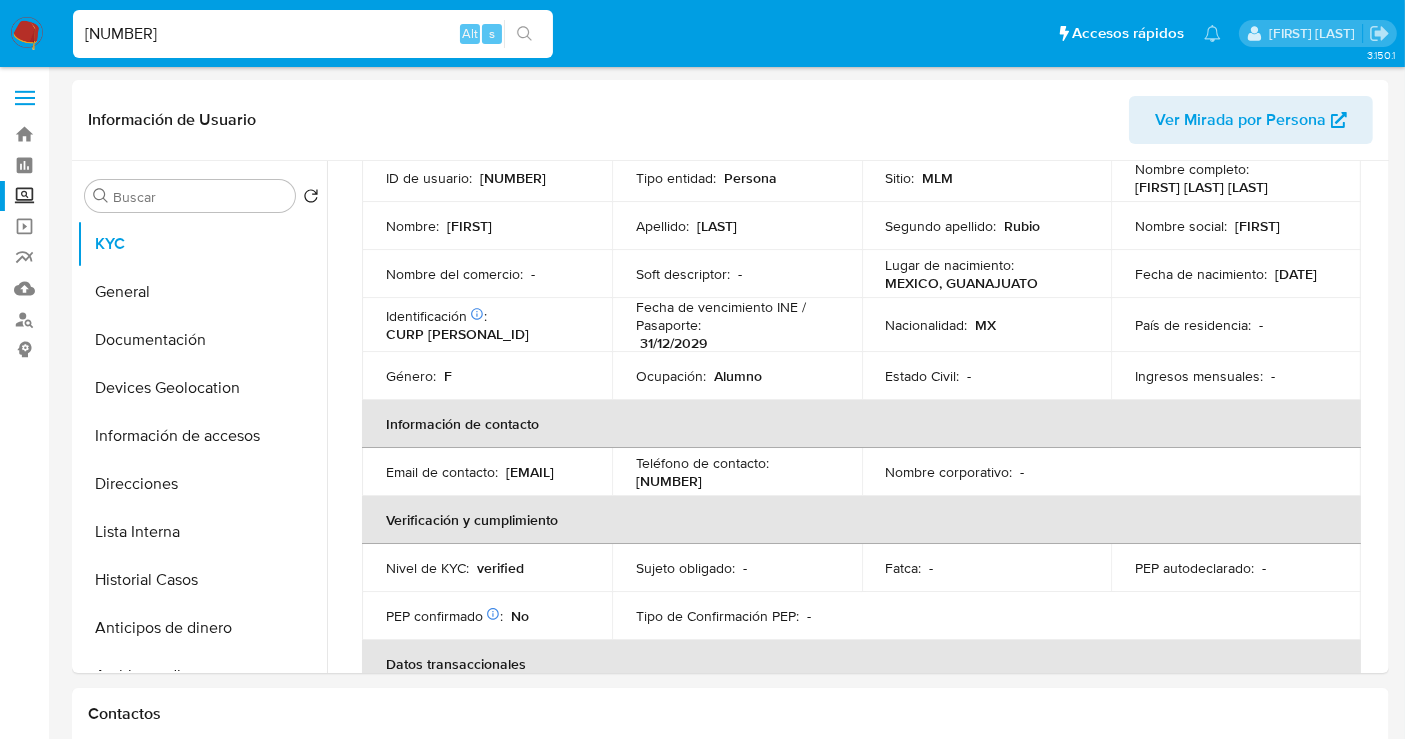 click on "739890941" at bounding box center (313, 34) 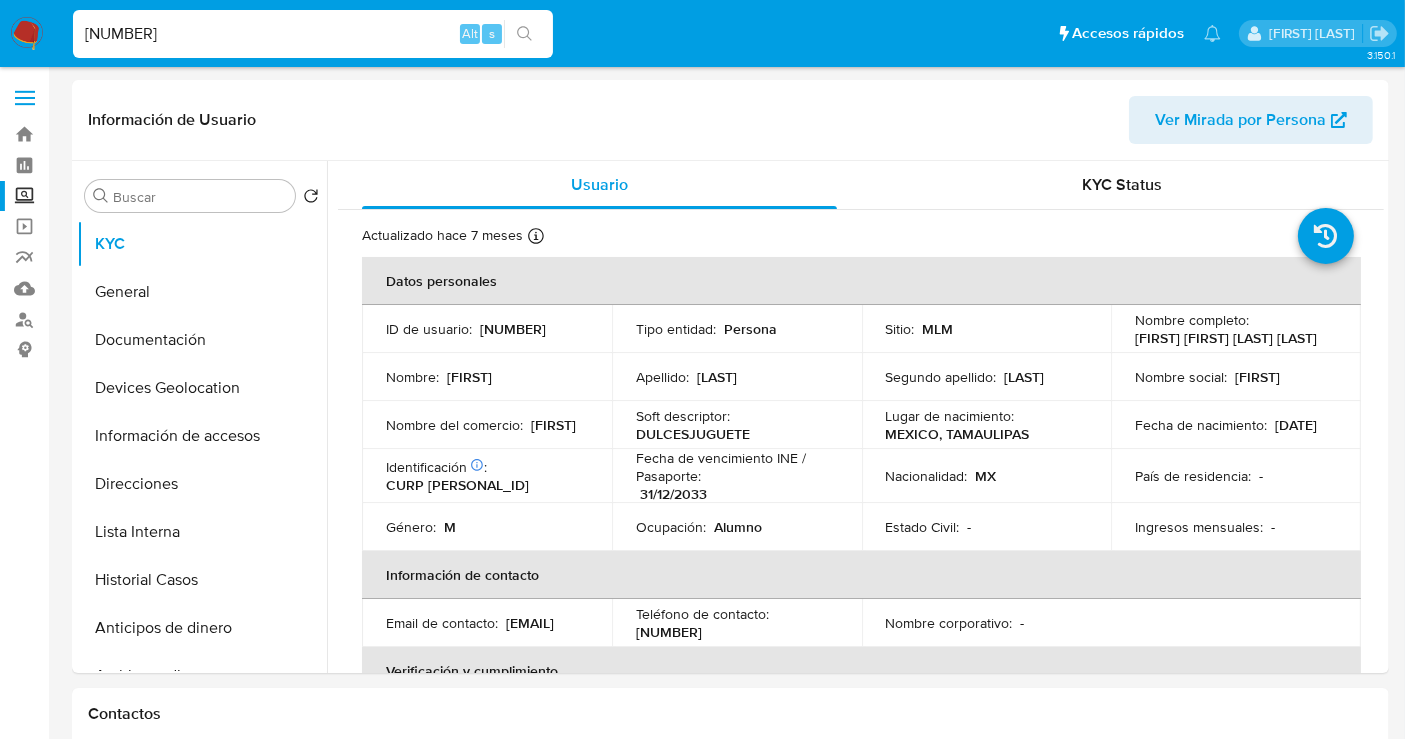 select on "10" 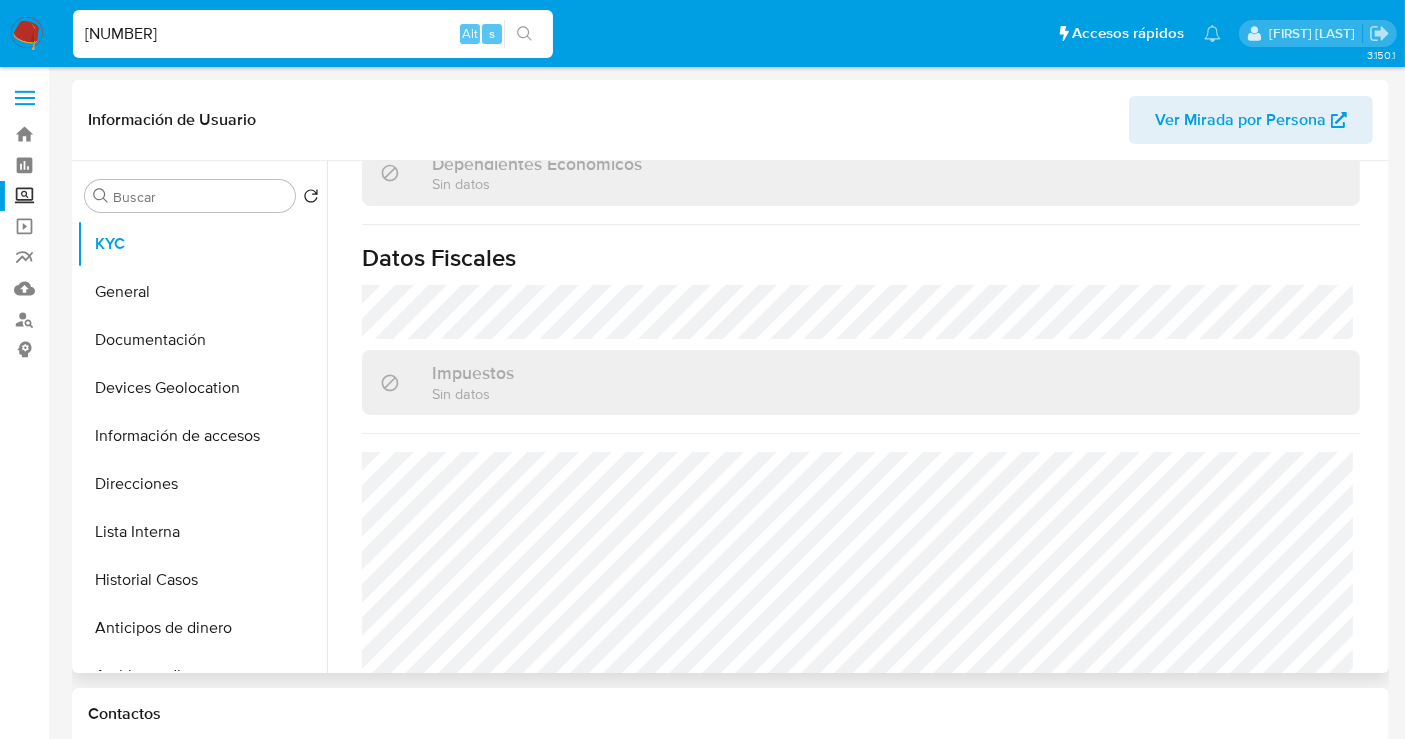 scroll, scrollTop: 1268, scrollLeft: 0, axis: vertical 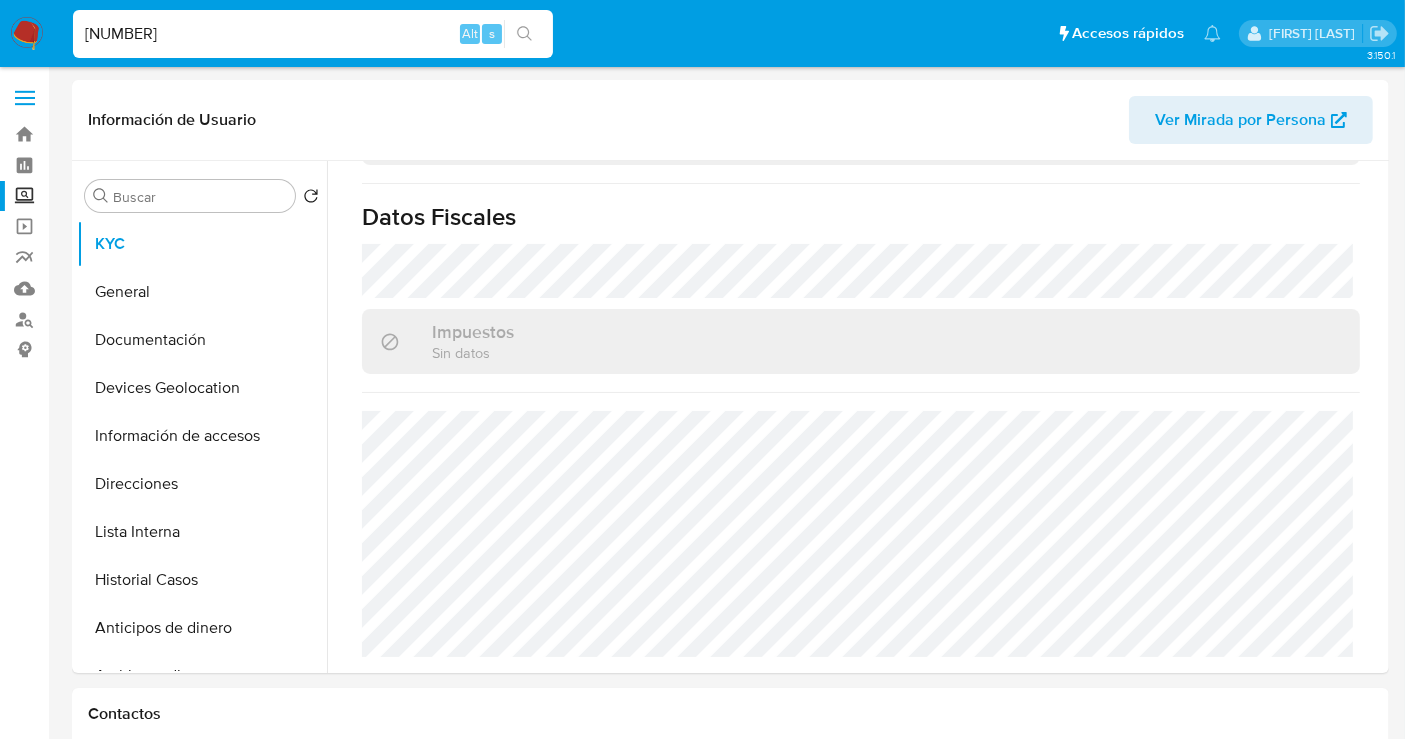 click on "1224564392" at bounding box center [313, 34] 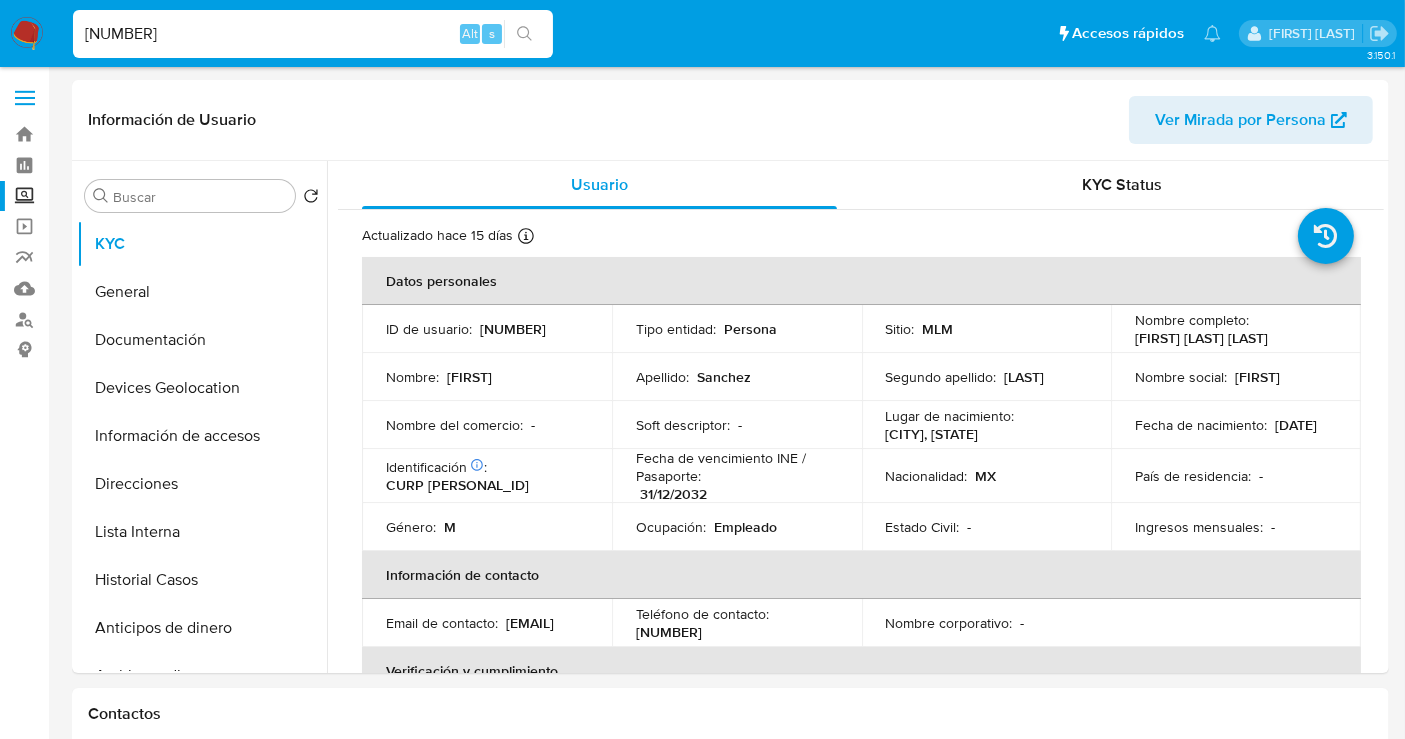 select on "10" 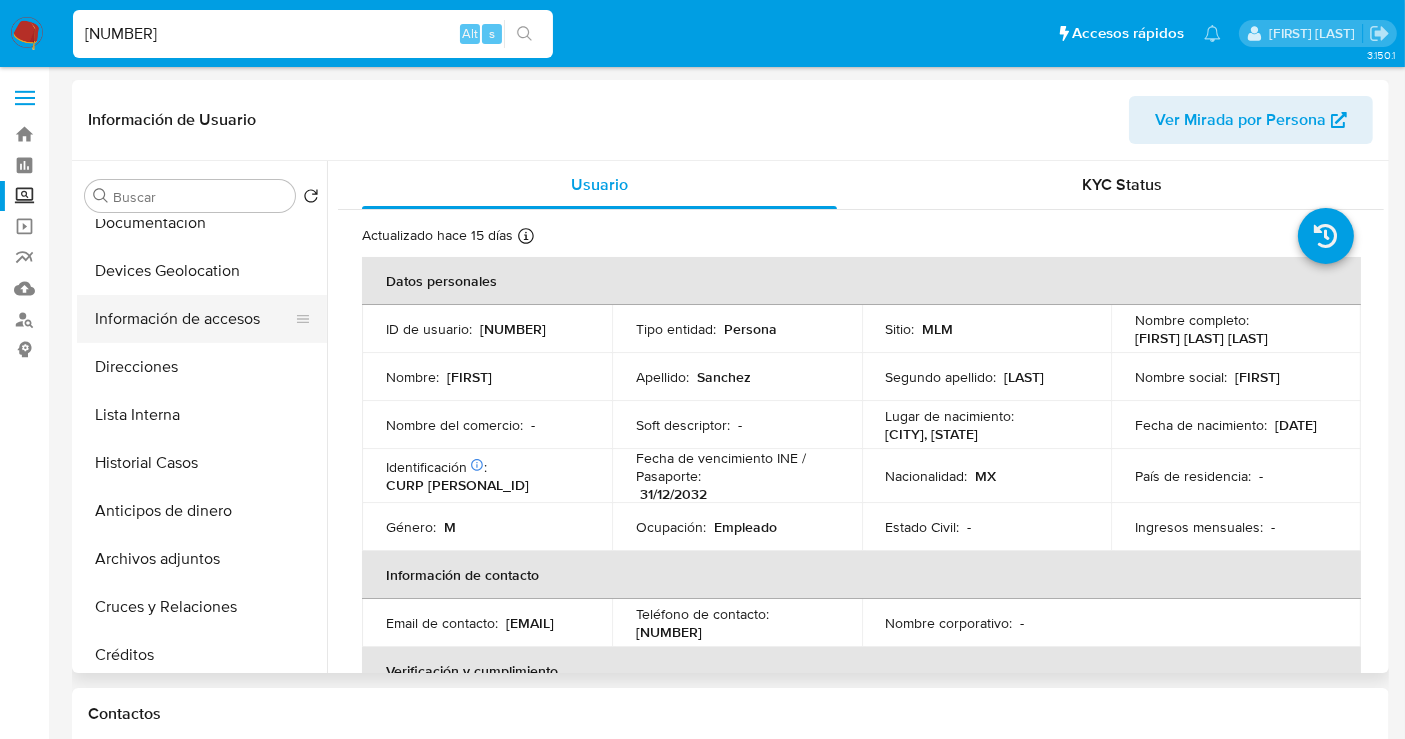 scroll, scrollTop: 222, scrollLeft: 0, axis: vertical 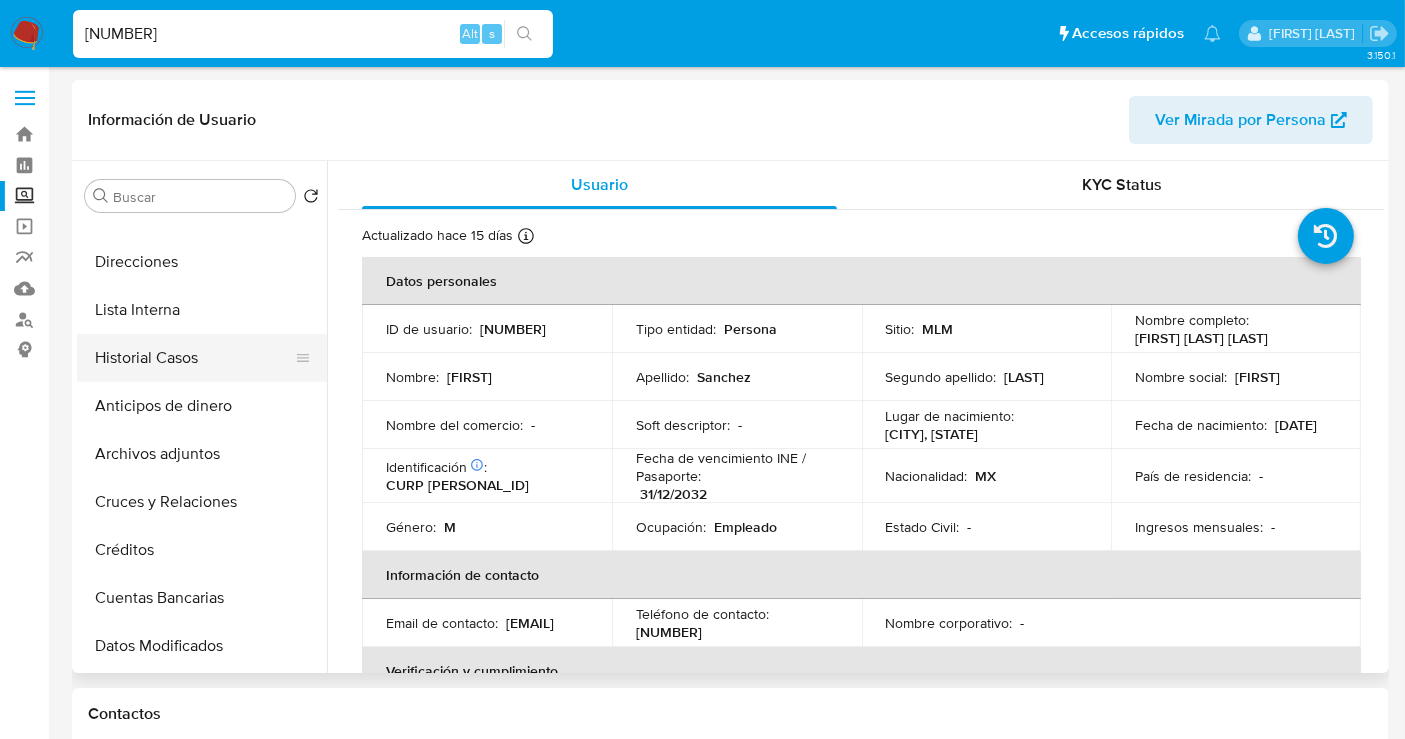 click on "Historial Casos" at bounding box center (194, 358) 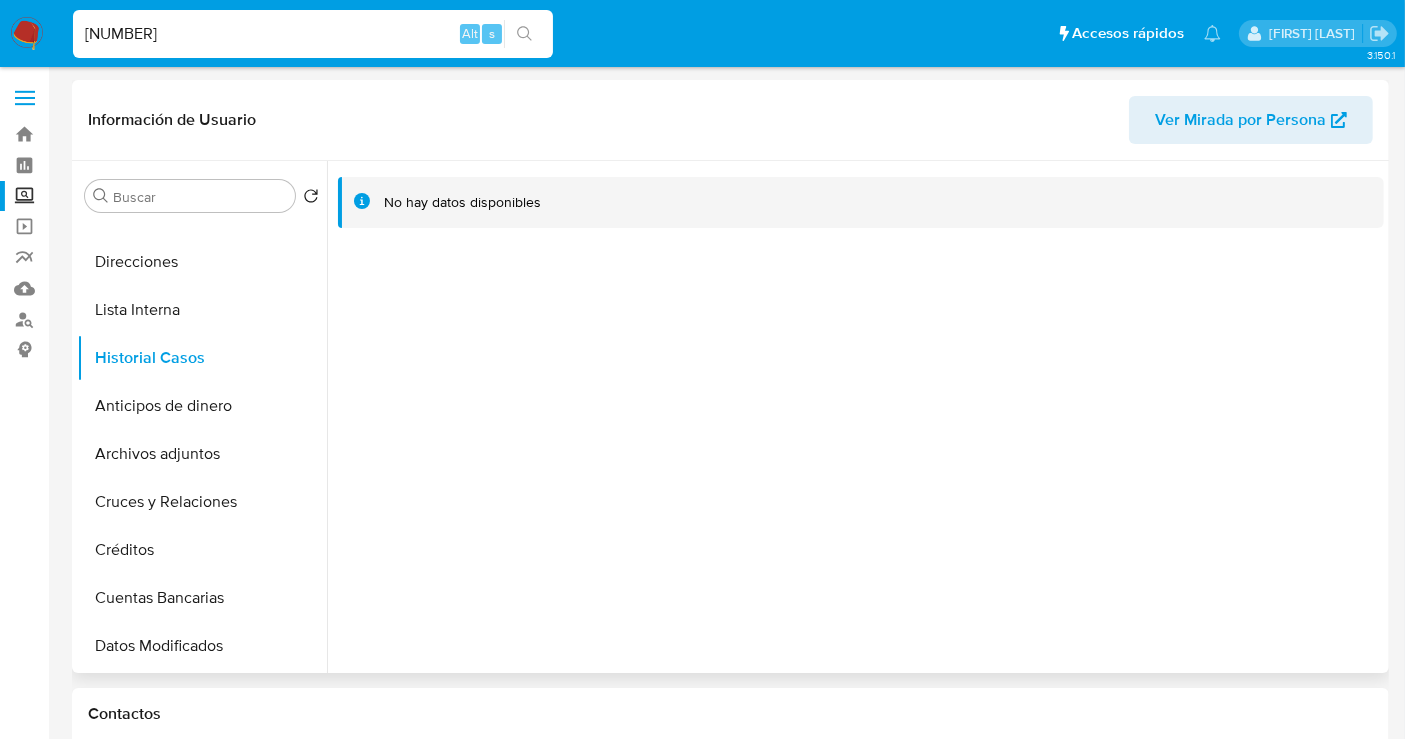 type 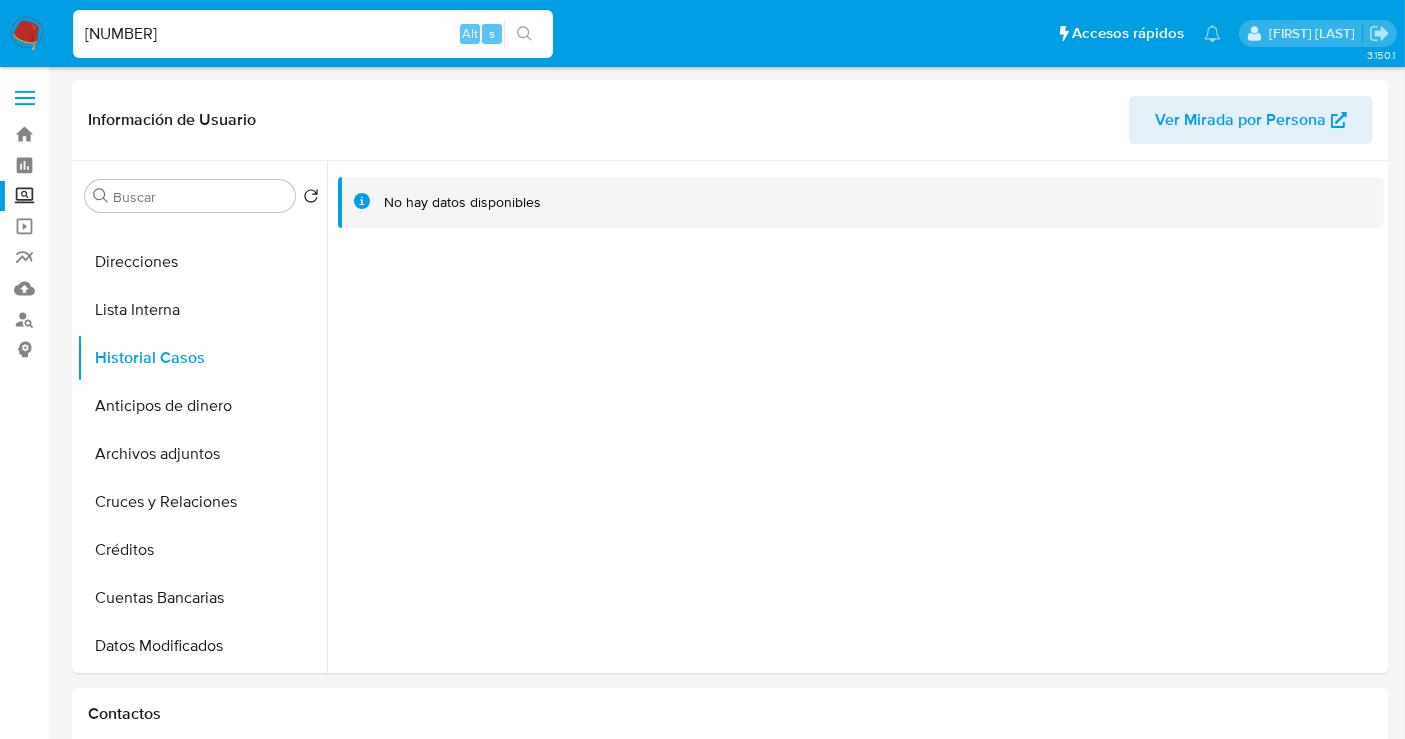 click on "1796106653" at bounding box center (313, 34) 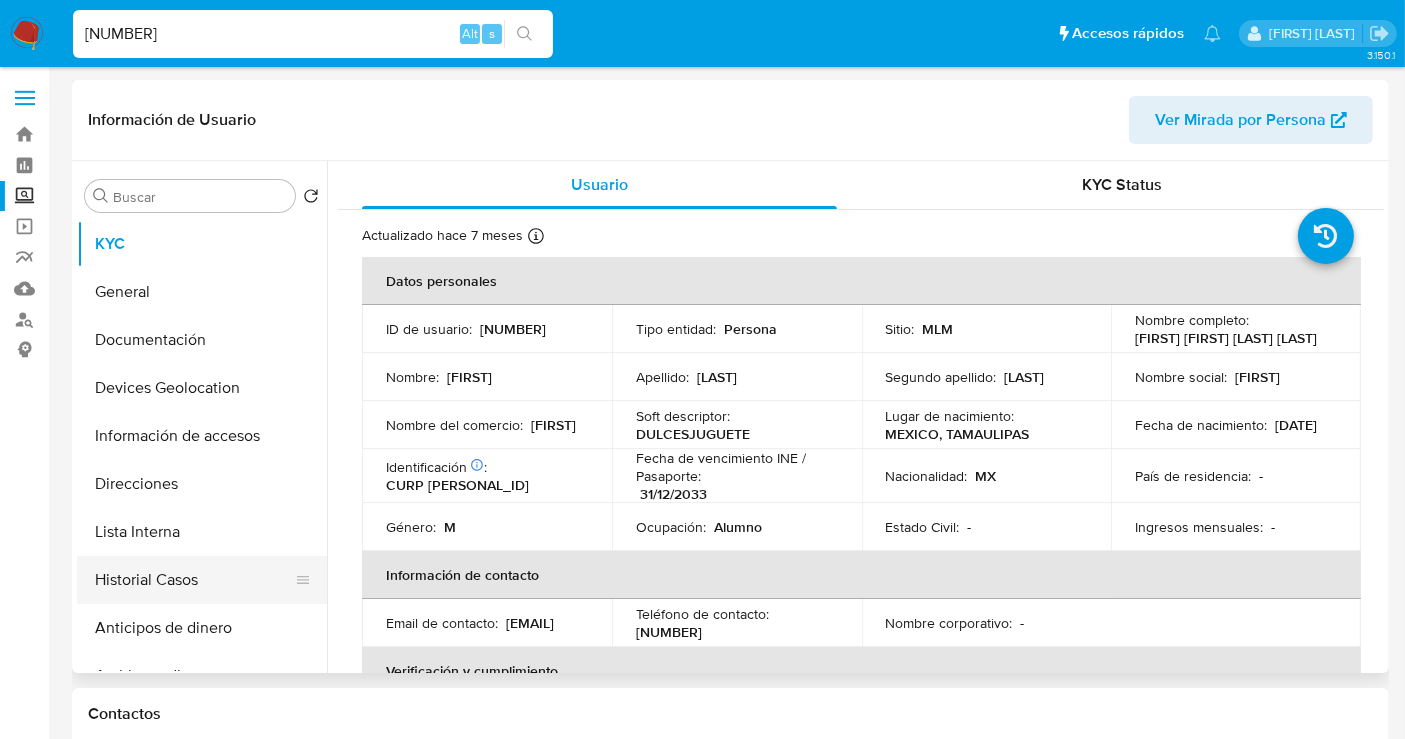 select on "10" 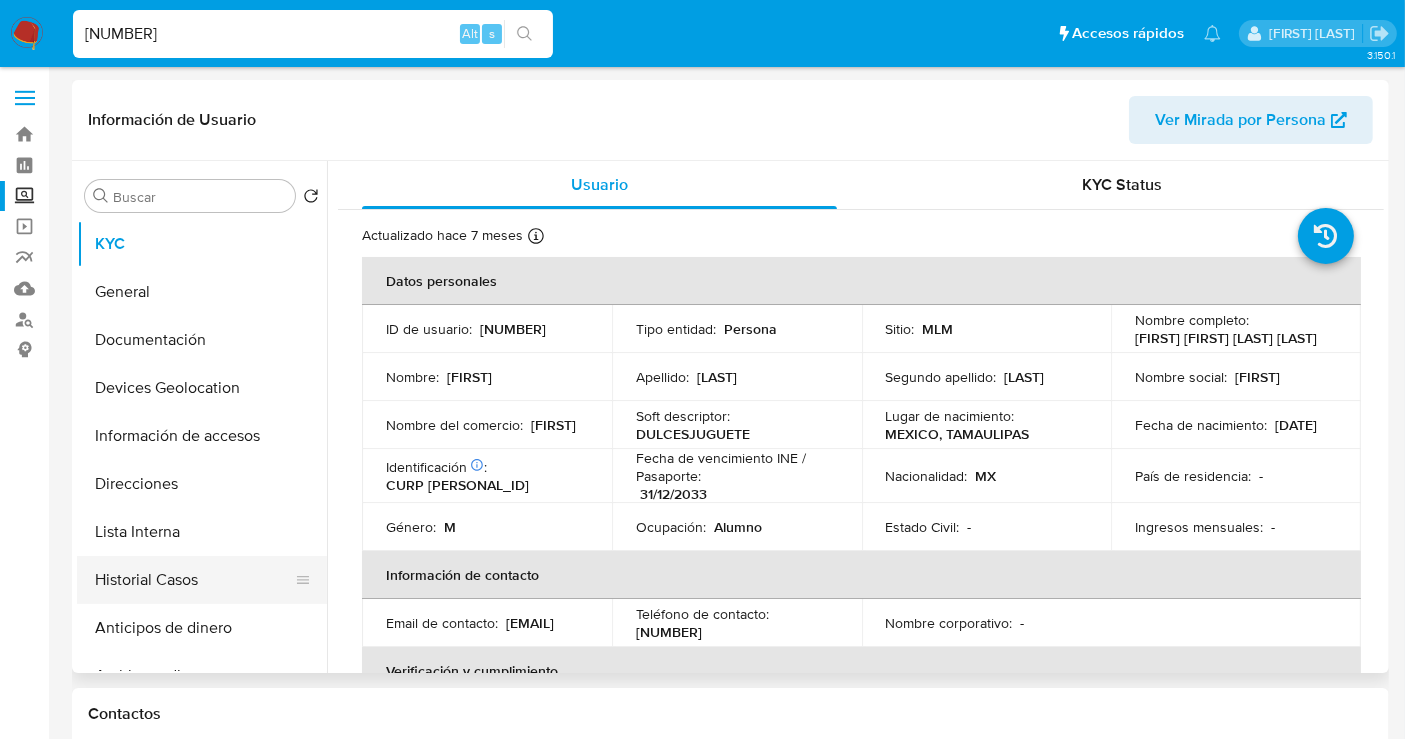 click on "Historial Casos" at bounding box center [194, 580] 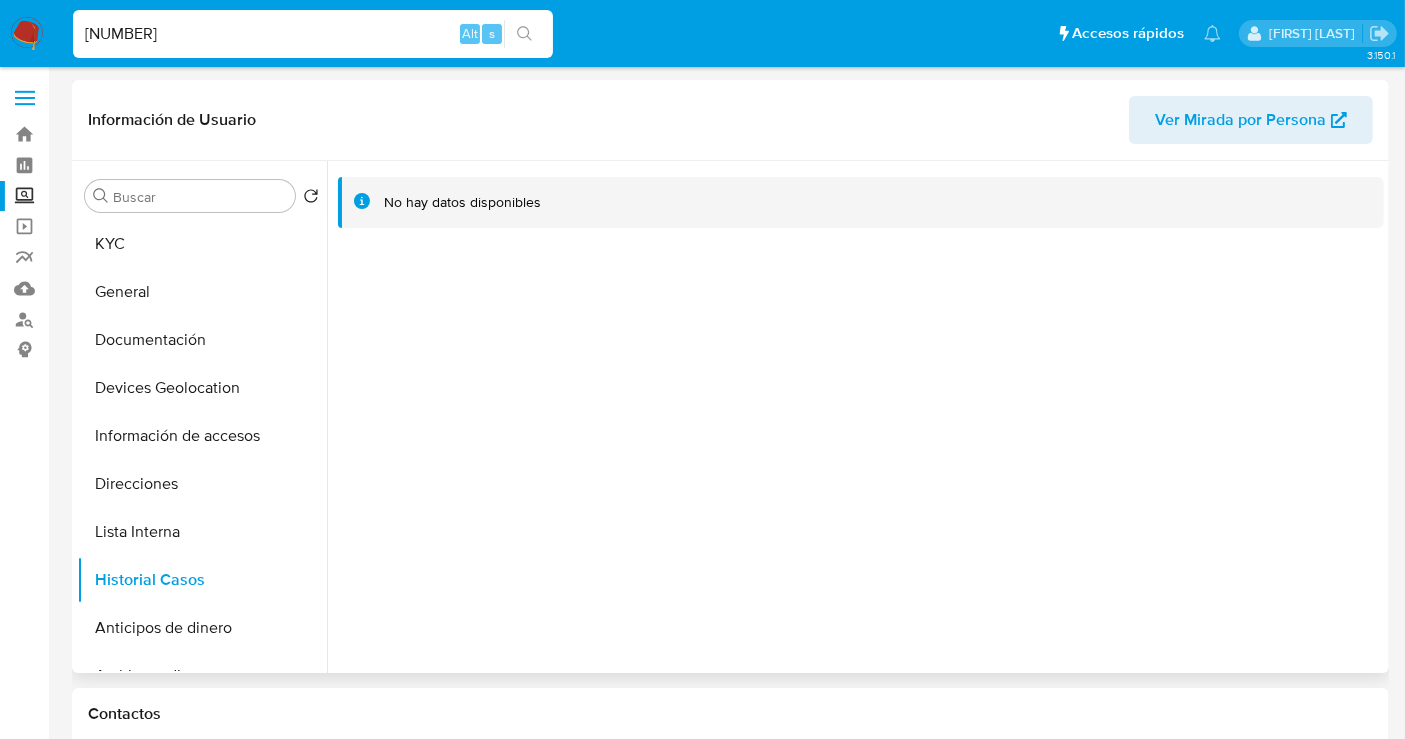 type 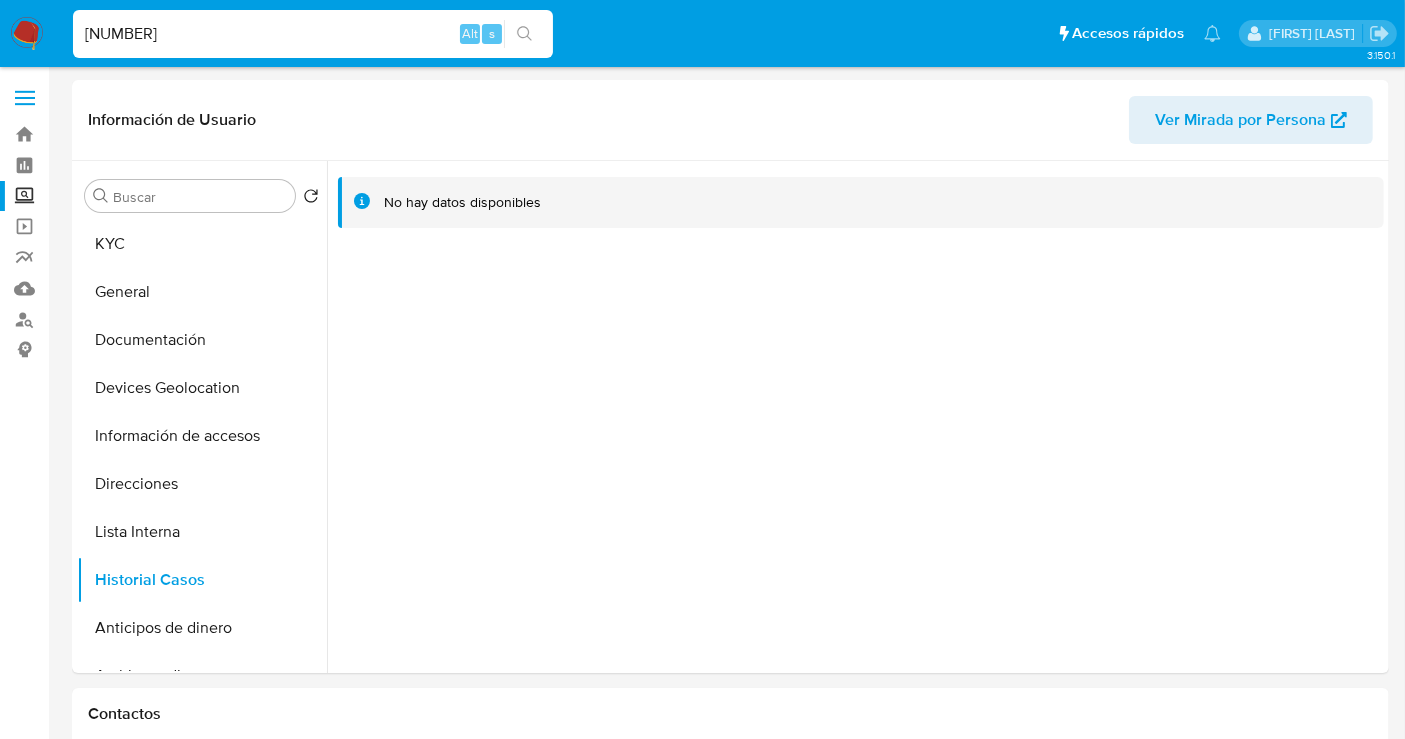 click on "1224564392" at bounding box center (313, 34) 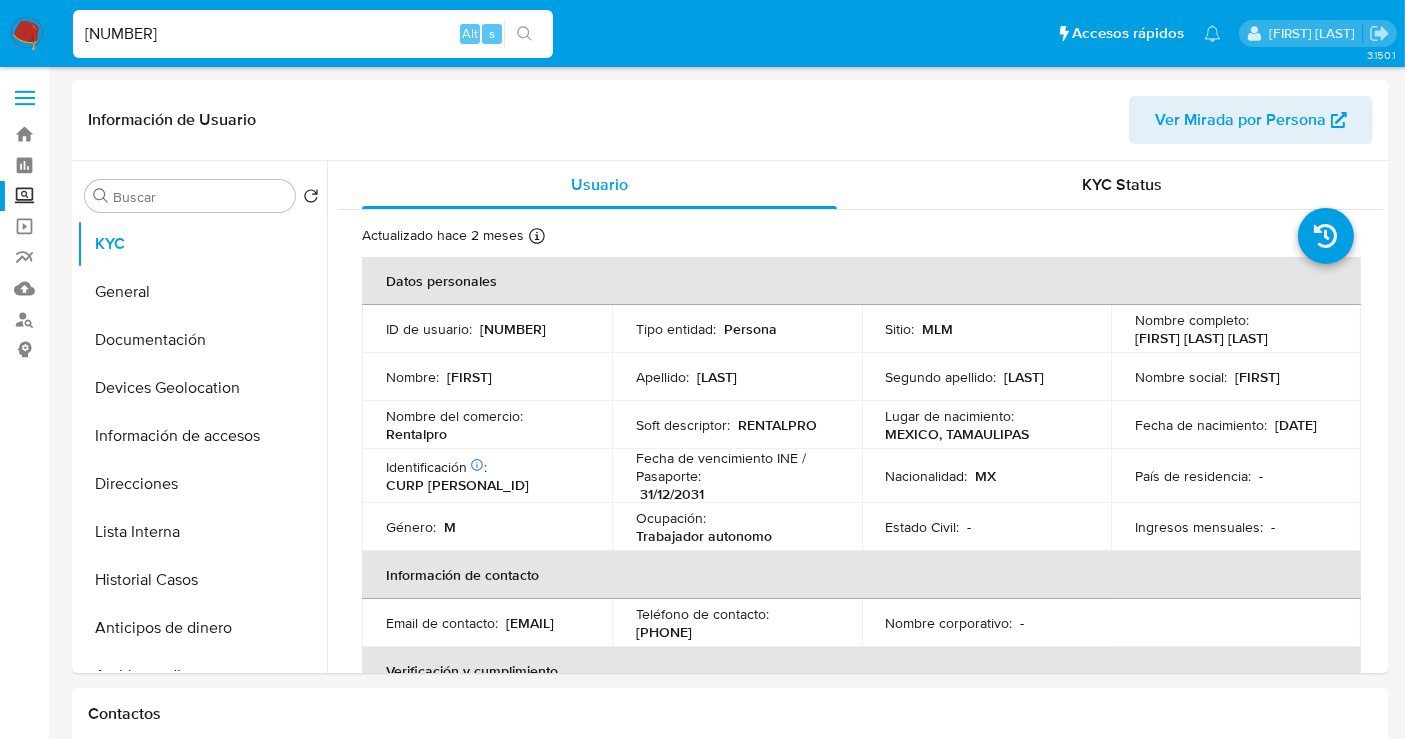 select on "10" 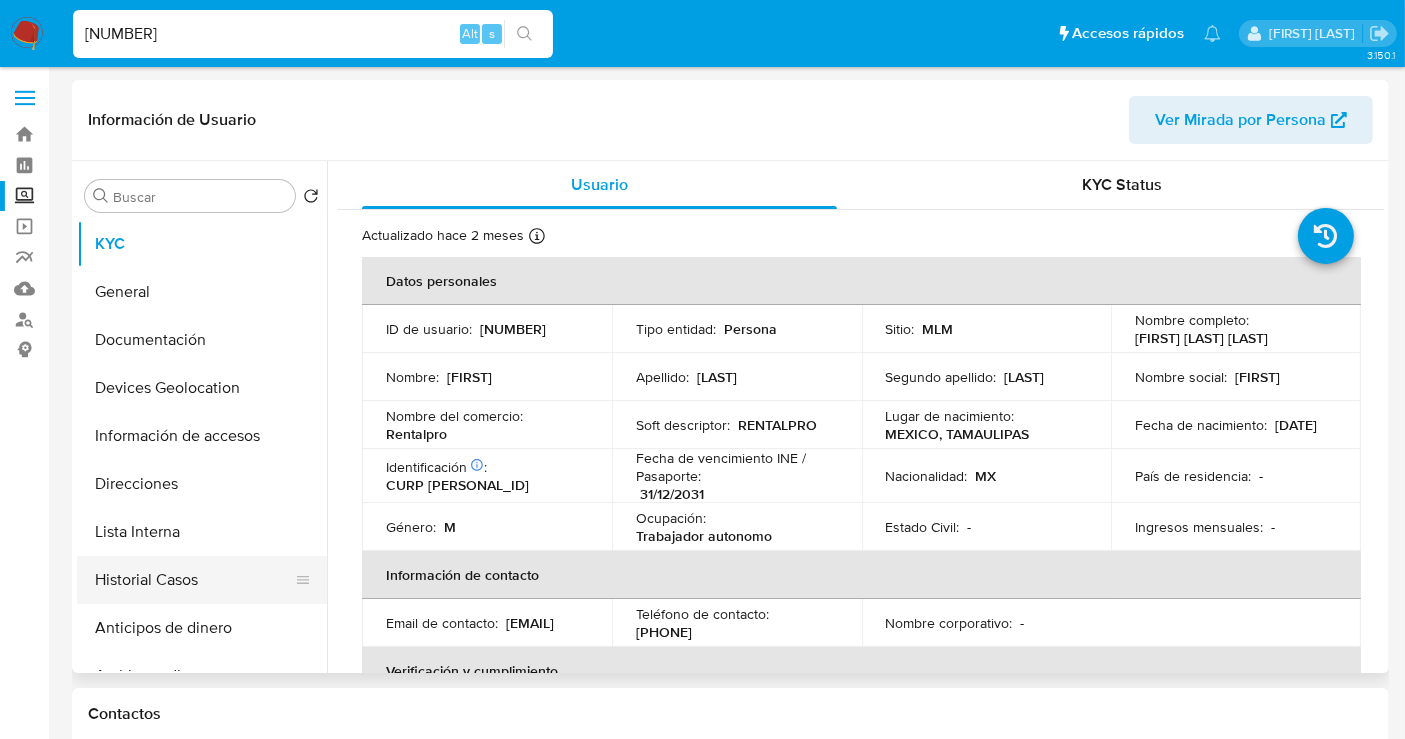 click on "Historial Casos" at bounding box center [194, 580] 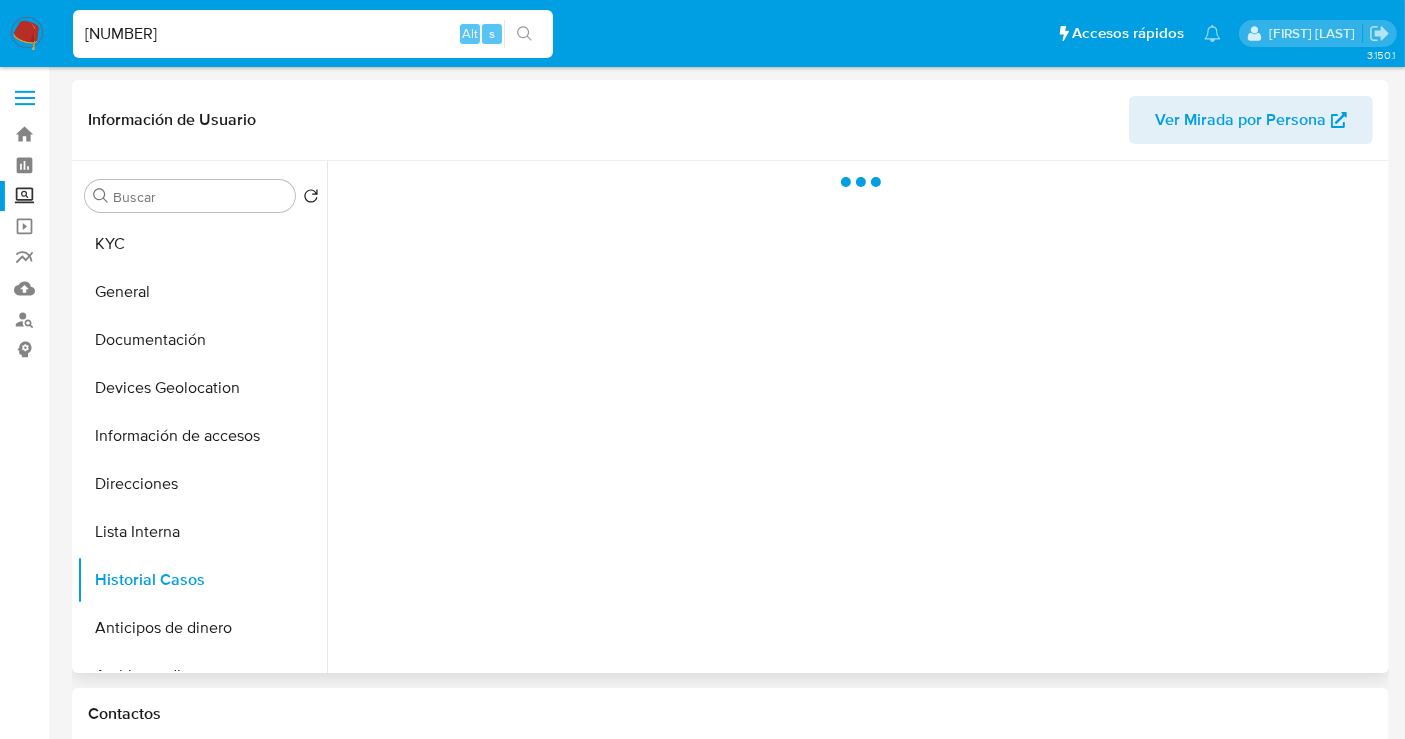 type 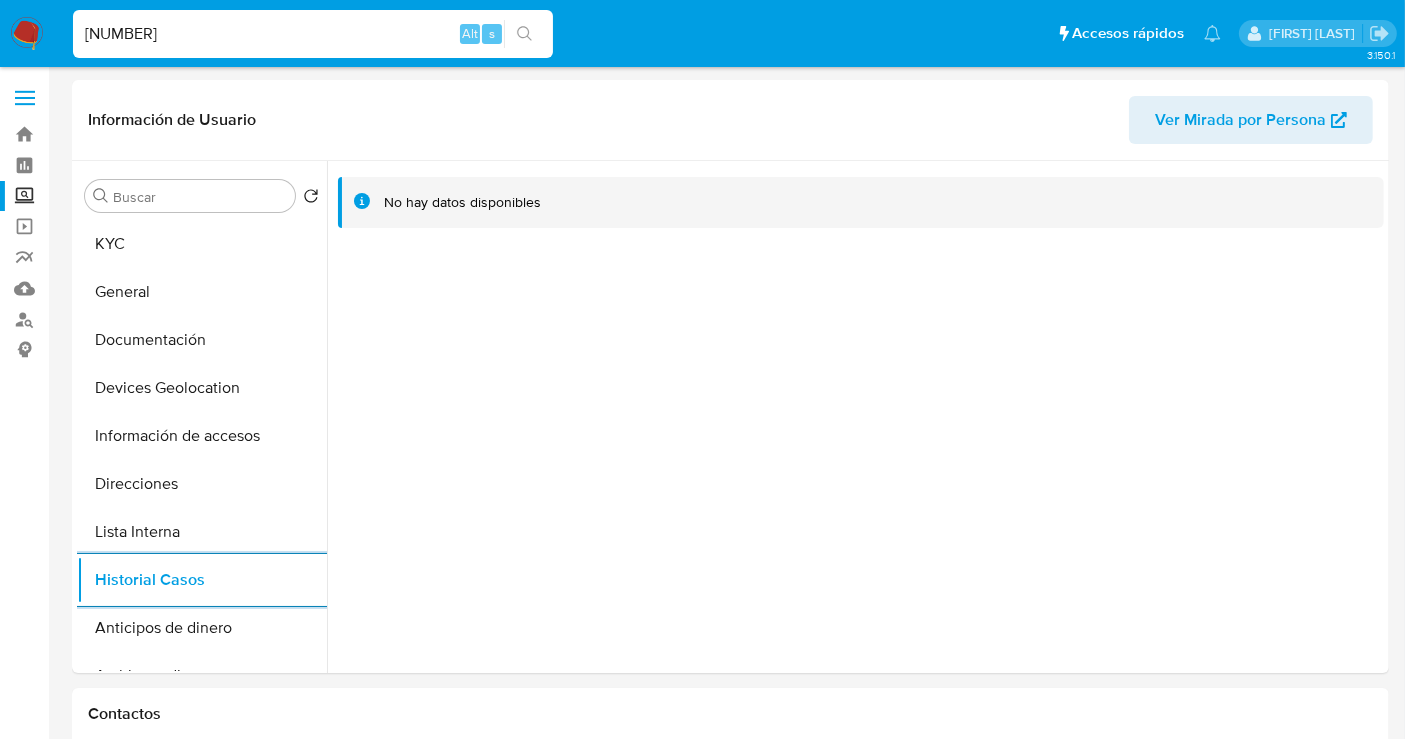 click on "243504695" at bounding box center (313, 34) 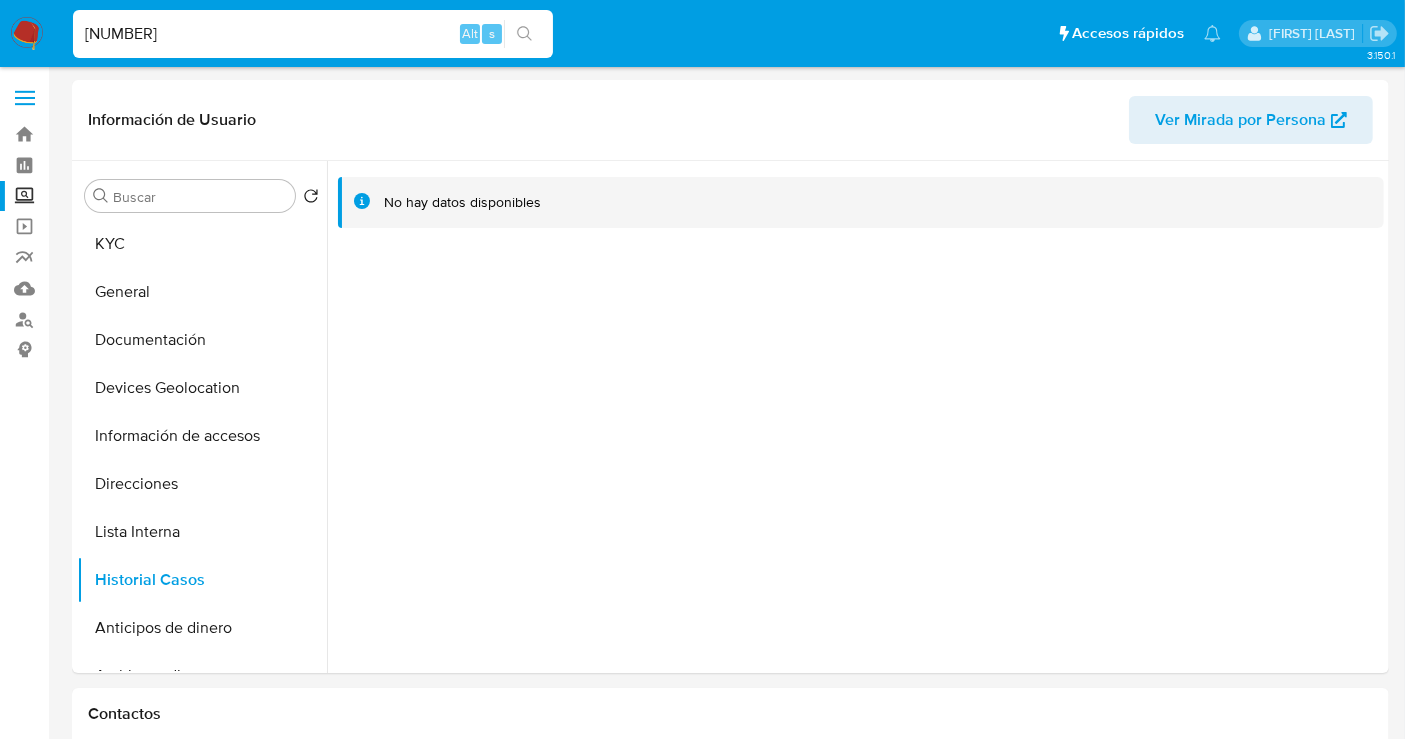 click on "243504695" at bounding box center (313, 34) 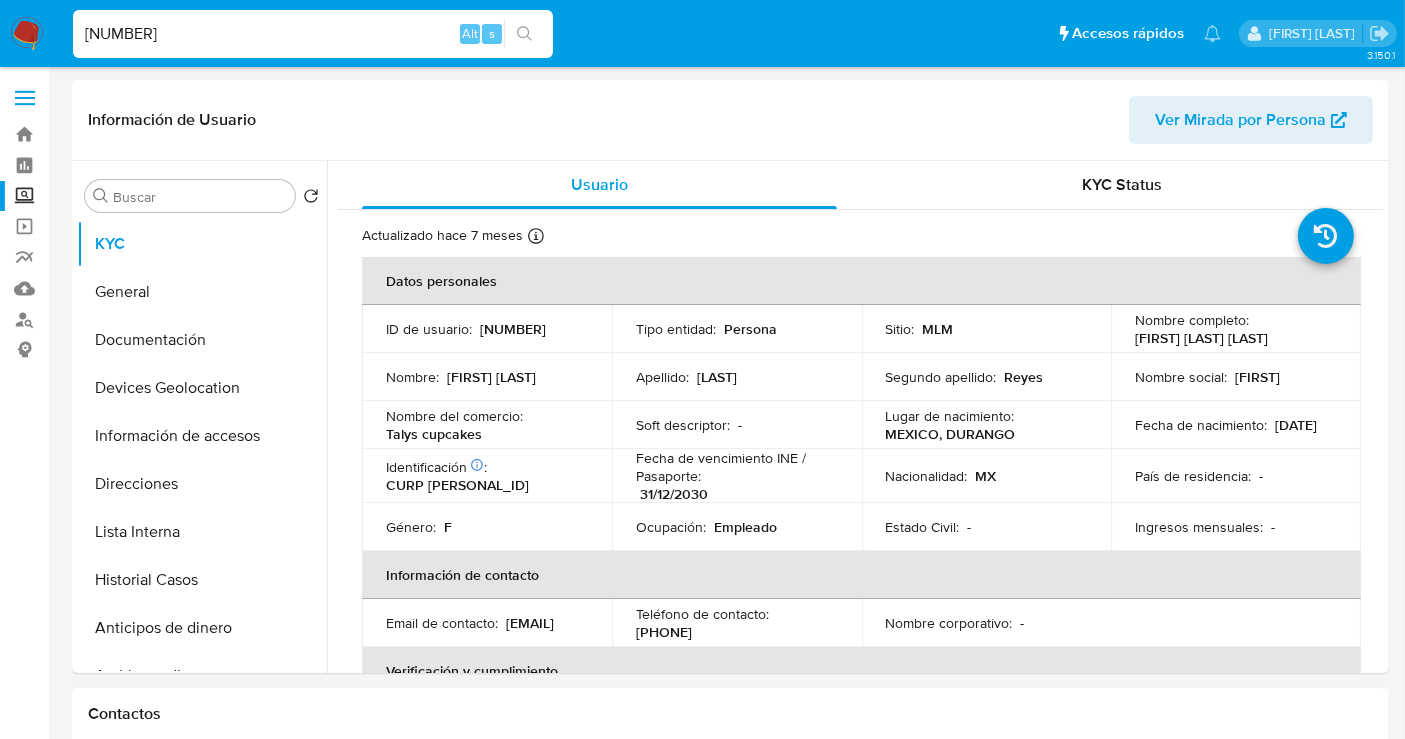 select on "10" 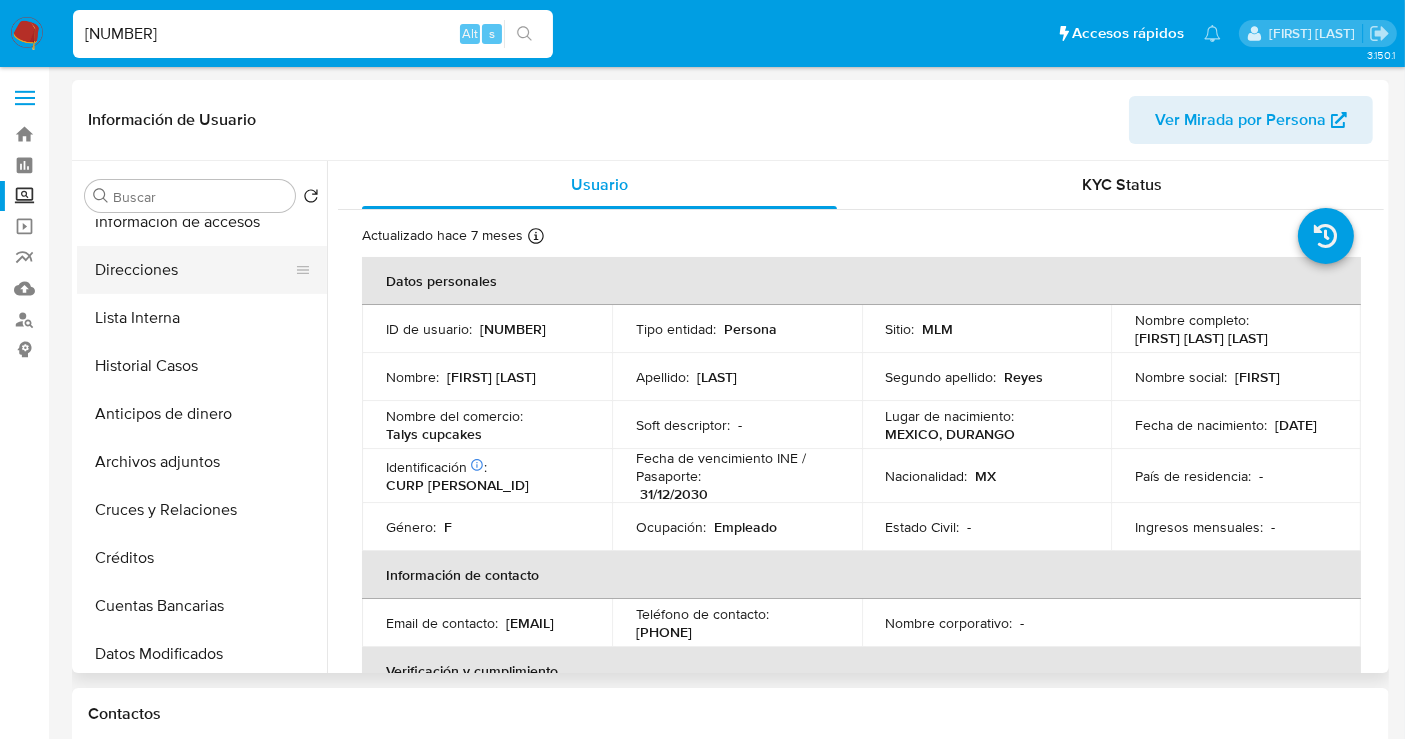 scroll, scrollTop: 222, scrollLeft: 0, axis: vertical 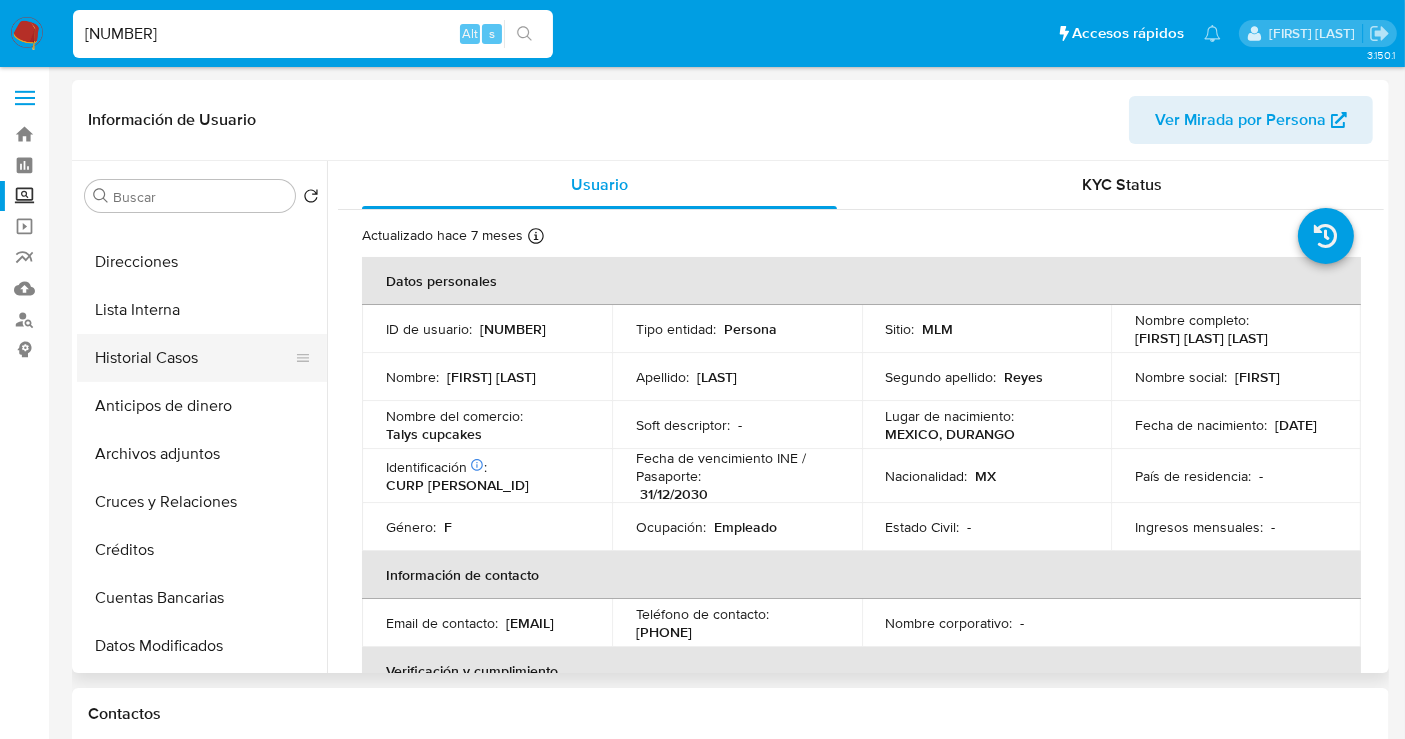 click on "Historial Casos" at bounding box center [194, 358] 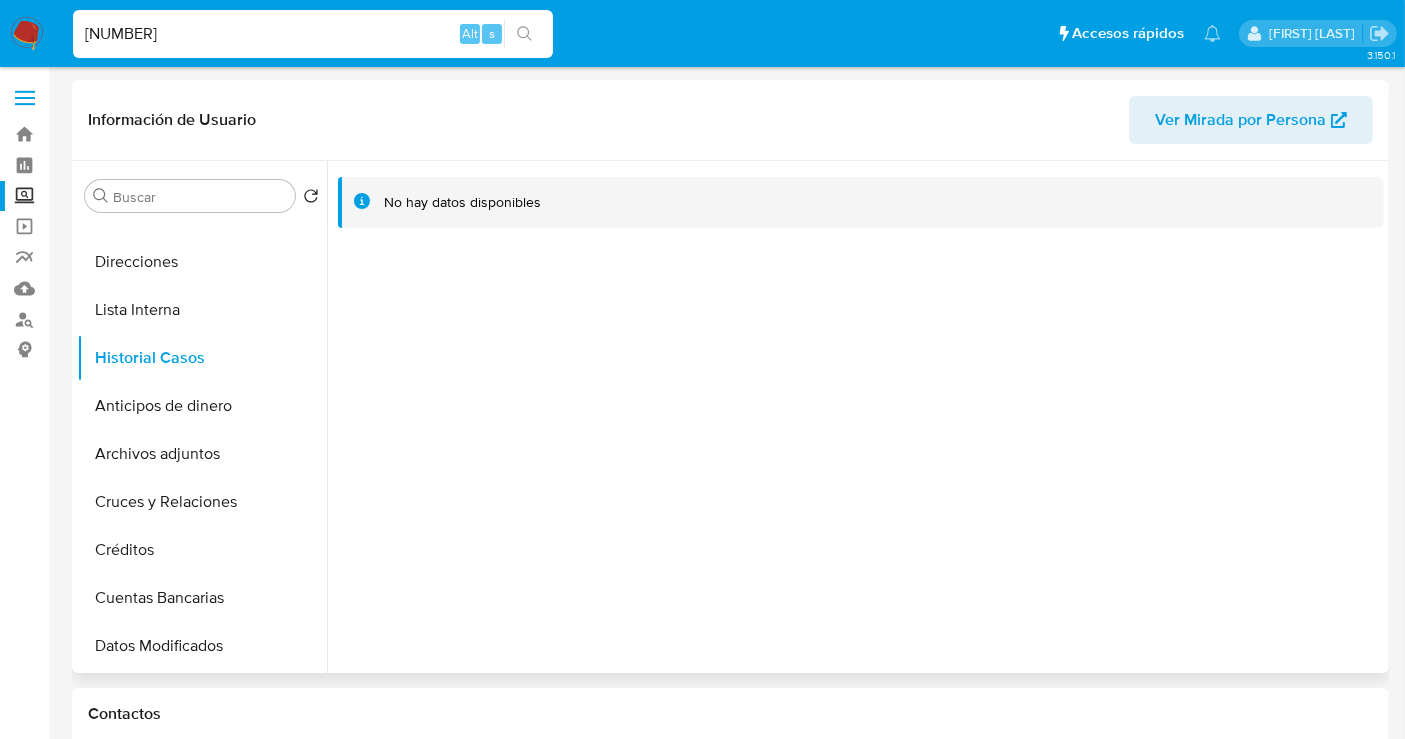 type 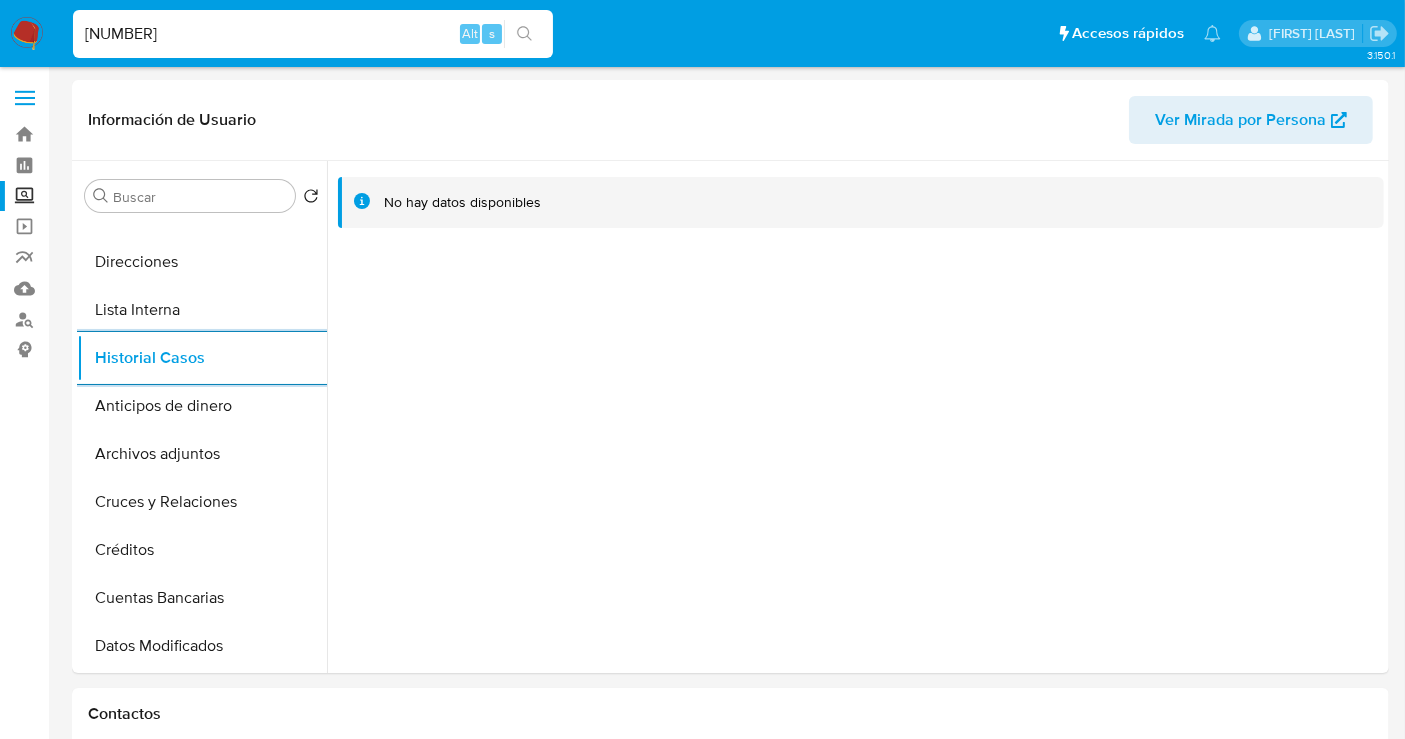 click on "1861575425" at bounding box center [313, 34] 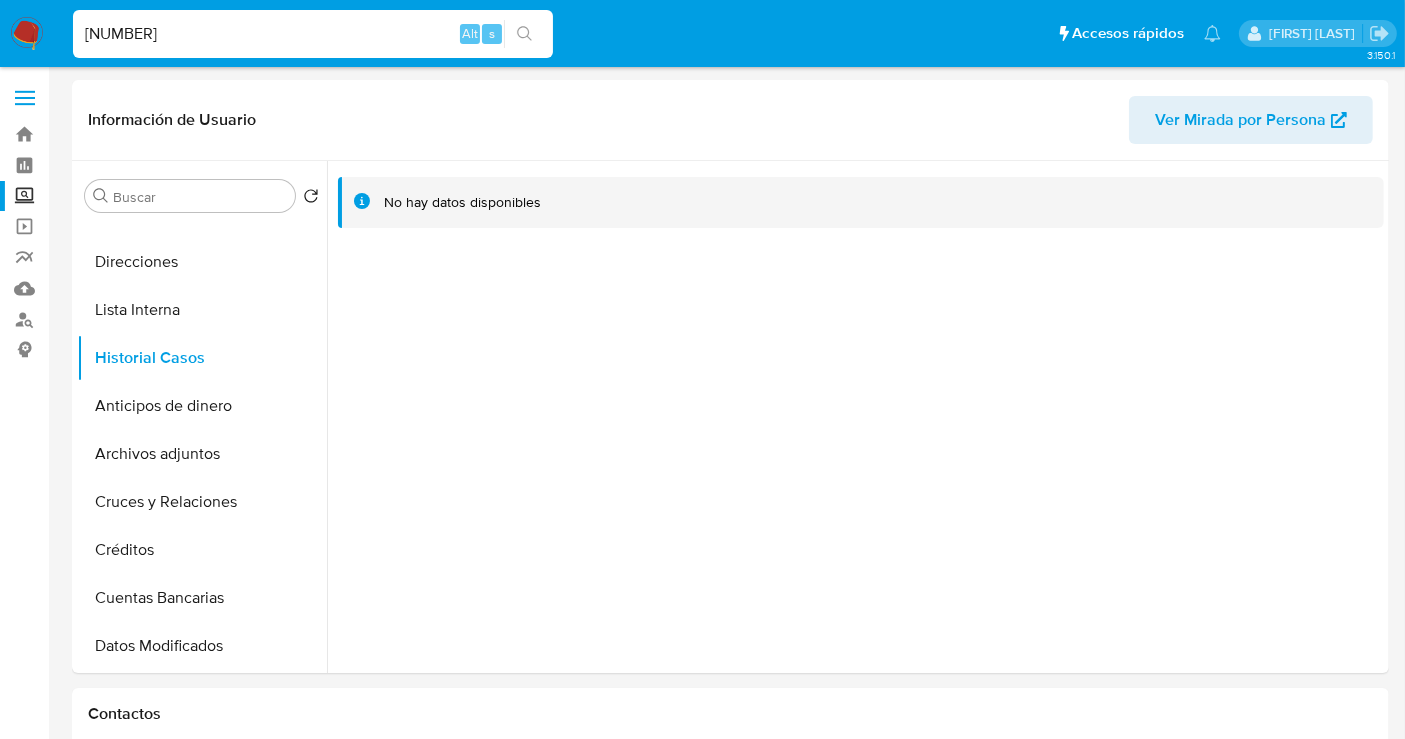 click on "1861575425" at bounding box center [313, 34] 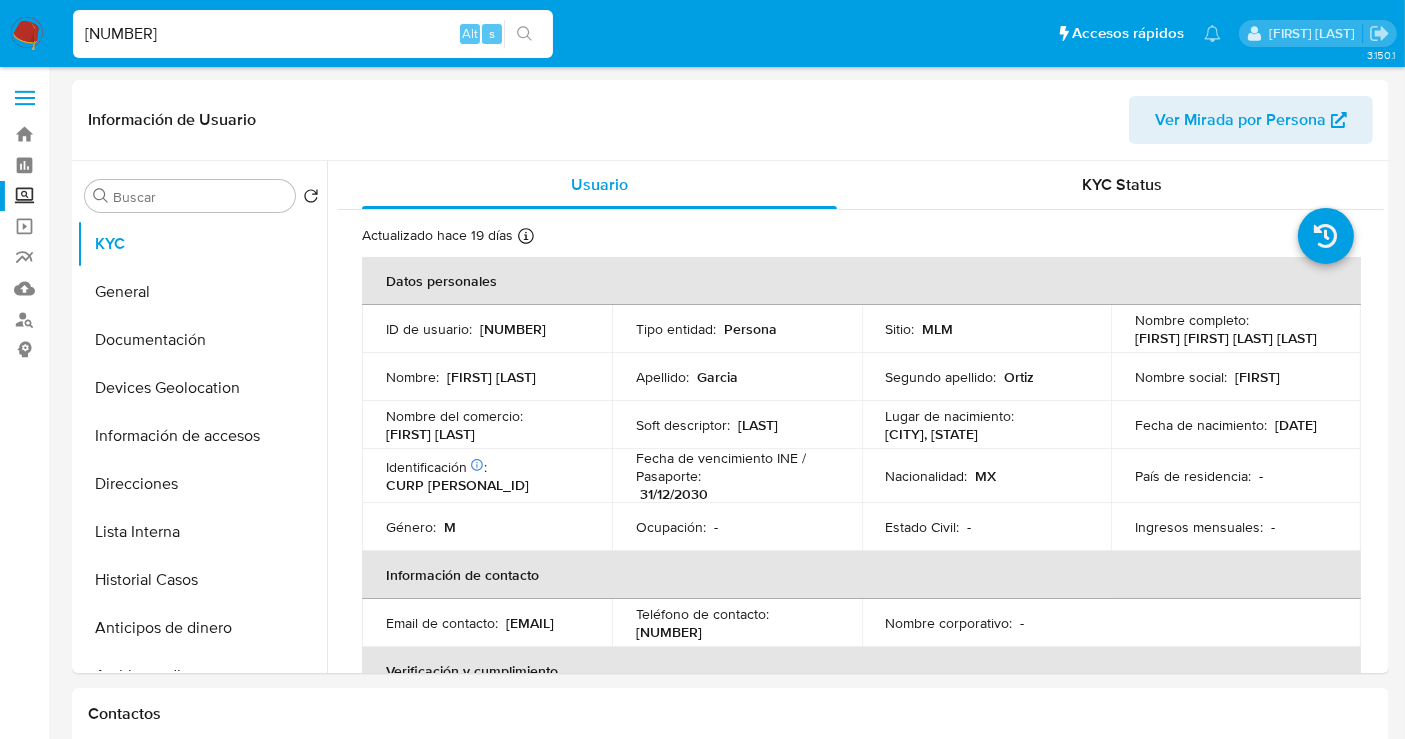 select on "10" 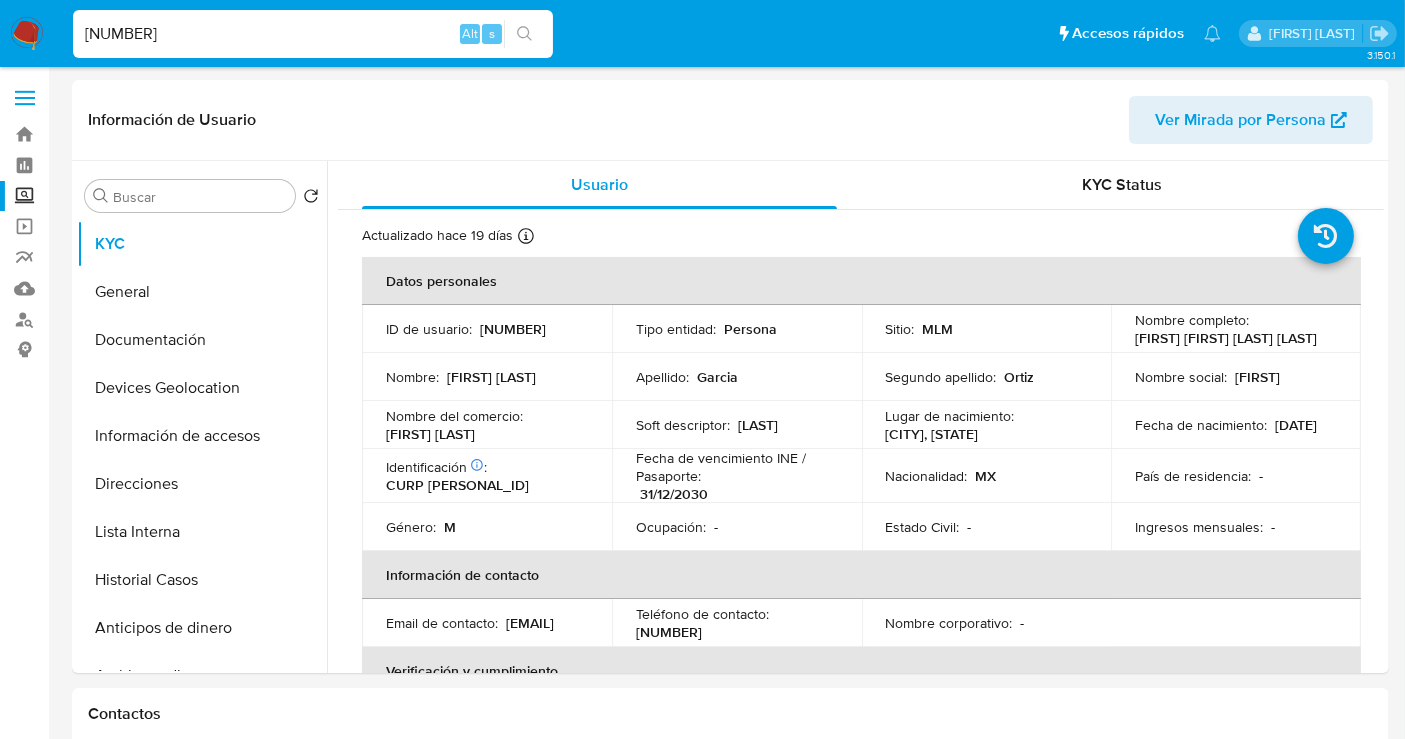 click on "Screening" at bounding box center (119, 196) 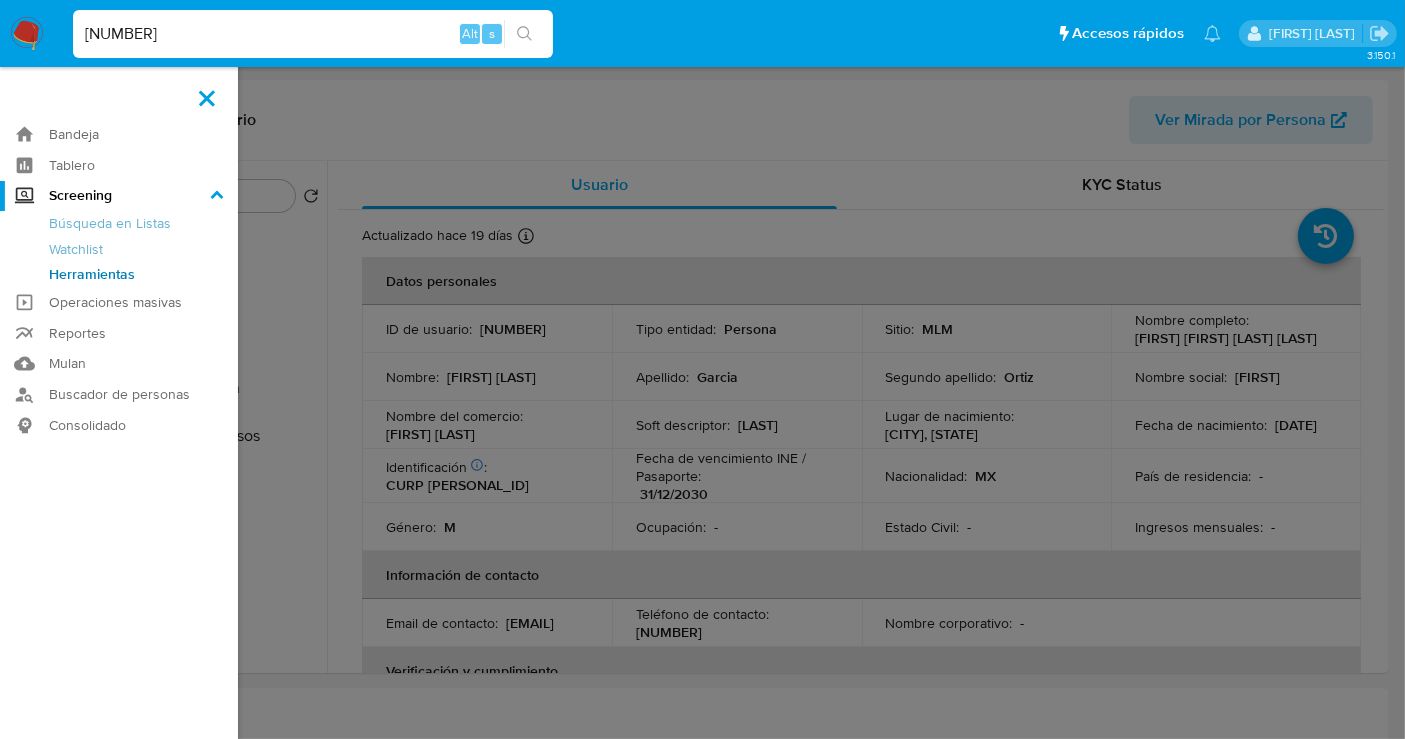 click on "Screening" at bounding box center (0, 0) 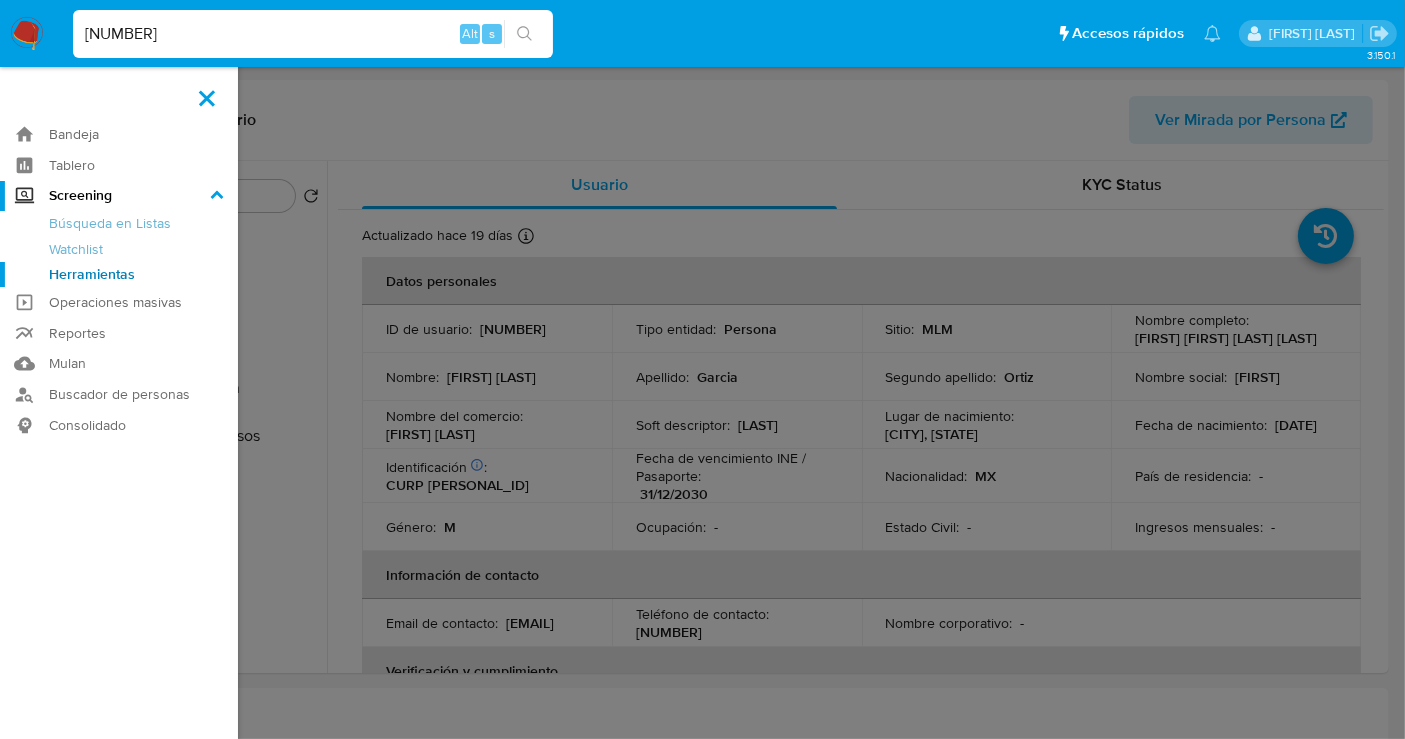 click on "Herramientas" at bounding box center (119, 274) 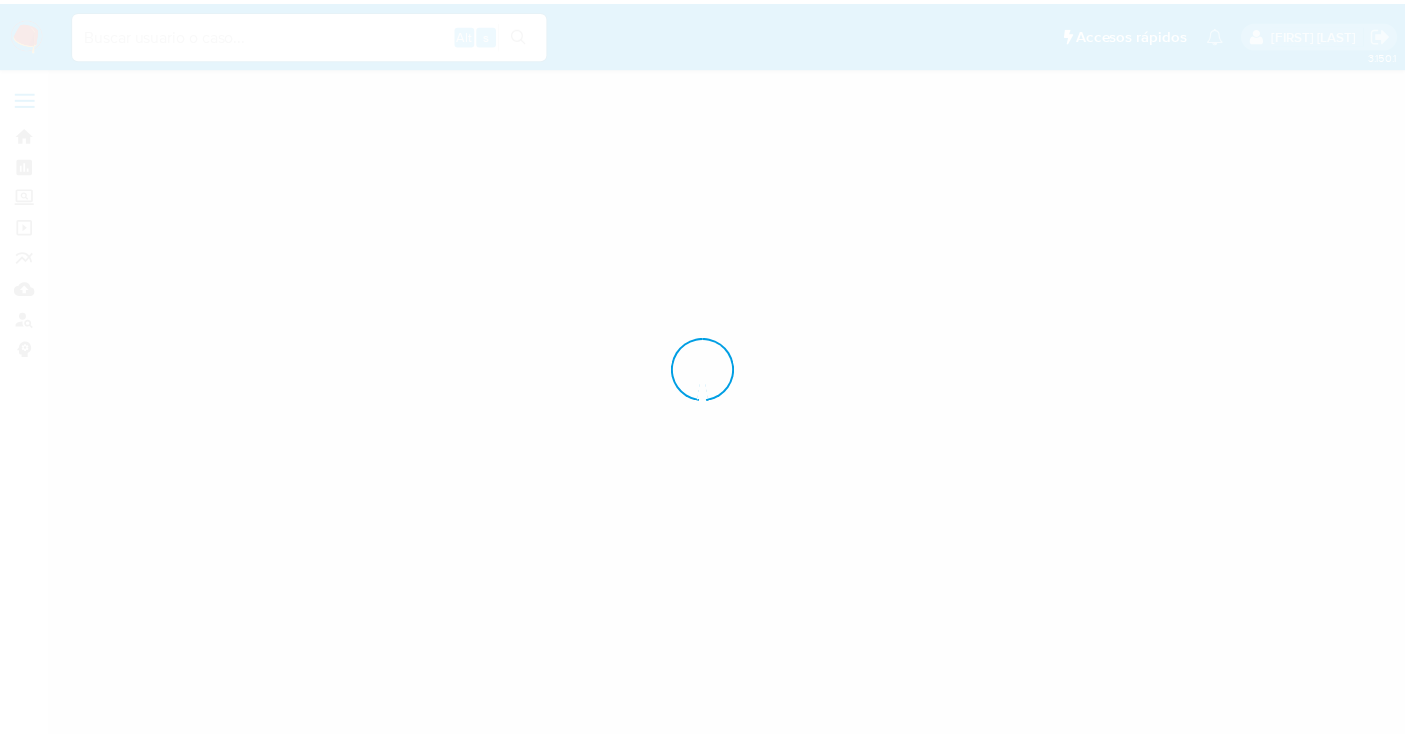 scroll, scrollTop: 0, scrollLeft: 0, axis: both 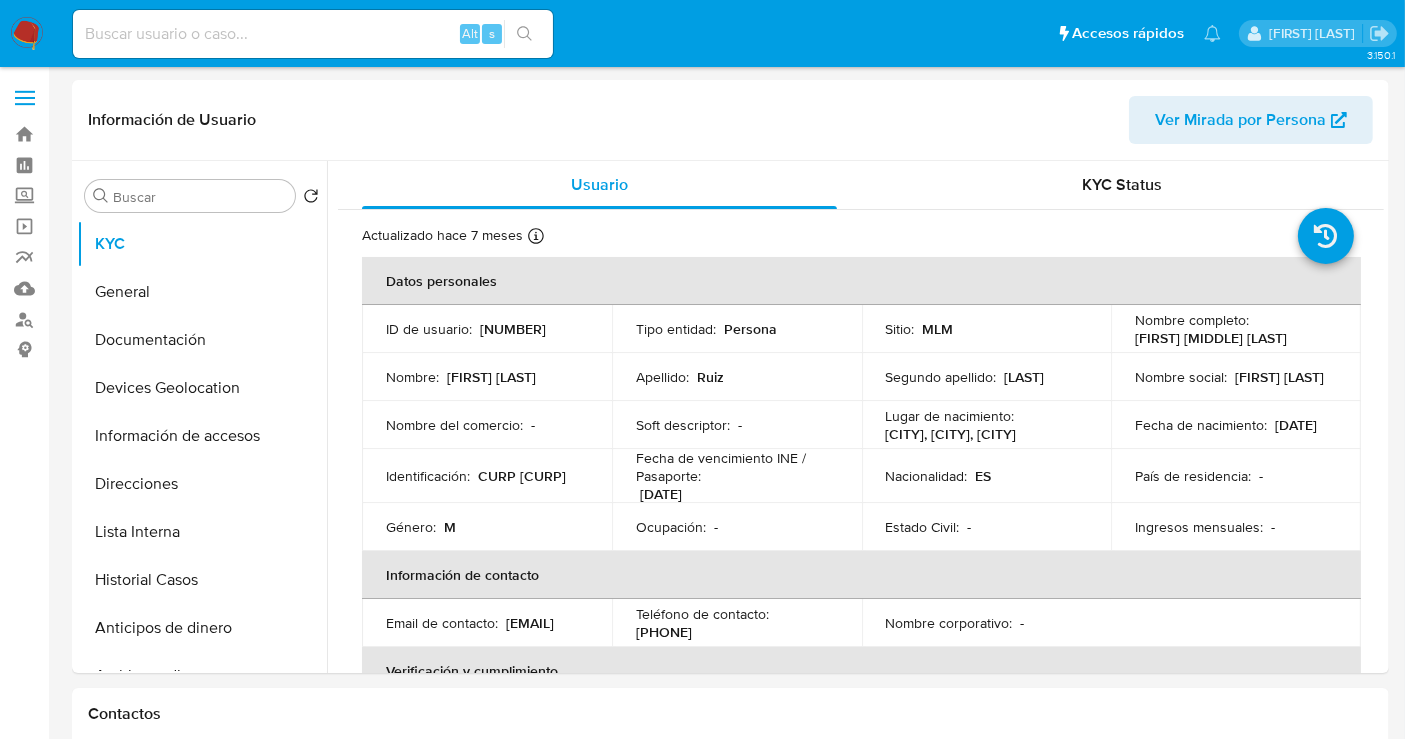 select on "10" 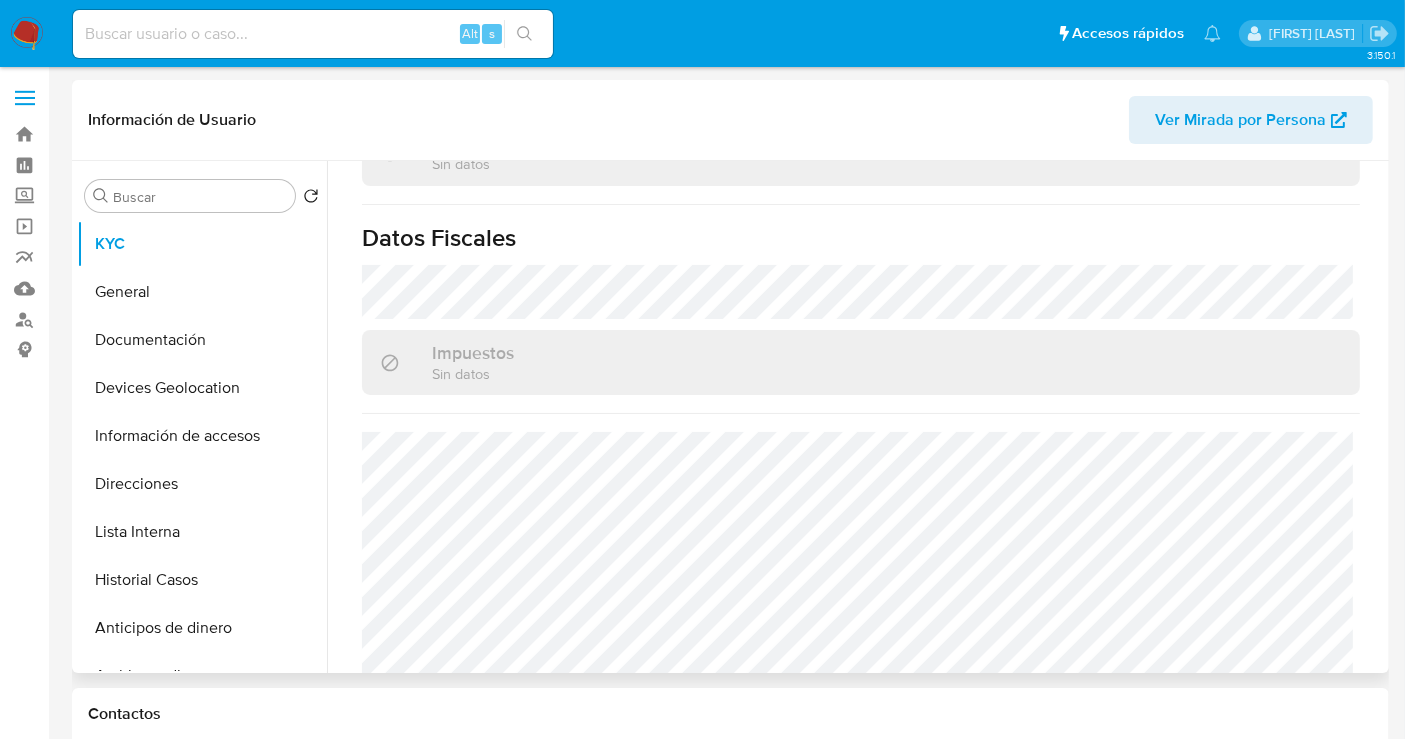 scroll, scrollTop: 1262, scrollLeft: 0, axis: vertical 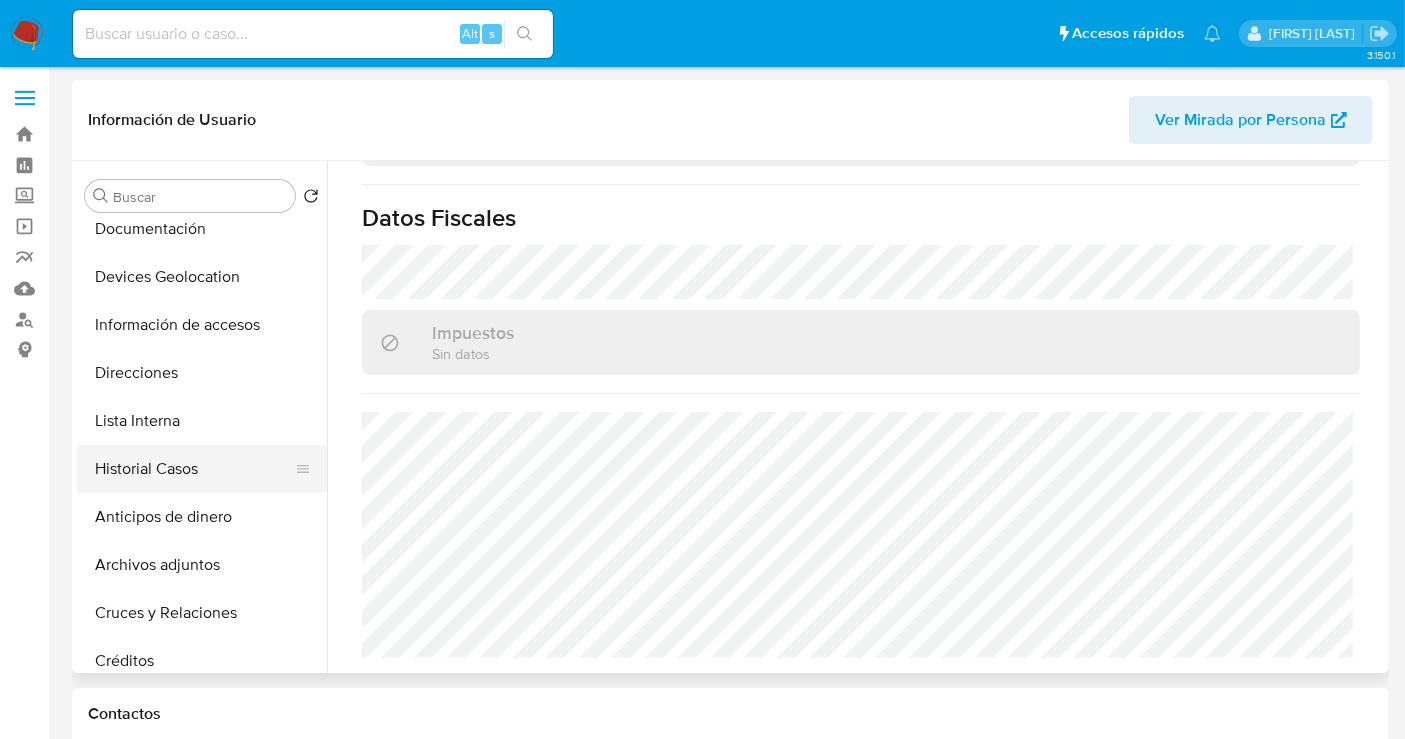 click on "Historial Casos" at bounding box center [194, 469] 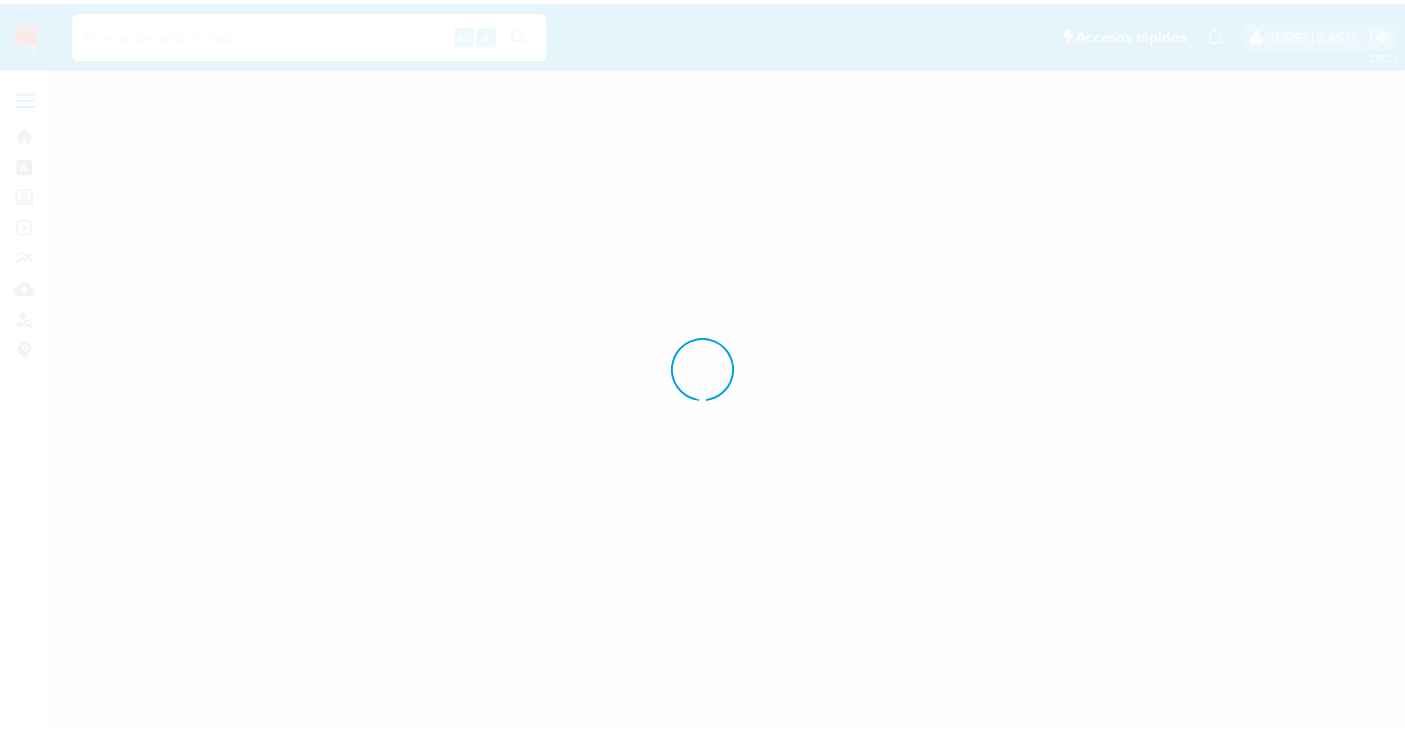 scroll, scrollTop: 0, scrollLeft: 0, axis: both 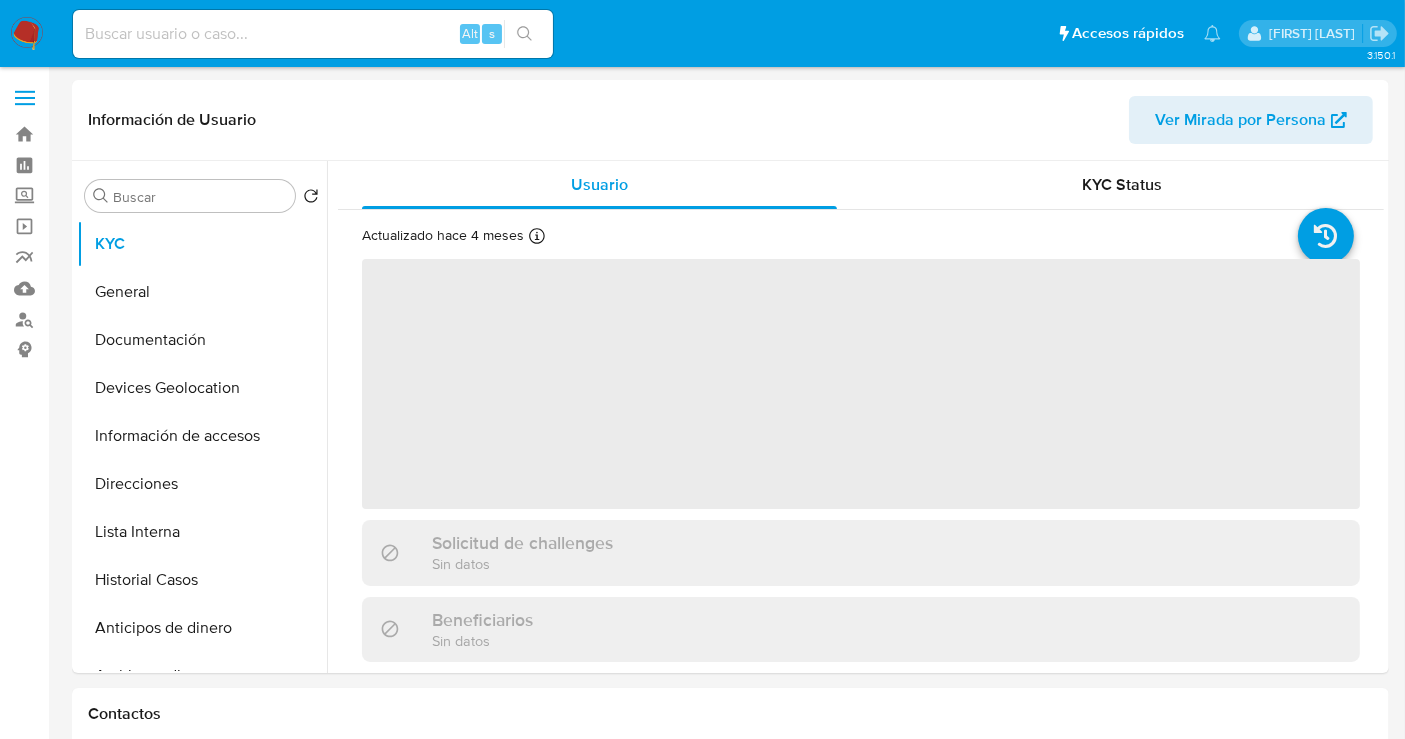 select on "10" 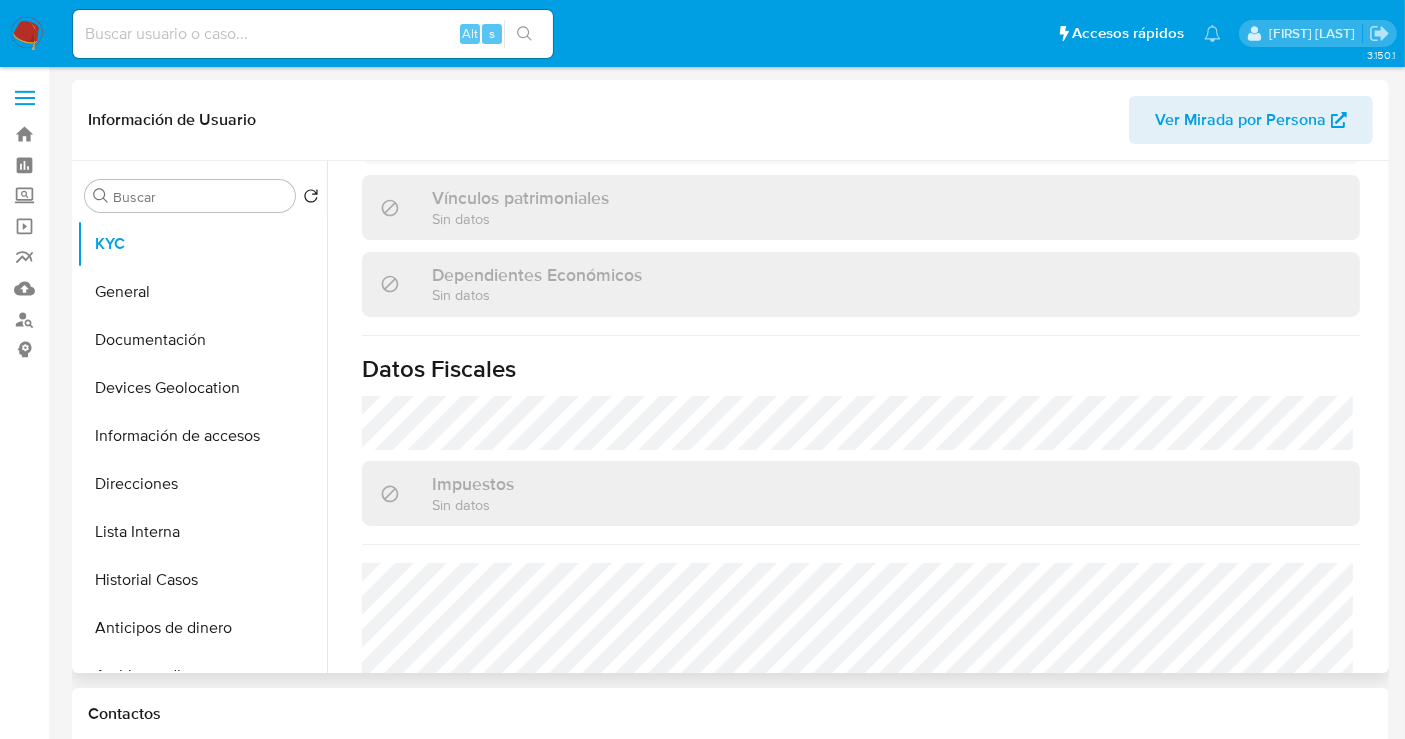scroll, scrollTop: 1262, scrollLeft: 0, axis: vertical 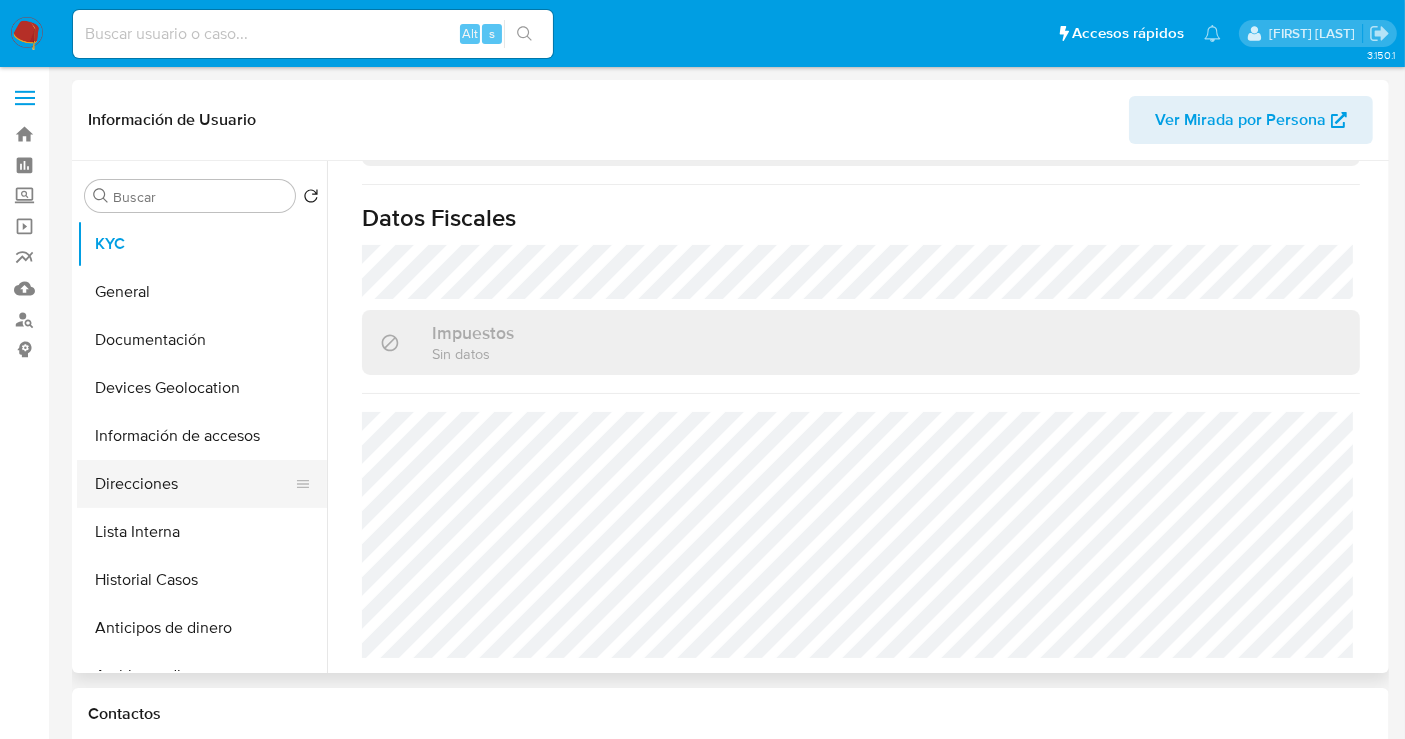 click on "Direcciones" at bounding box center [194, 484] 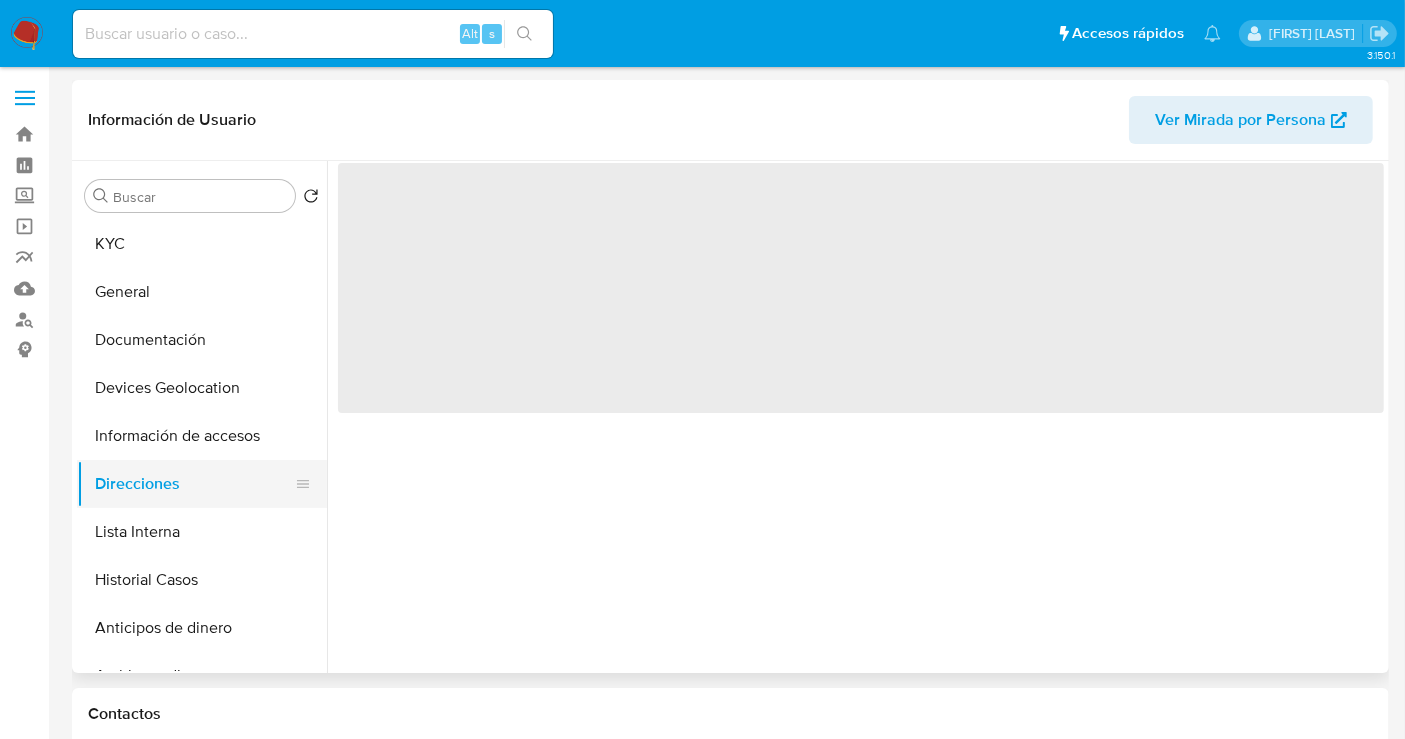 scroll, scrollTop: 0, scrollLeft: 0, axis: both 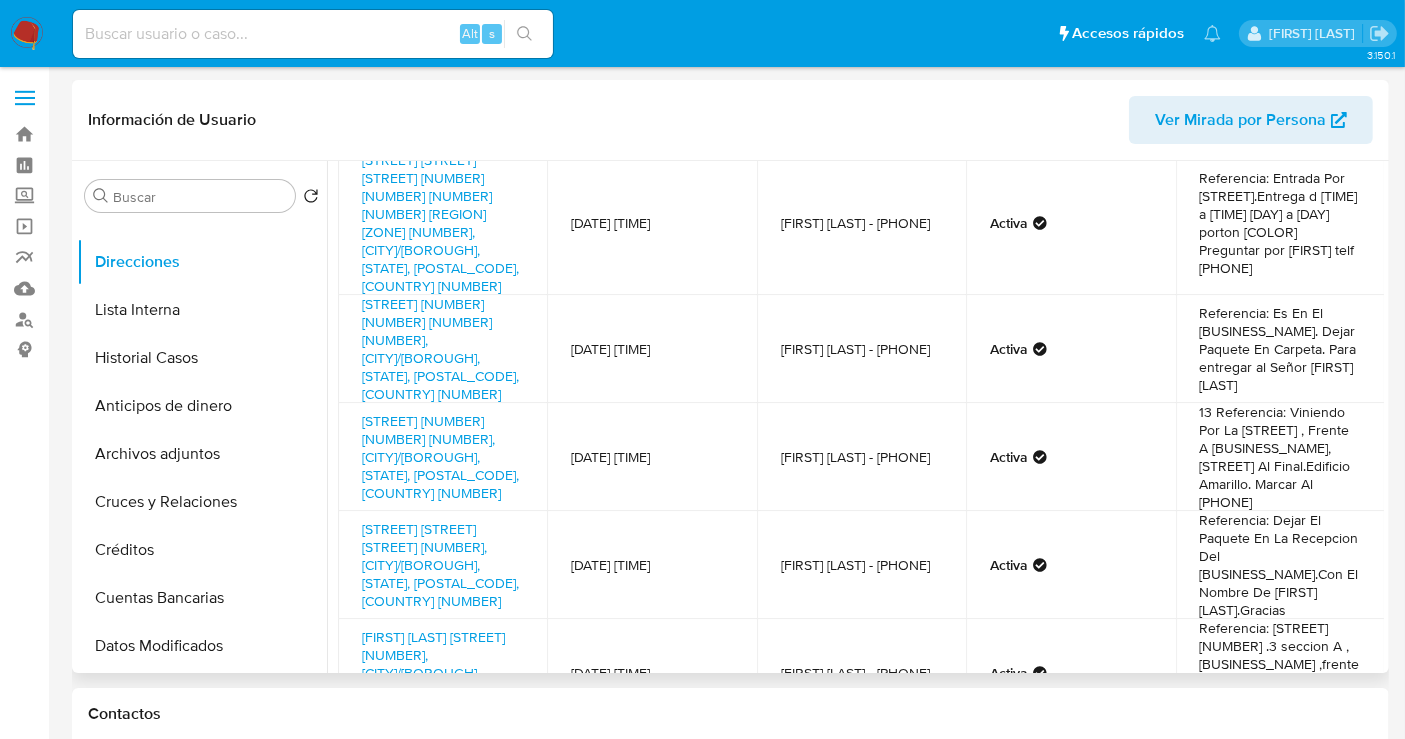 type 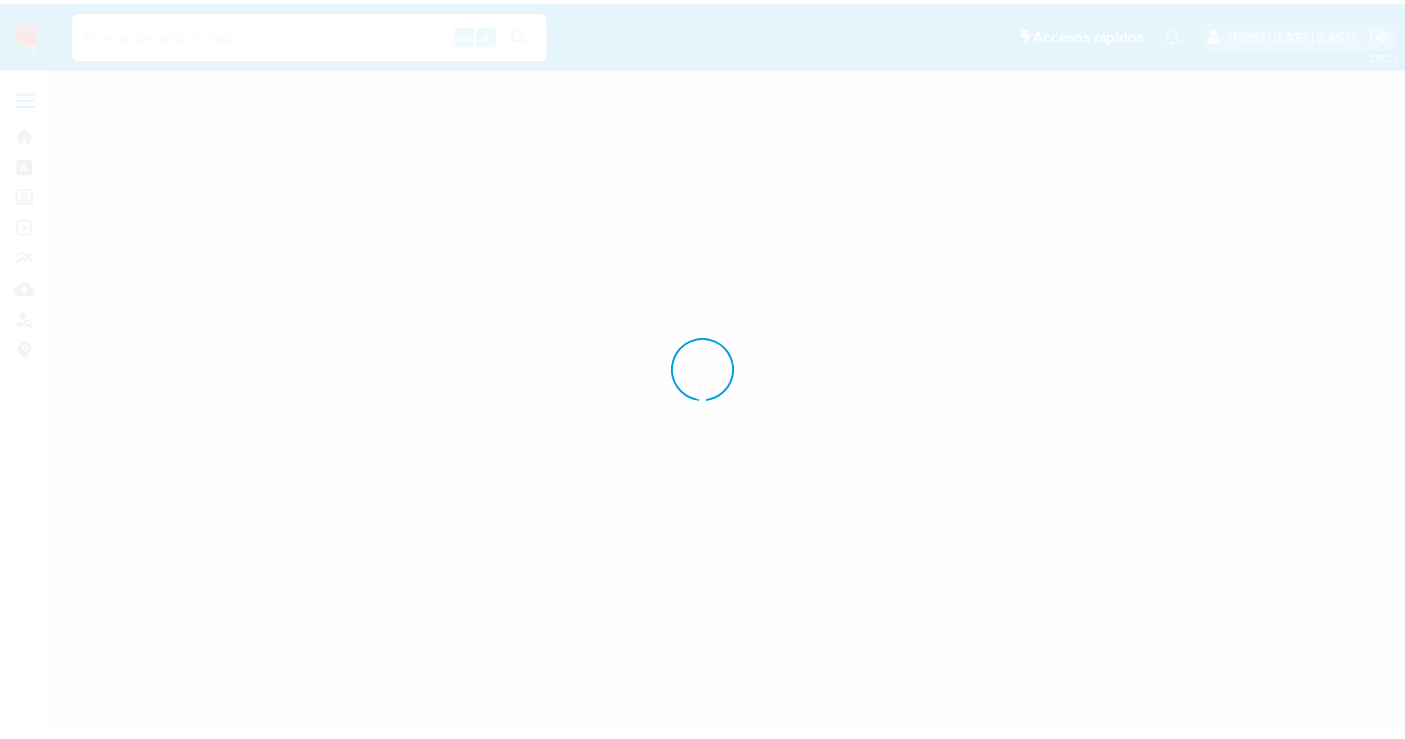 scroll, scrollTop: 0, scrollLeft: 0, axis: both 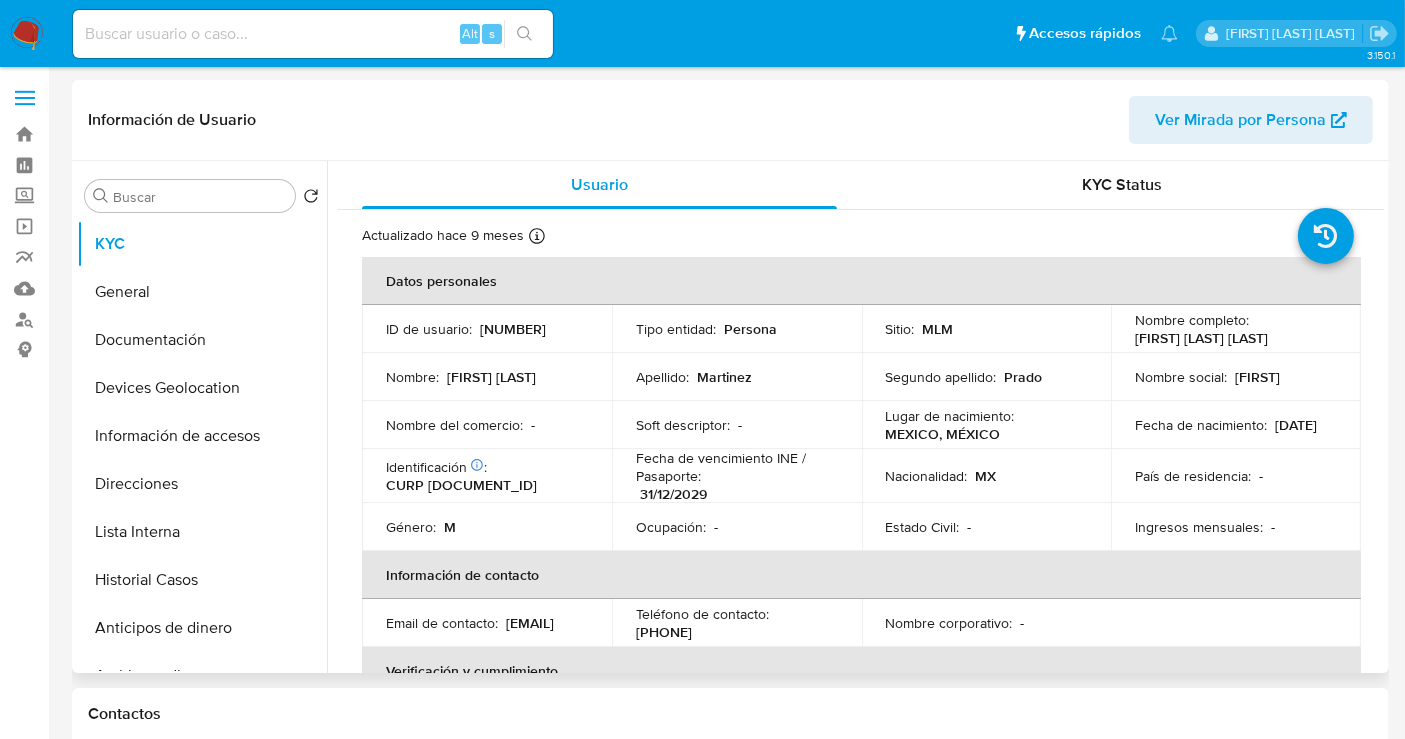 select on "10" 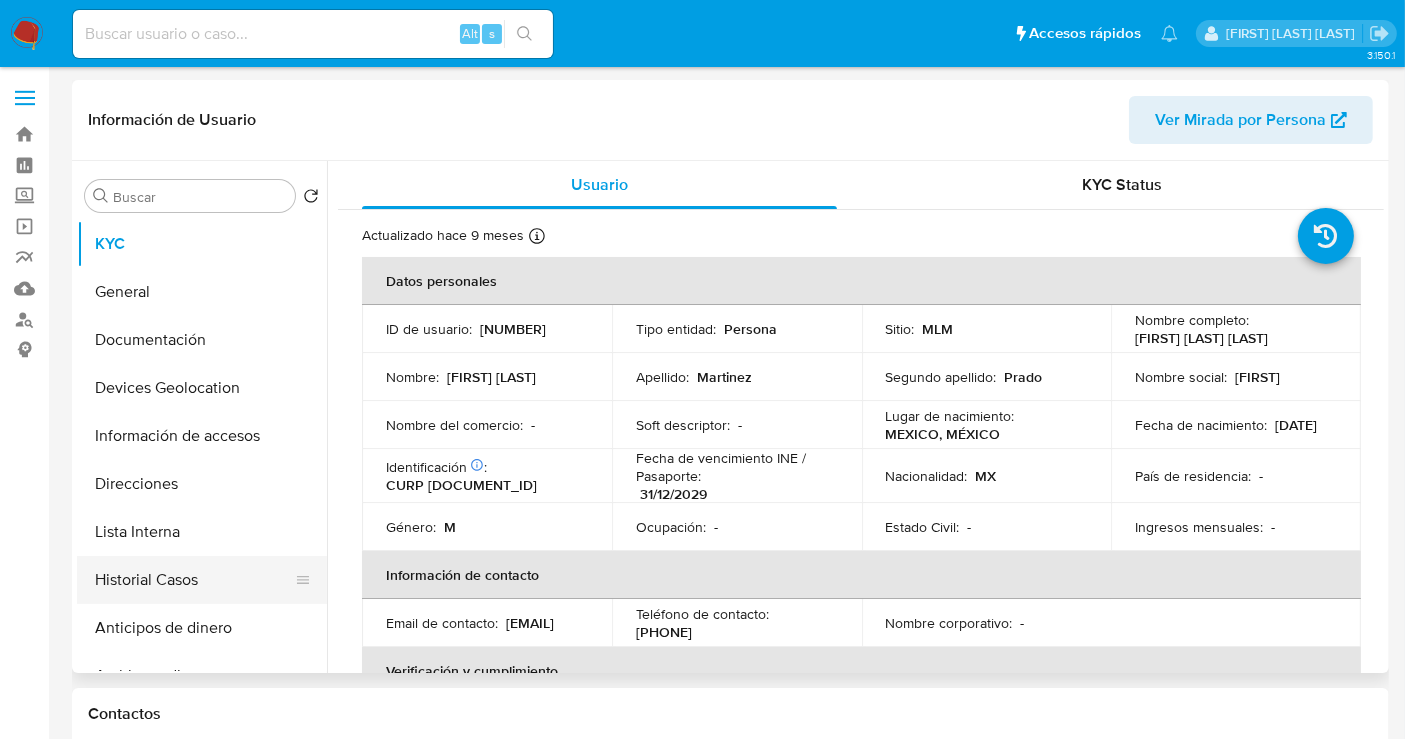 click on "Historial Casos" at bounding box center [194, 580] 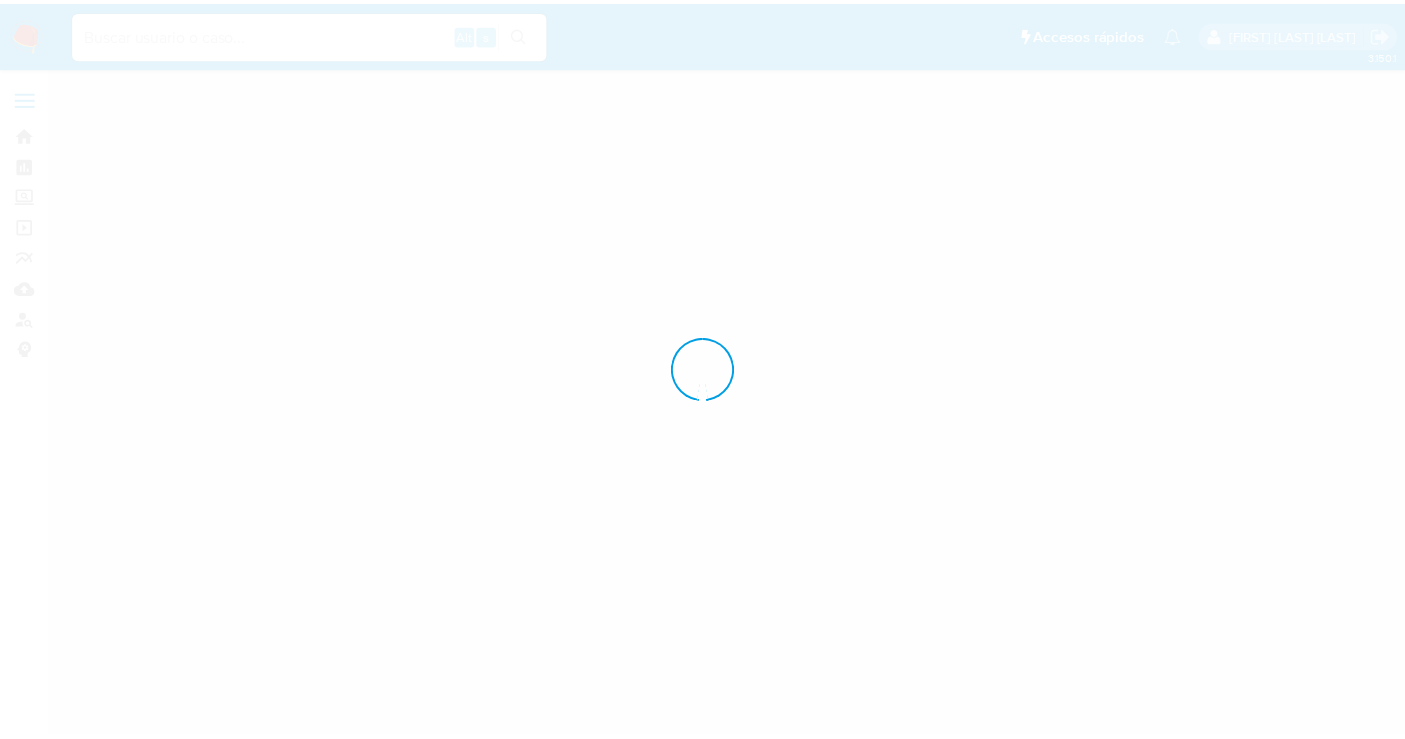 scroll, scrollTop: 0, scrollLeft: 0, axis: both 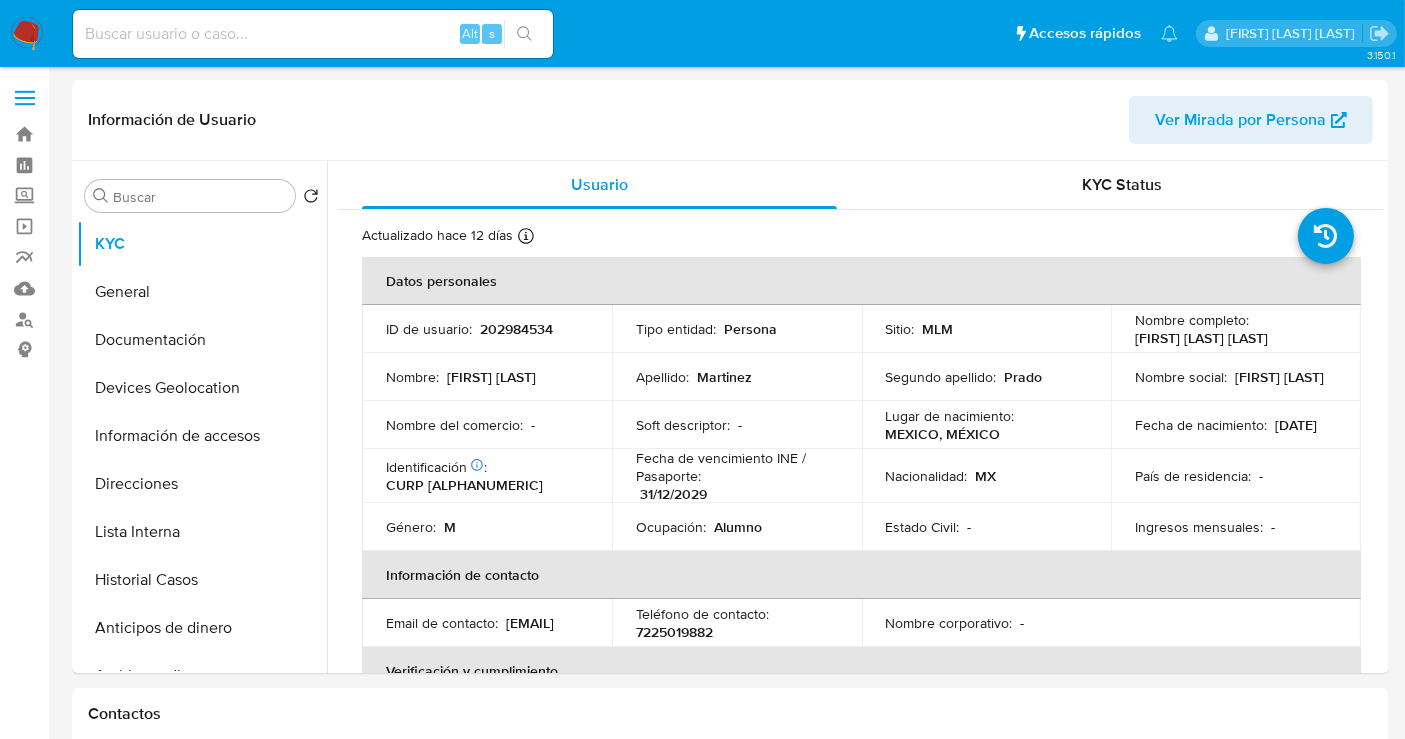 select on "10" 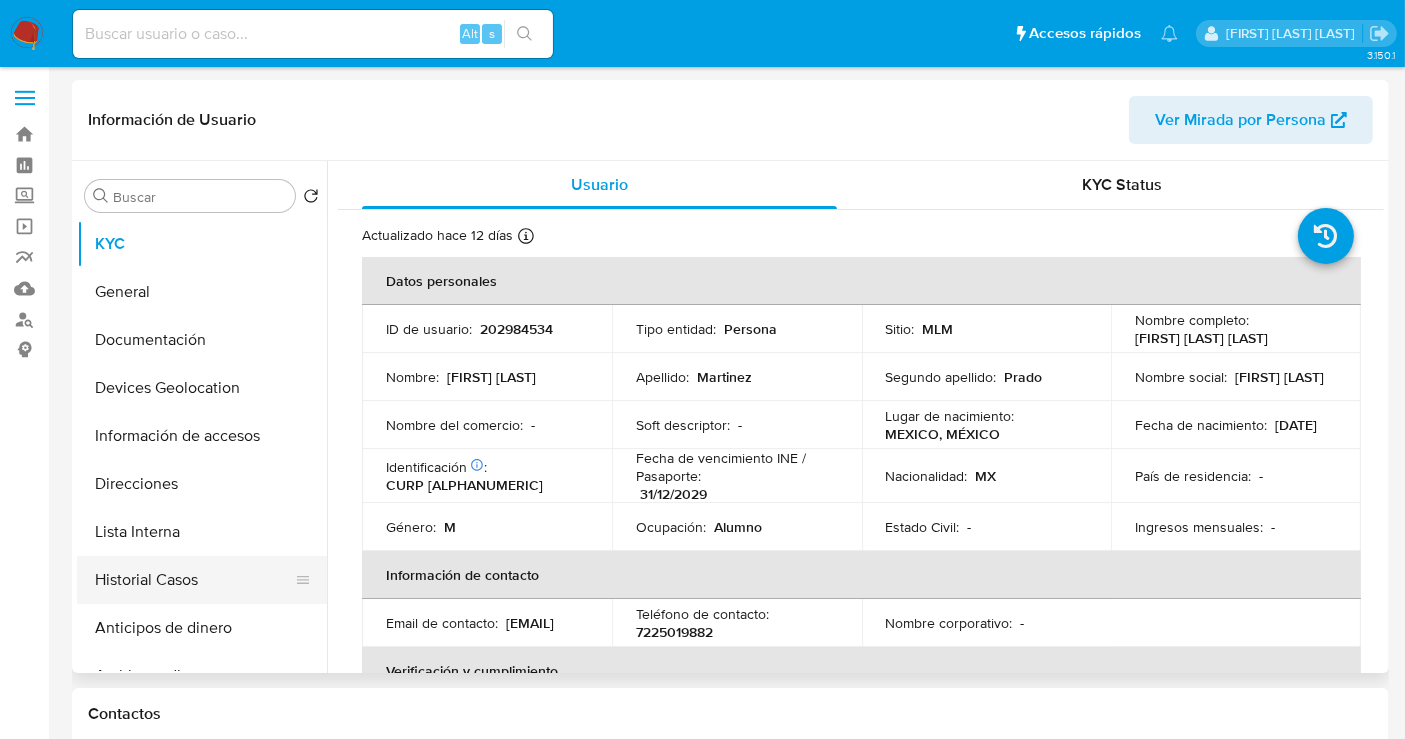 click on "Historial Casos" at bounding box center [194, 580] 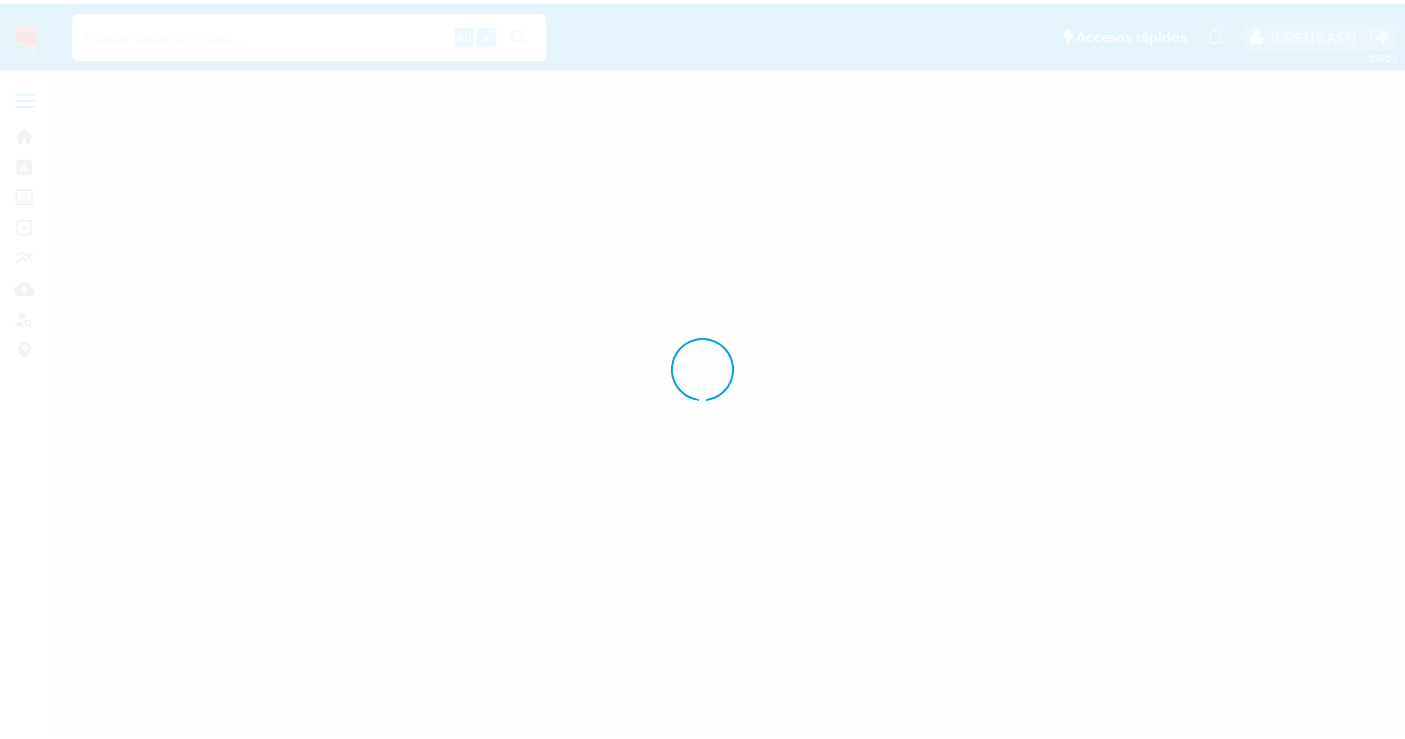 scroll, scrollTop: 0, scrollLeft: 0, axis: both 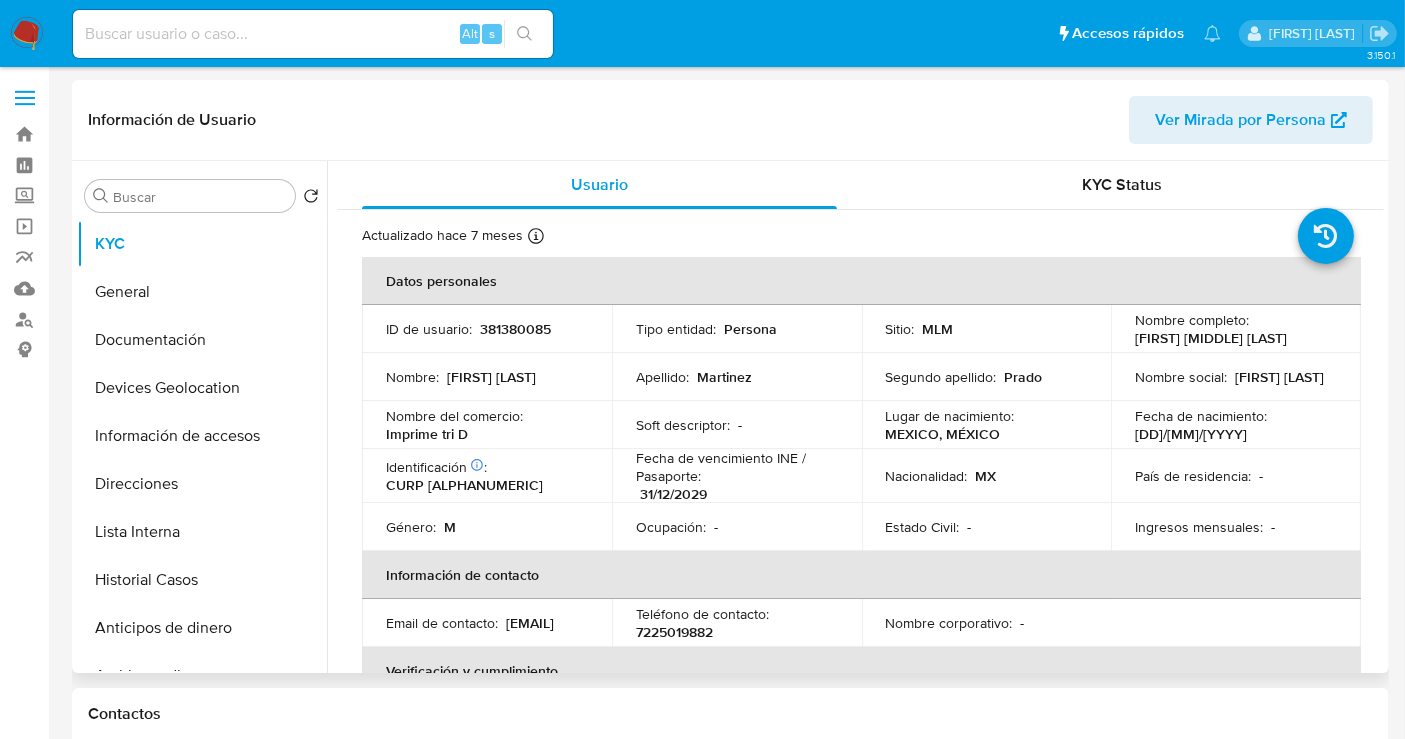 select on "10" 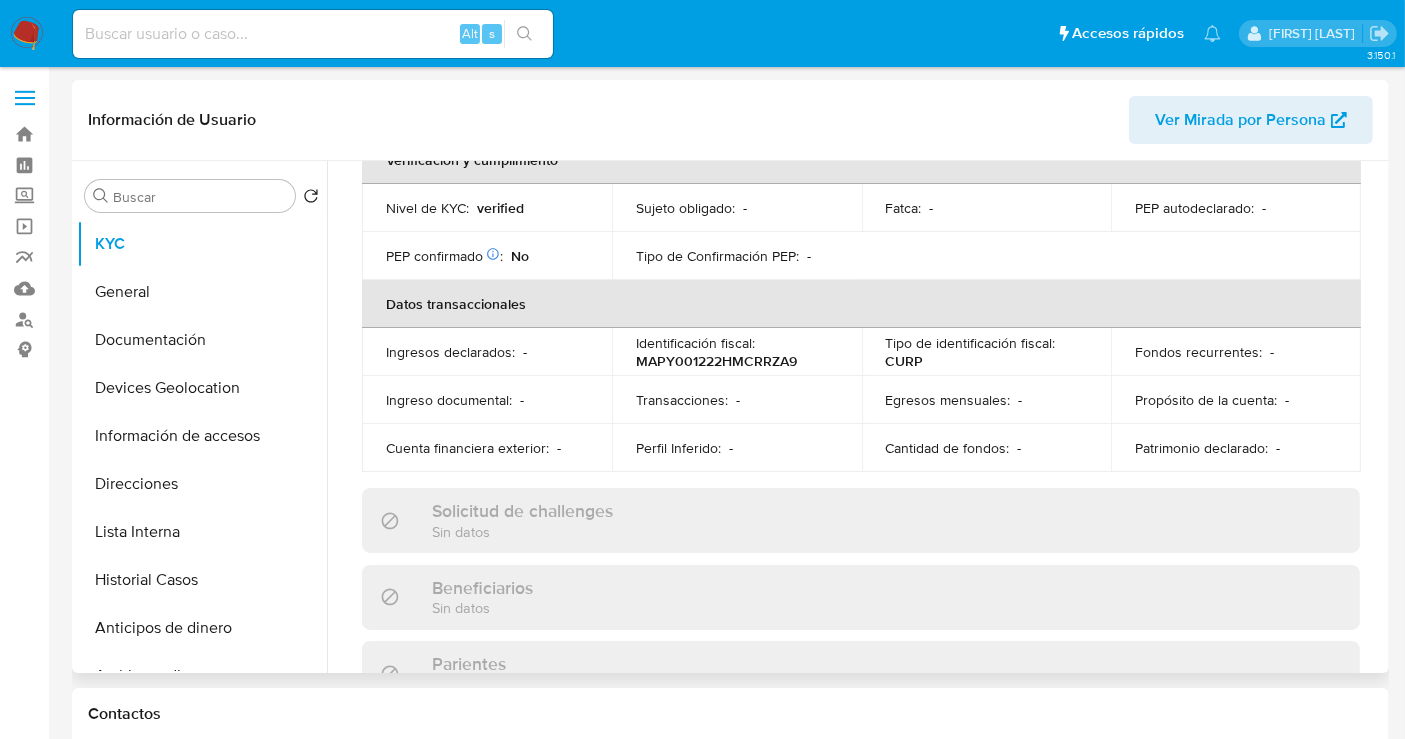 scroll, scrollTop: 555, scrollLeft: 0, axis: vertical 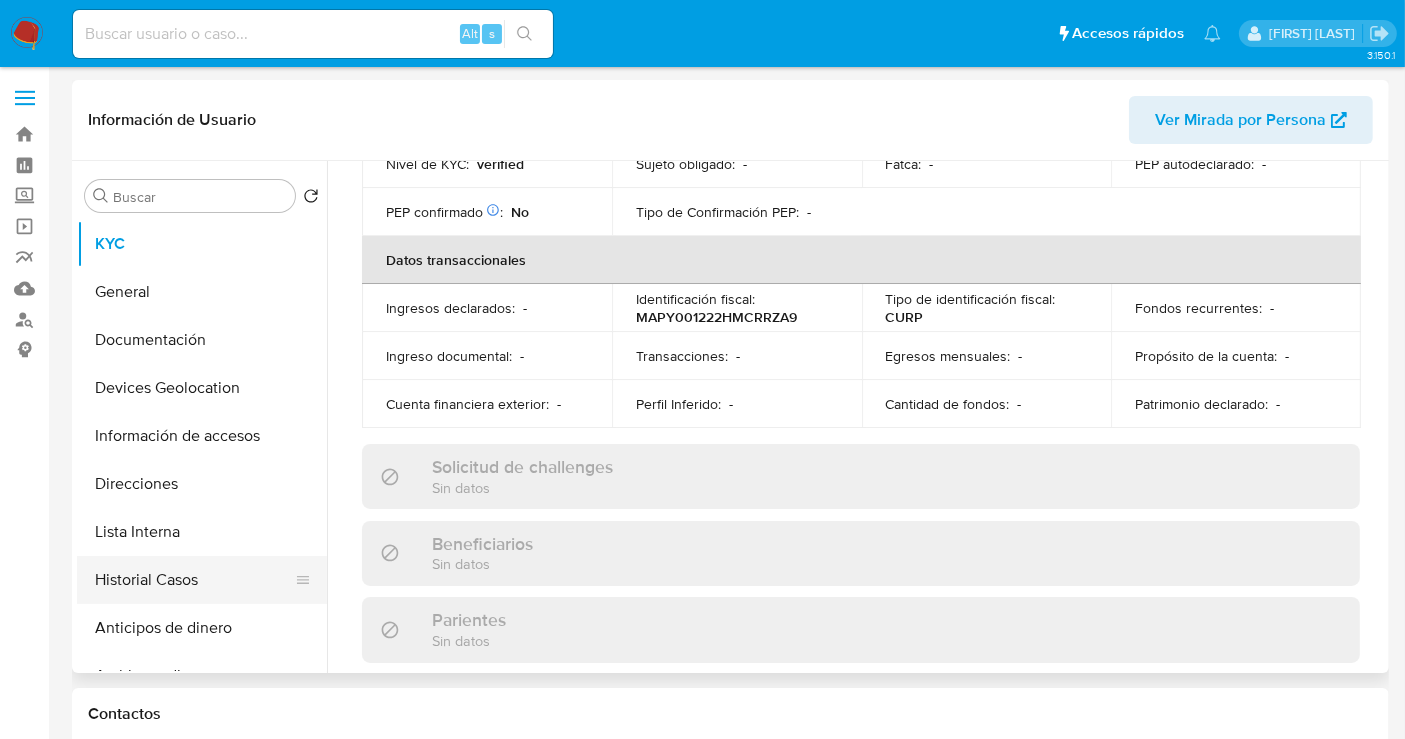 click on "Historial Casos" at bounding box center [194, 580] 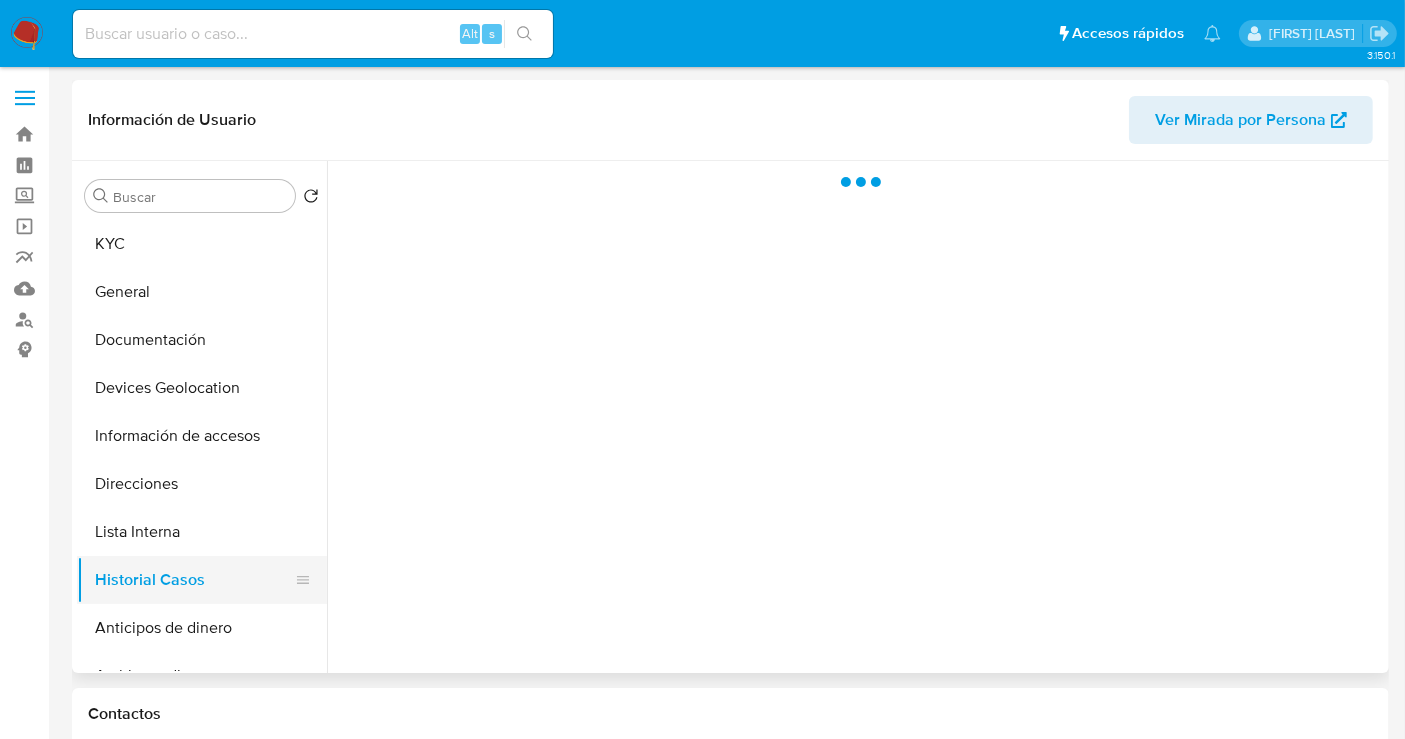 scroll, scrollTop: 0, scrollLeft: 0, axis: both 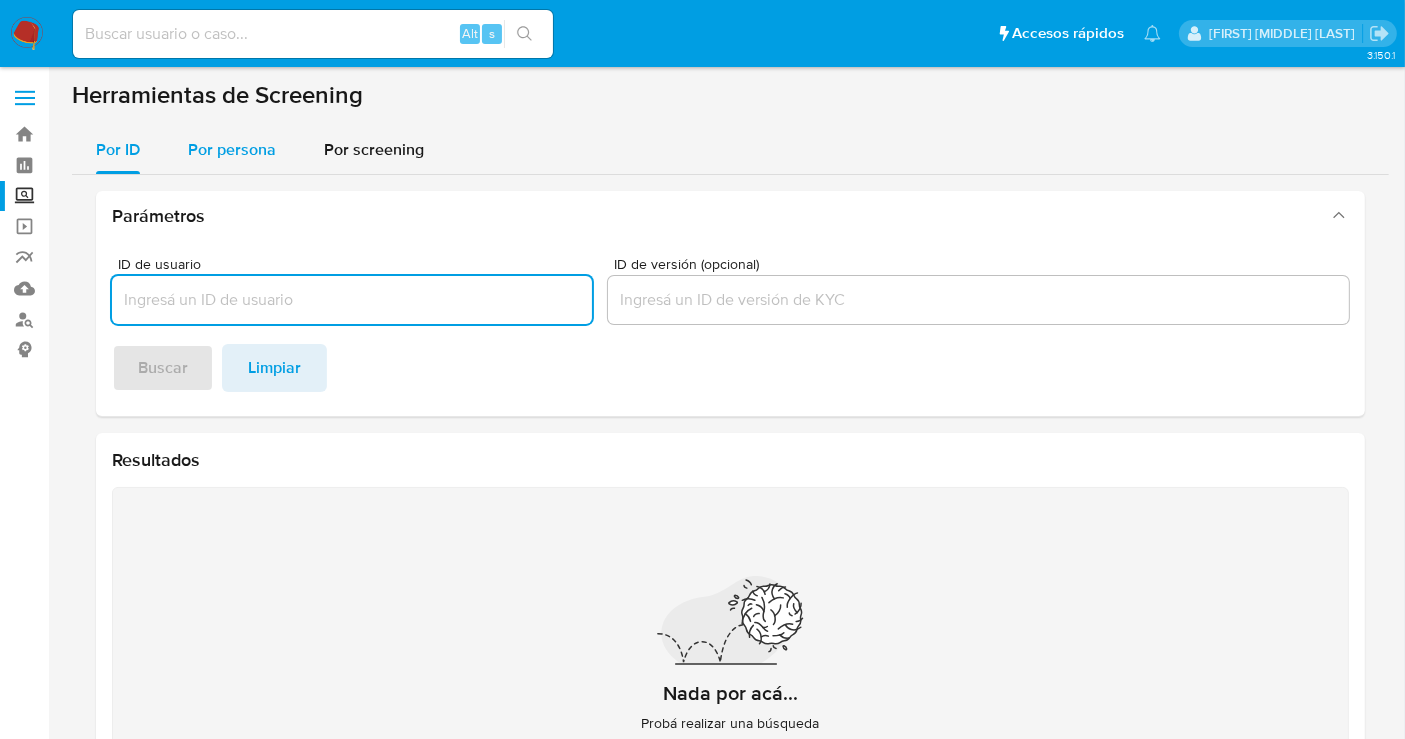 click on "Por persona" at bounding box center (232, 149) 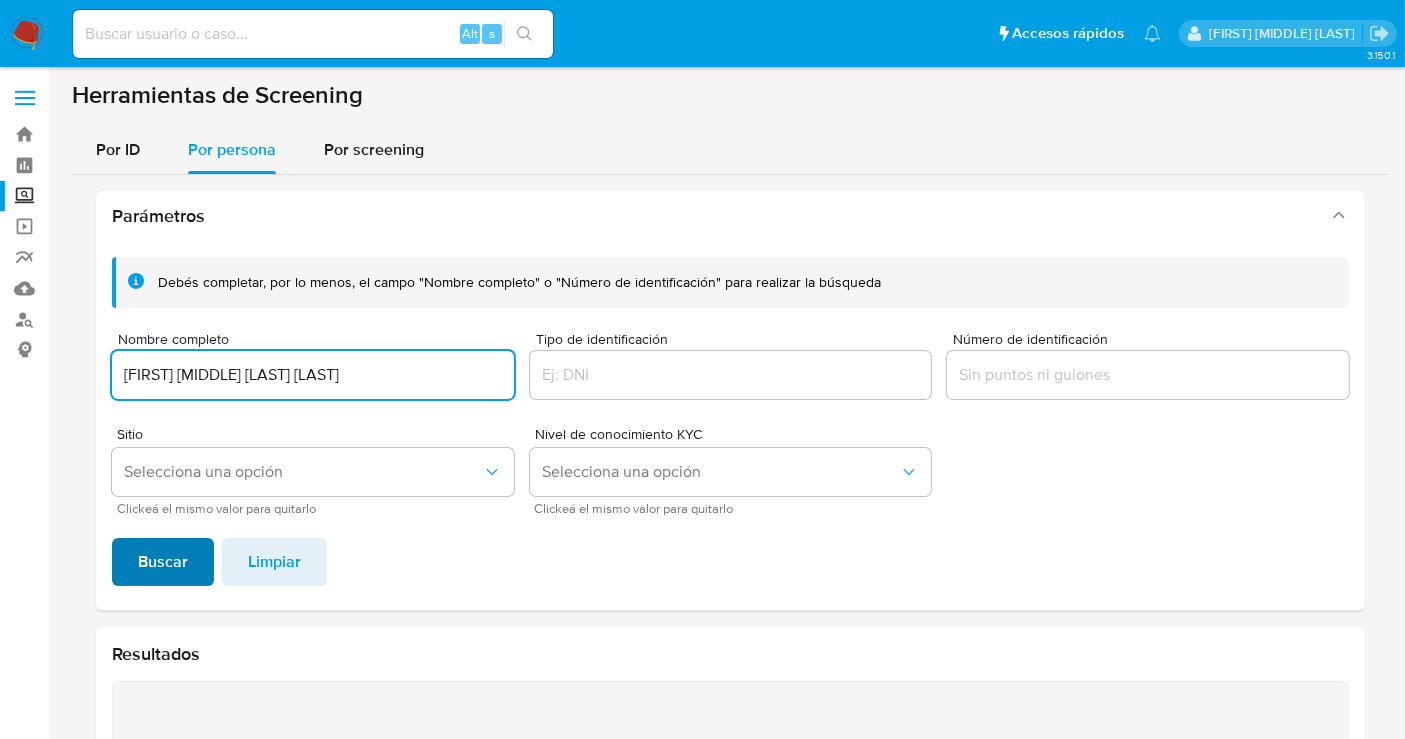 type on "[FIRST] [MIDDLE] [LAST] [LAST]" 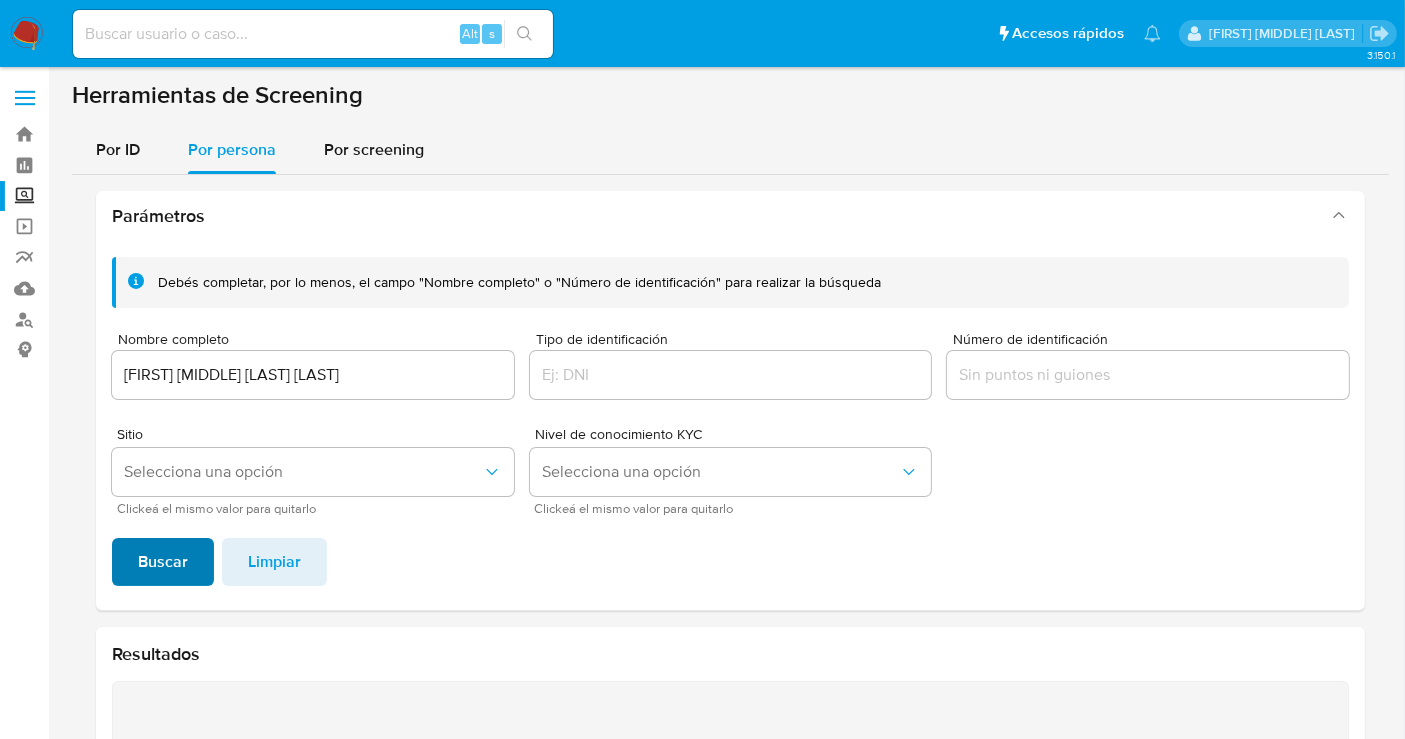 click on "Buscar" at bounding box center [163, 562] 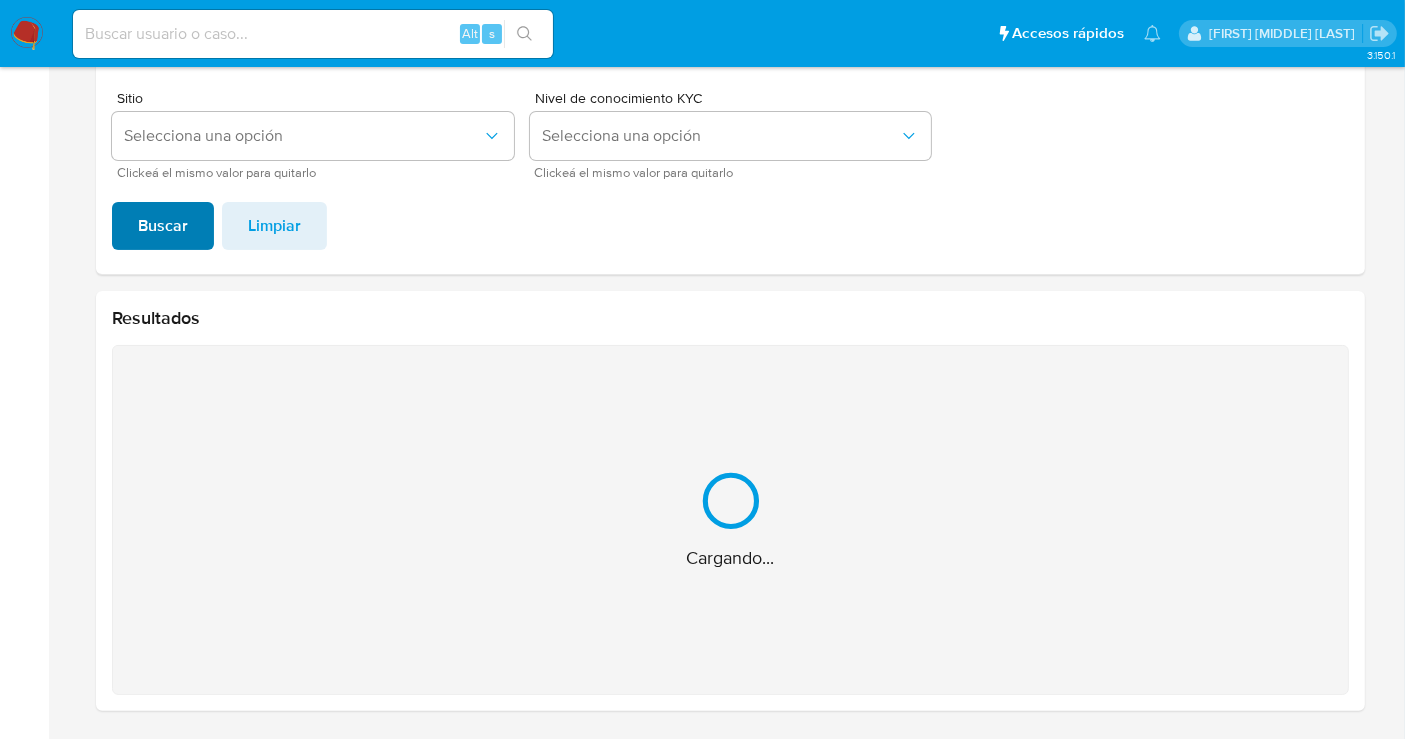scroll, scrollTop: 17, scrollLeft: 0, axis: vertical 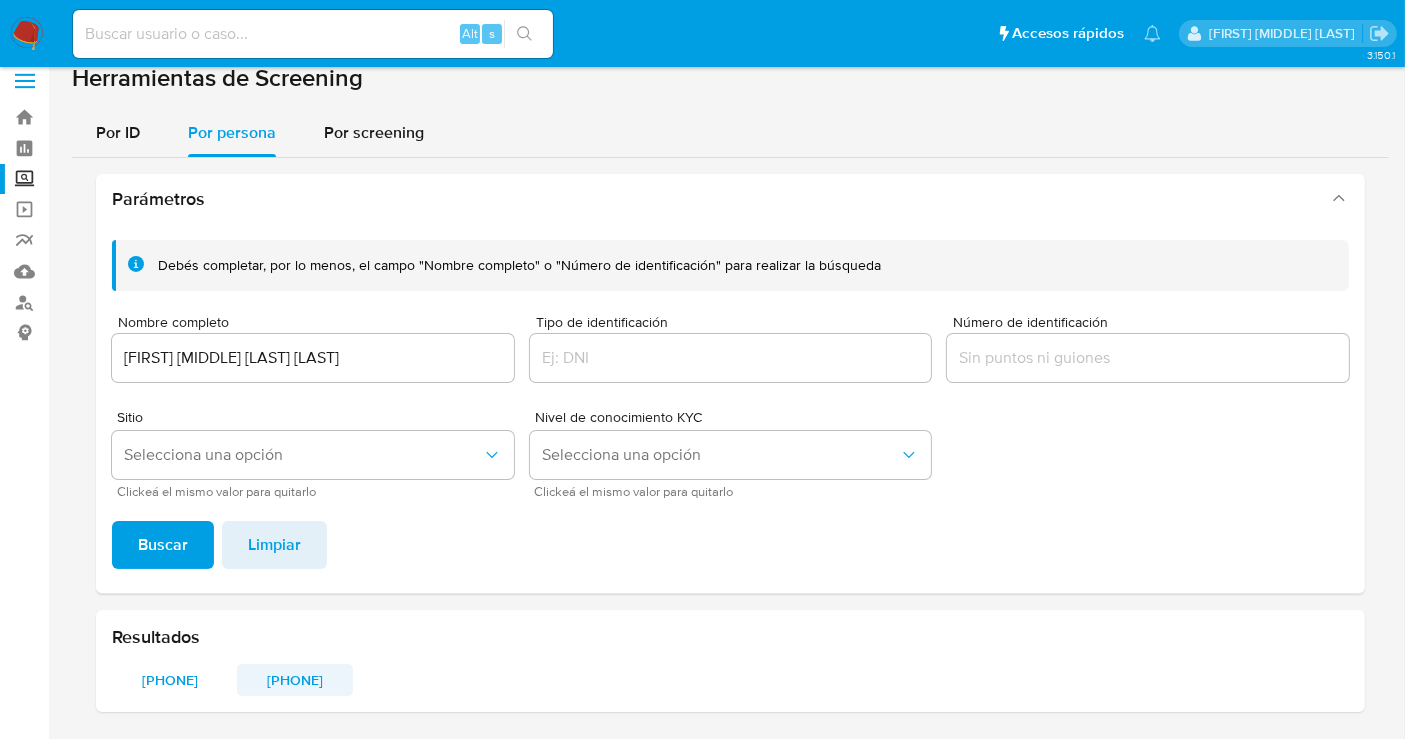 click on "[PHONE]" at bounding box center [295, 680] 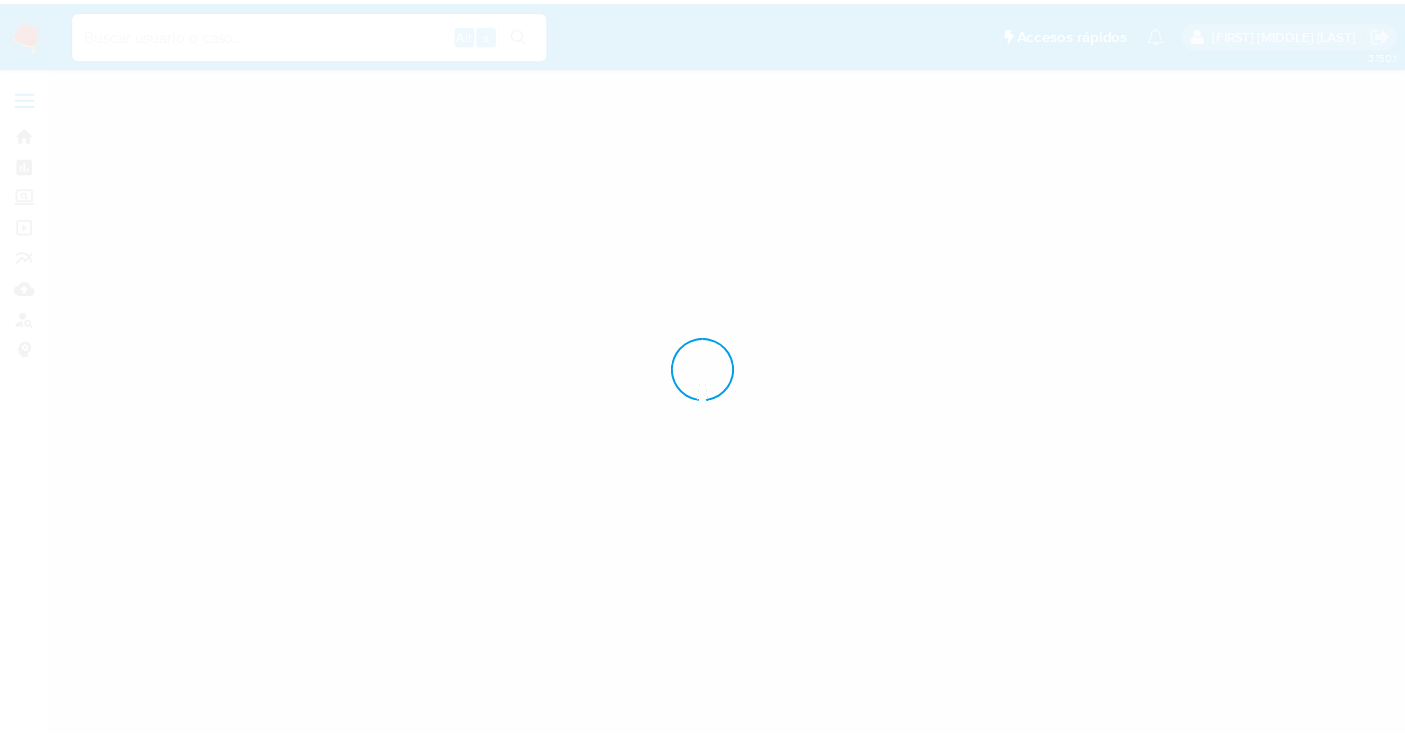 scroll, scrollTop: 0, scrollLeft: 0, axis: both 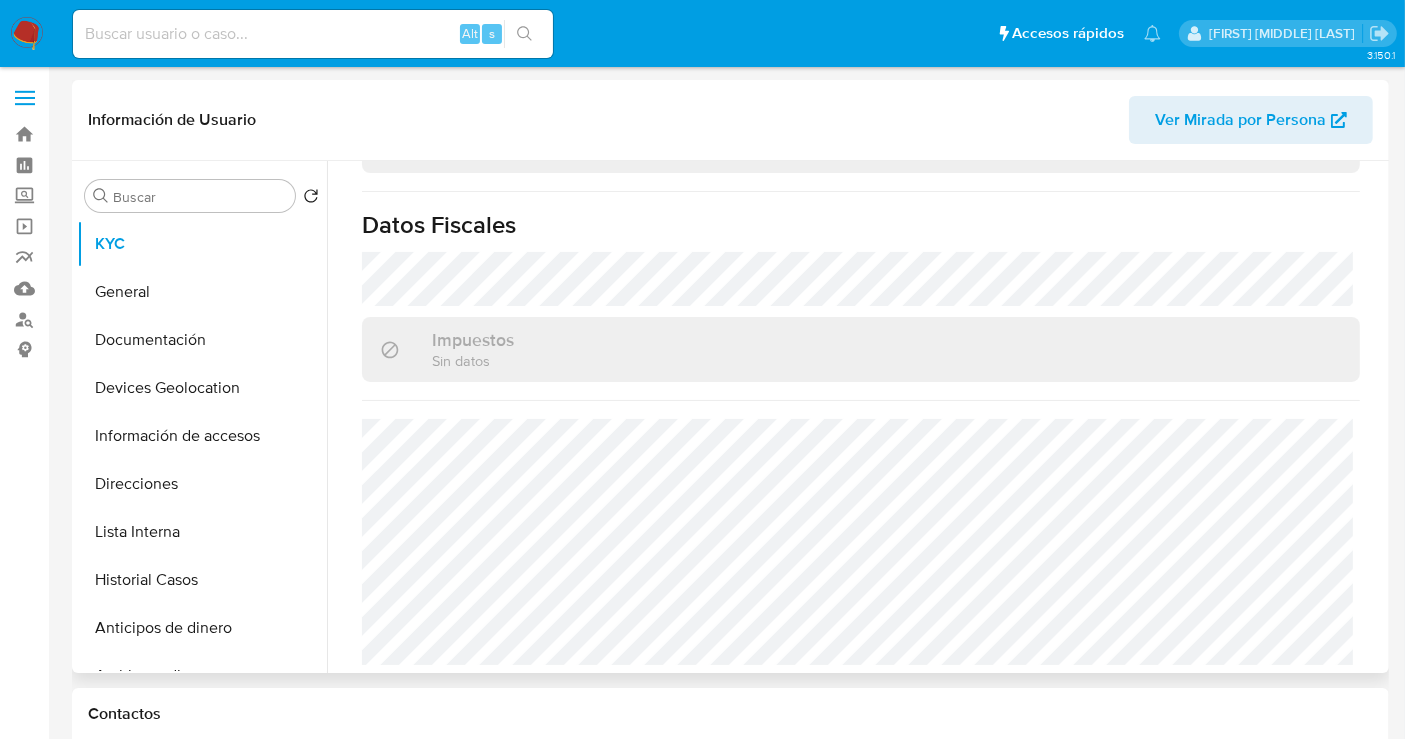 select on "10" 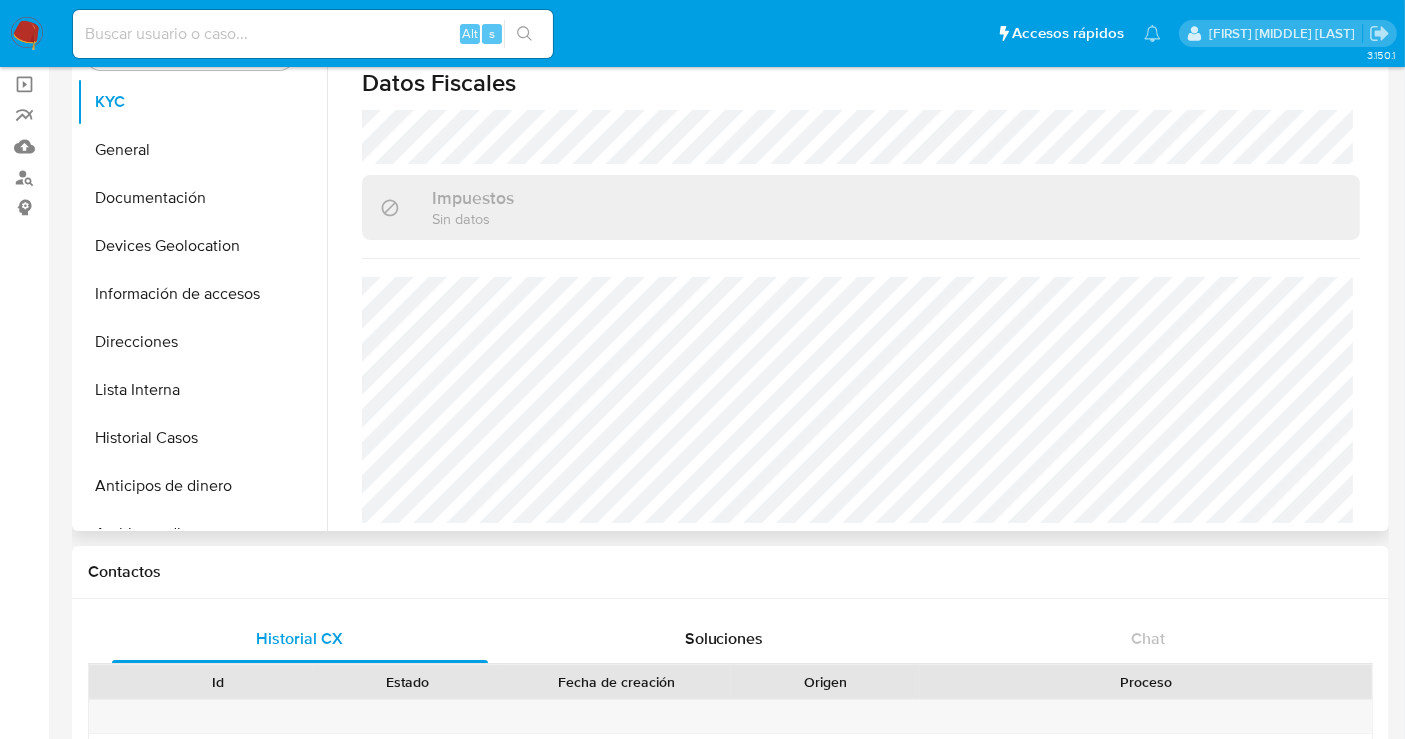scroll, scrollTop: 0, scrollLeft: 0, axis: both 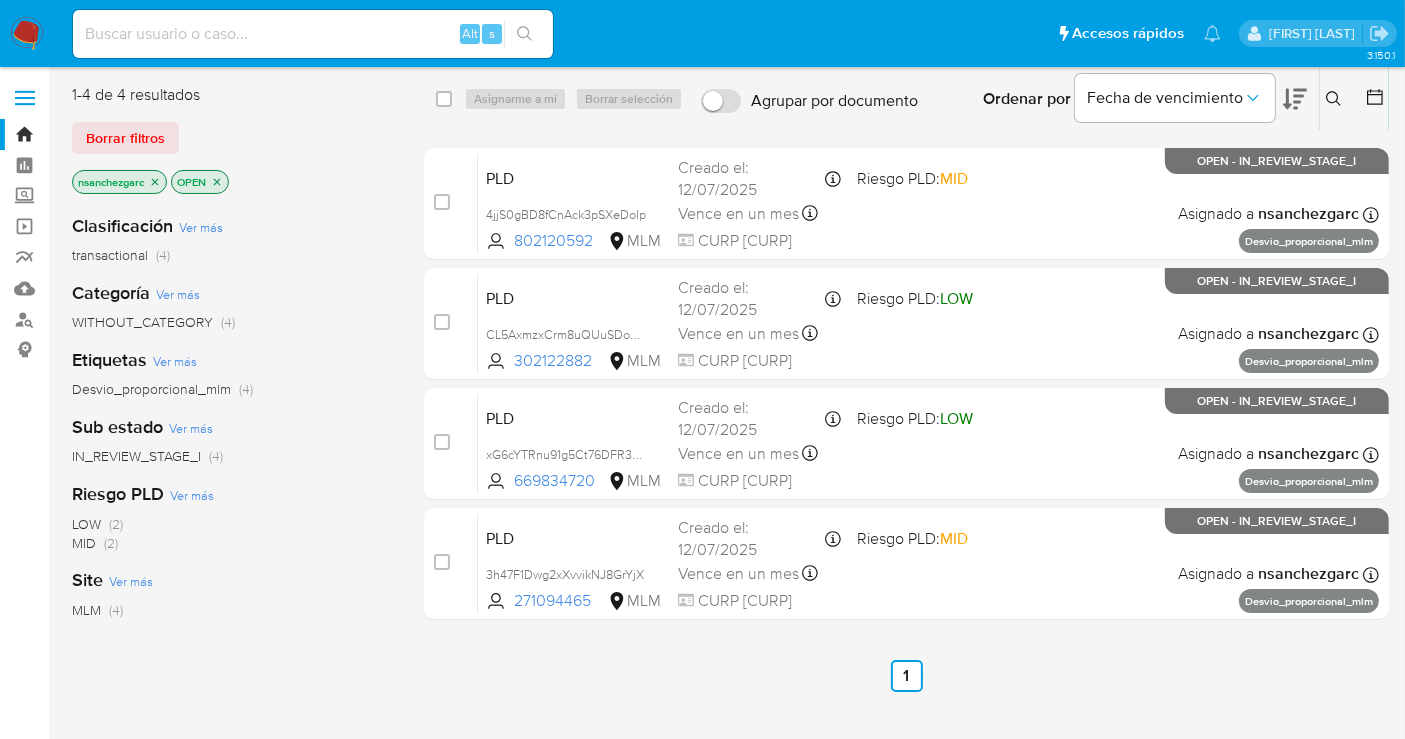 click at bounding box center [1336, 99] 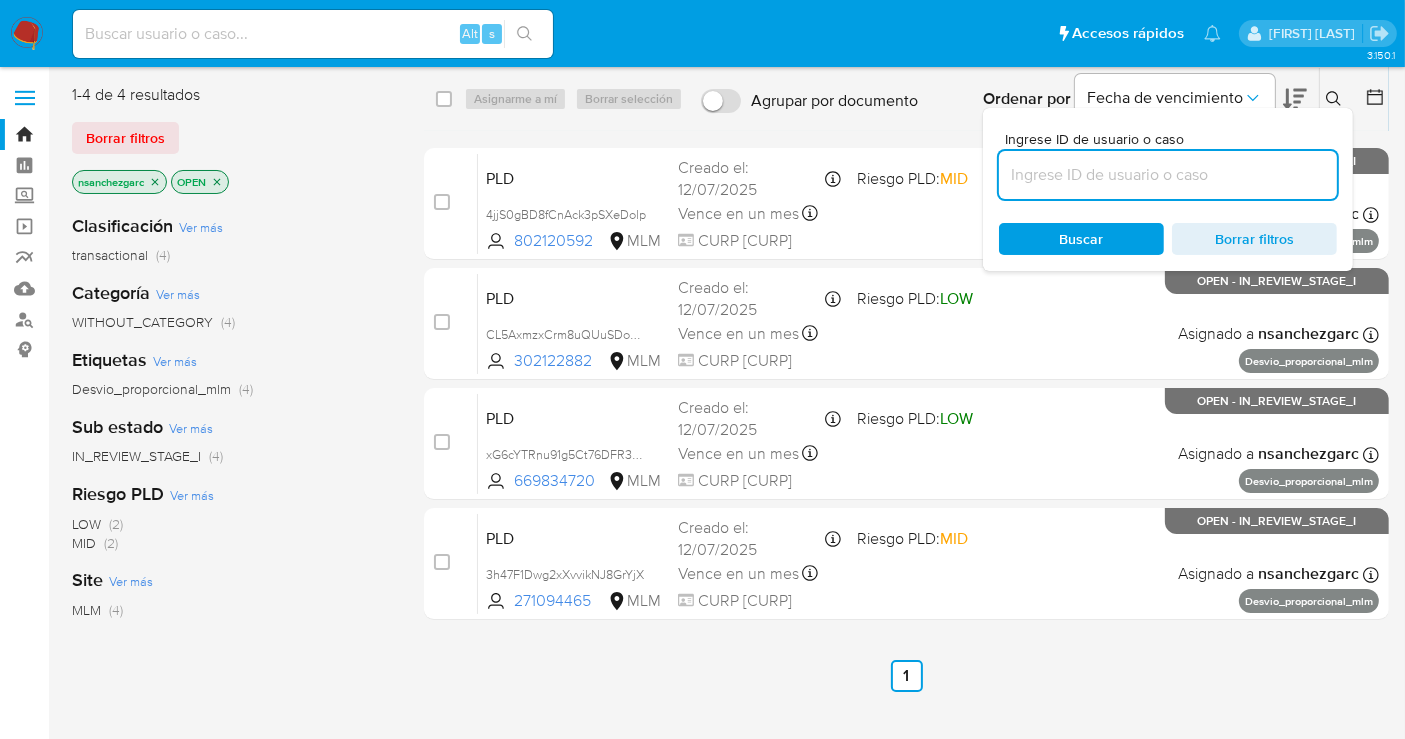 click at bounding box center [1168, 175] 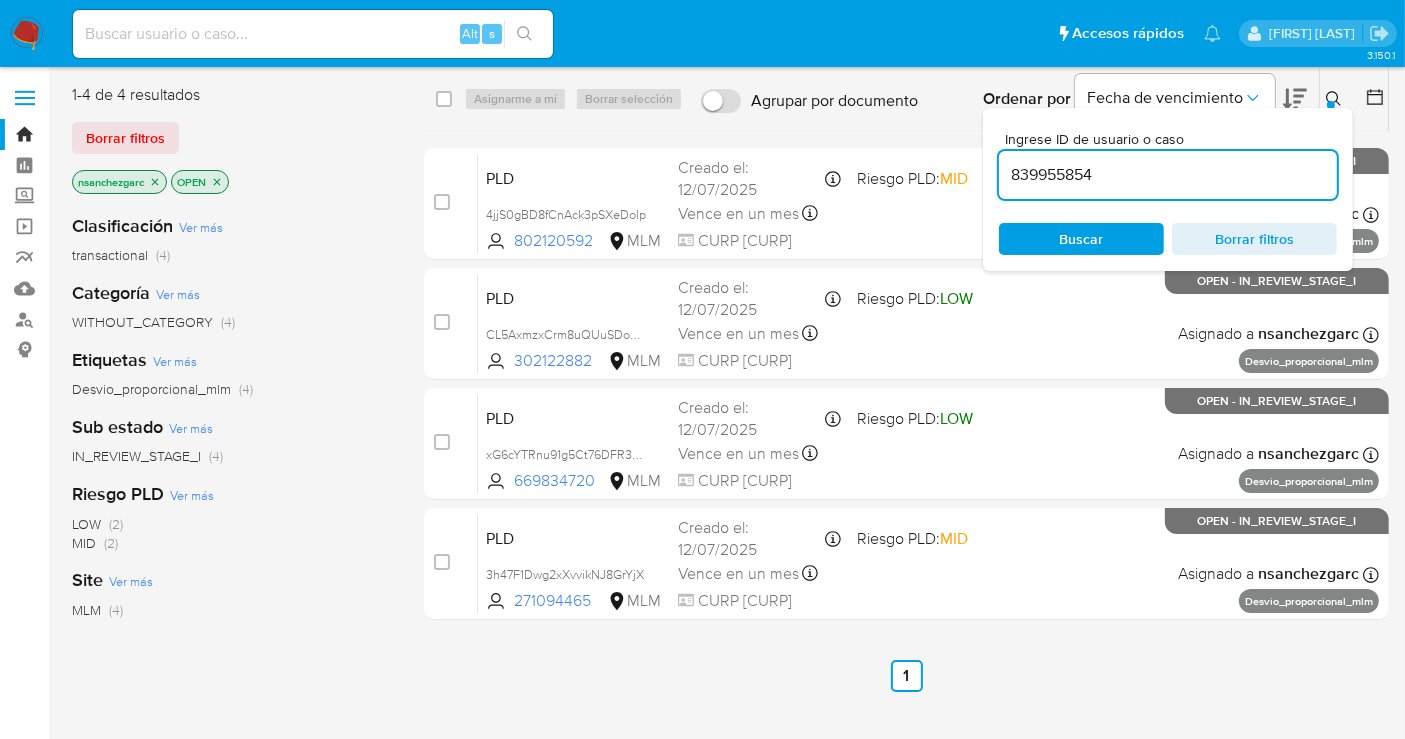 type on "839955854" 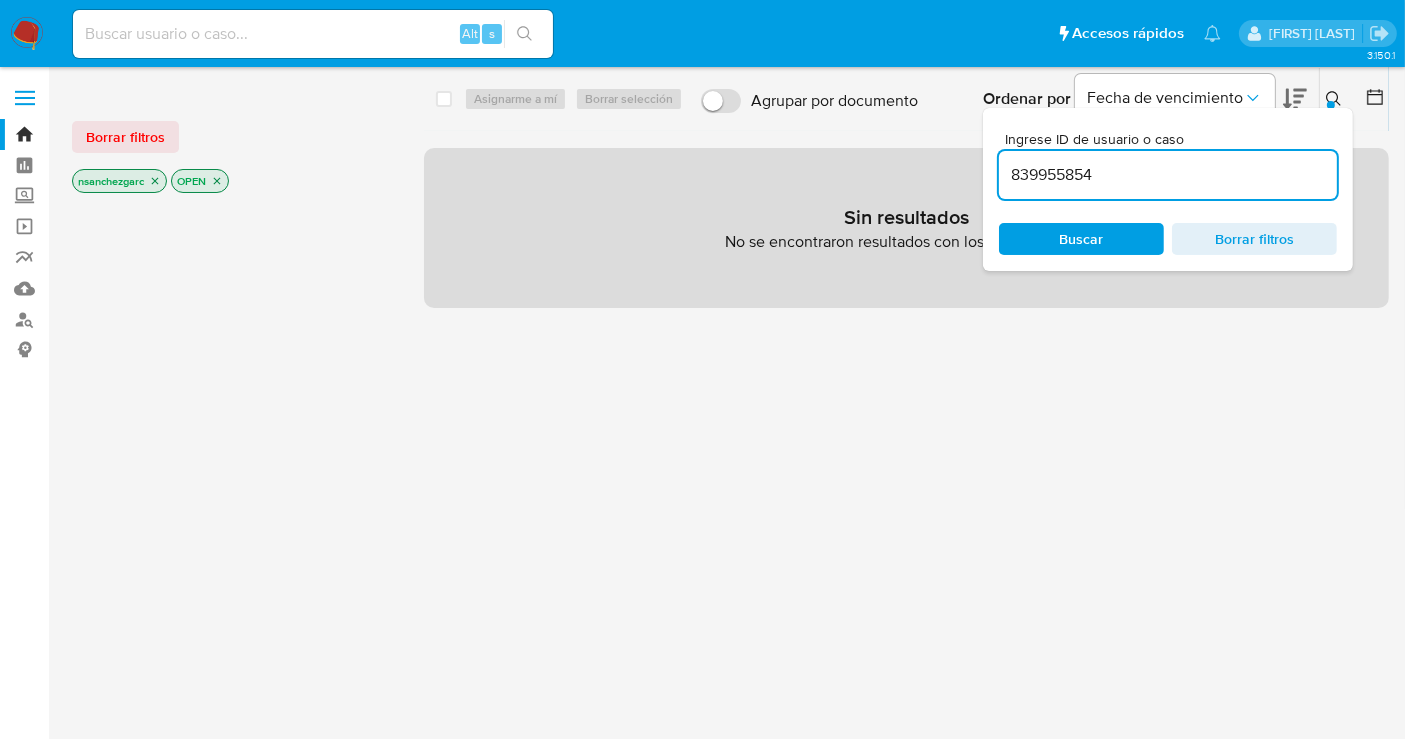 click 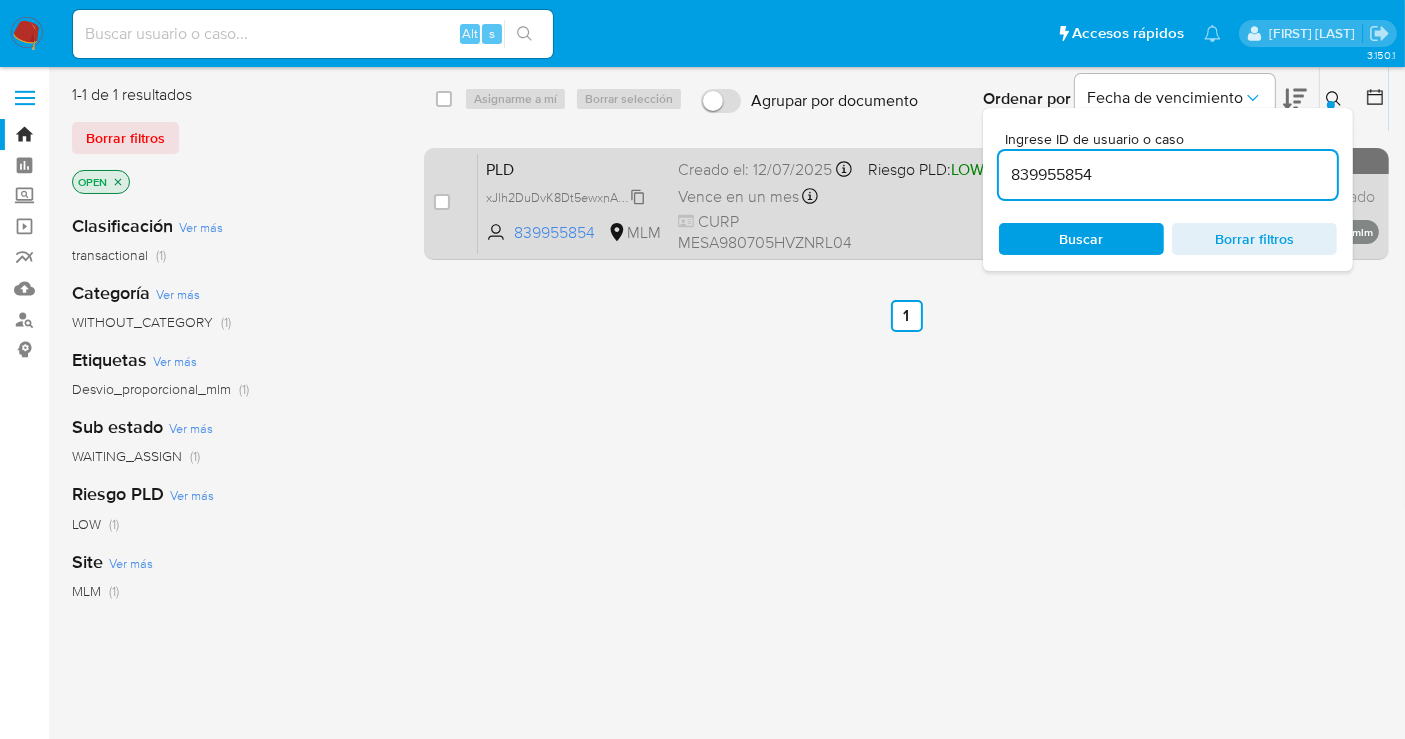 click on "xJlh2DuDvK8Dt5ewxnAKHl2S" at bounding box center (569, 196) 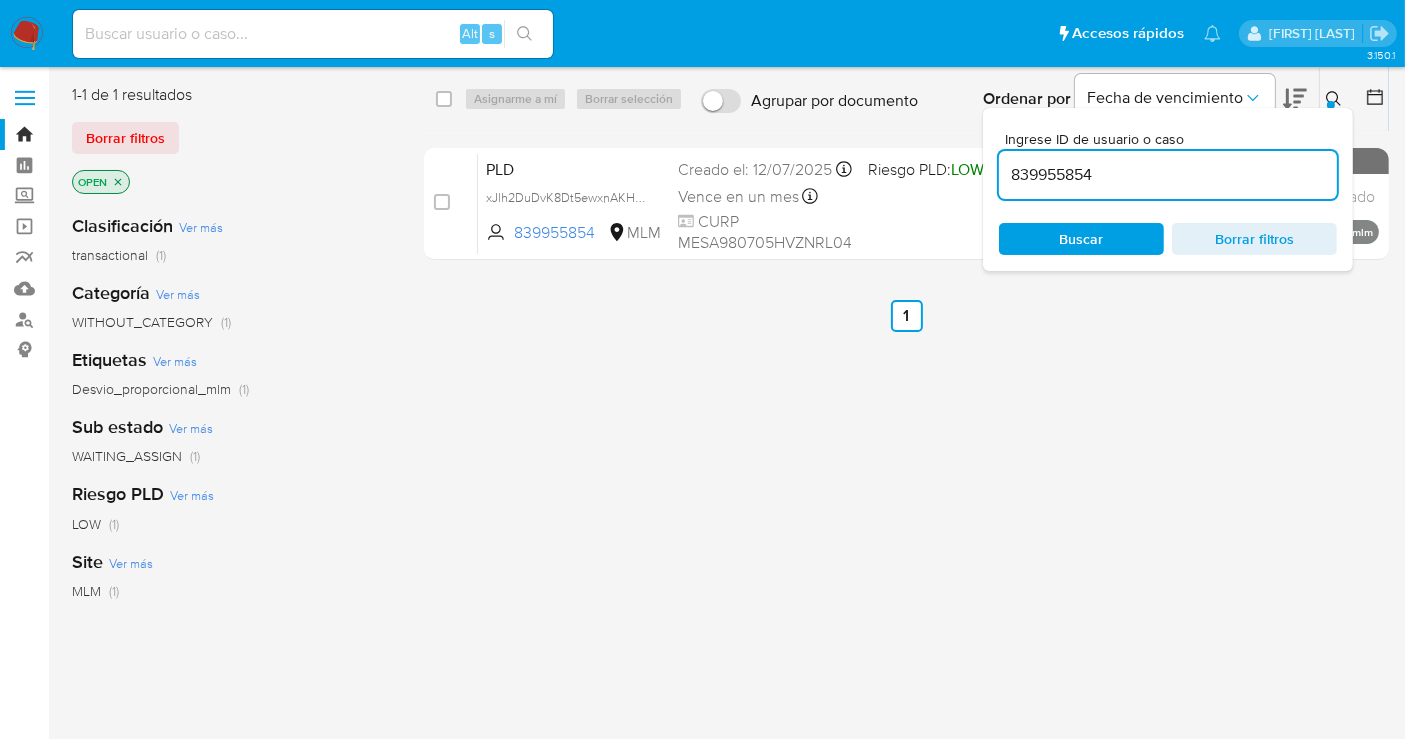 click at bounding box center [1336, 99] 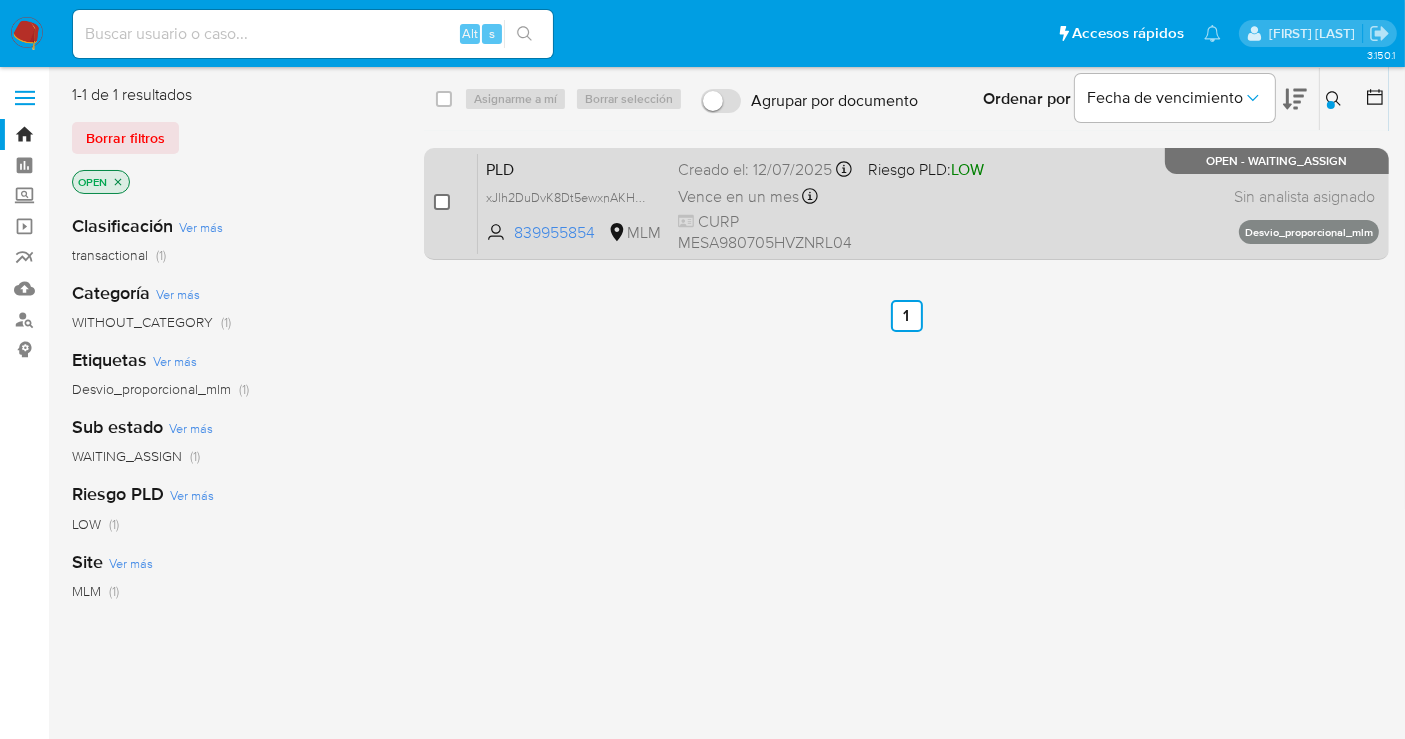 click at bounding box center [442, 202] 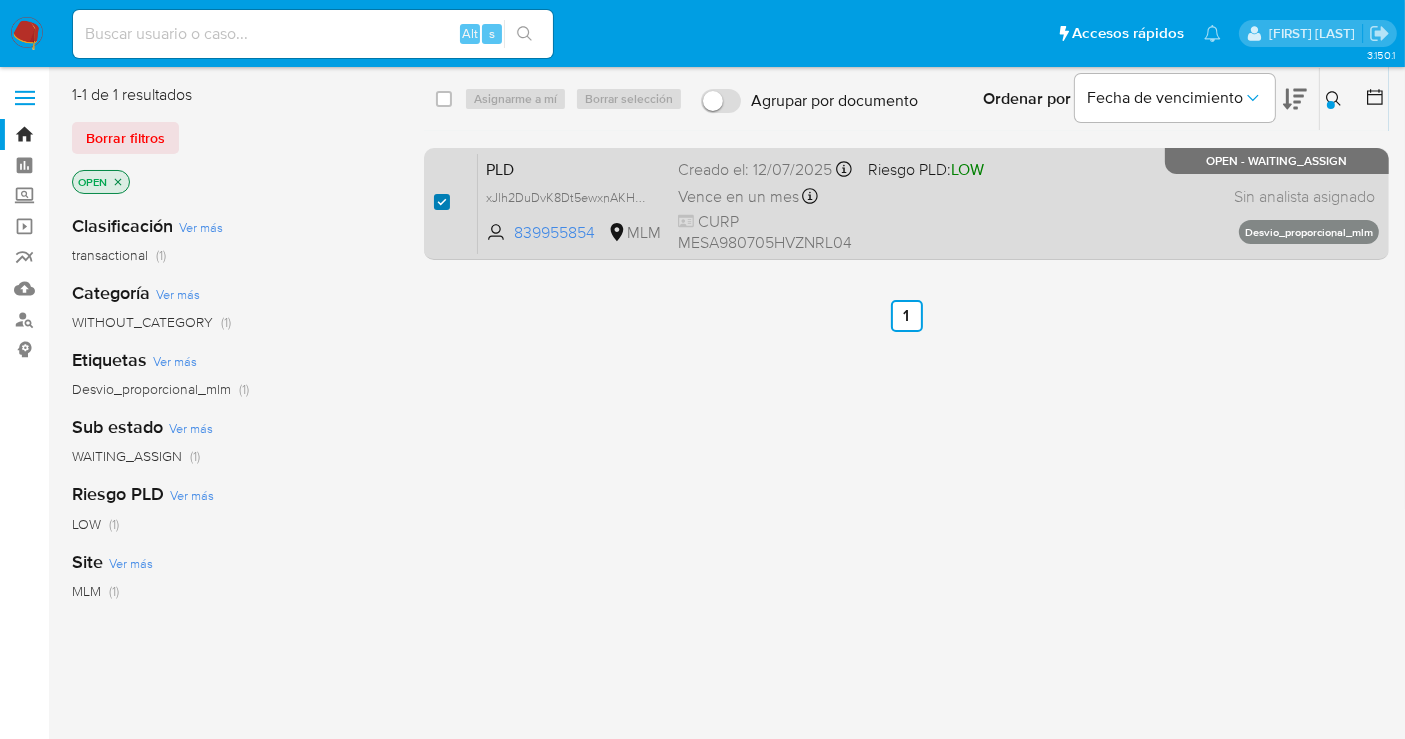 checkbox on "true" 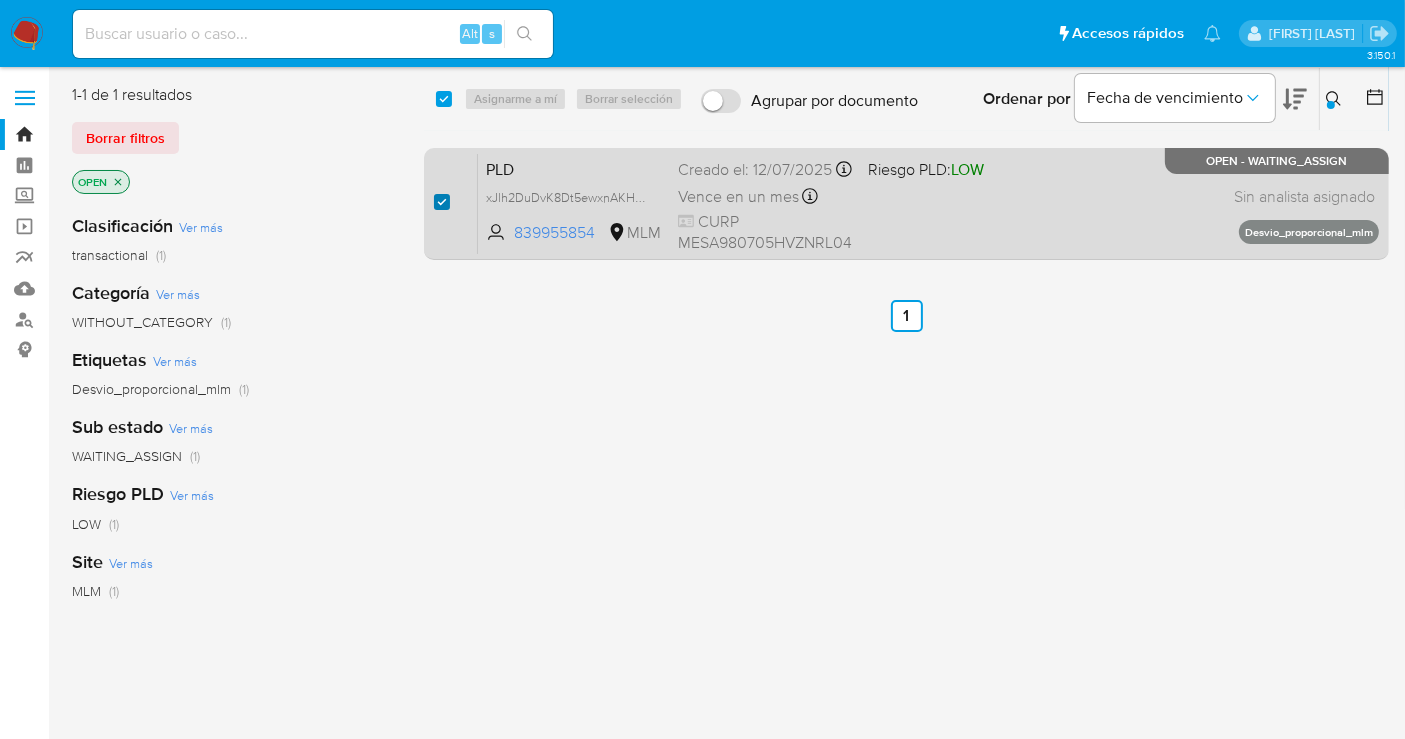 checkbox on "true" 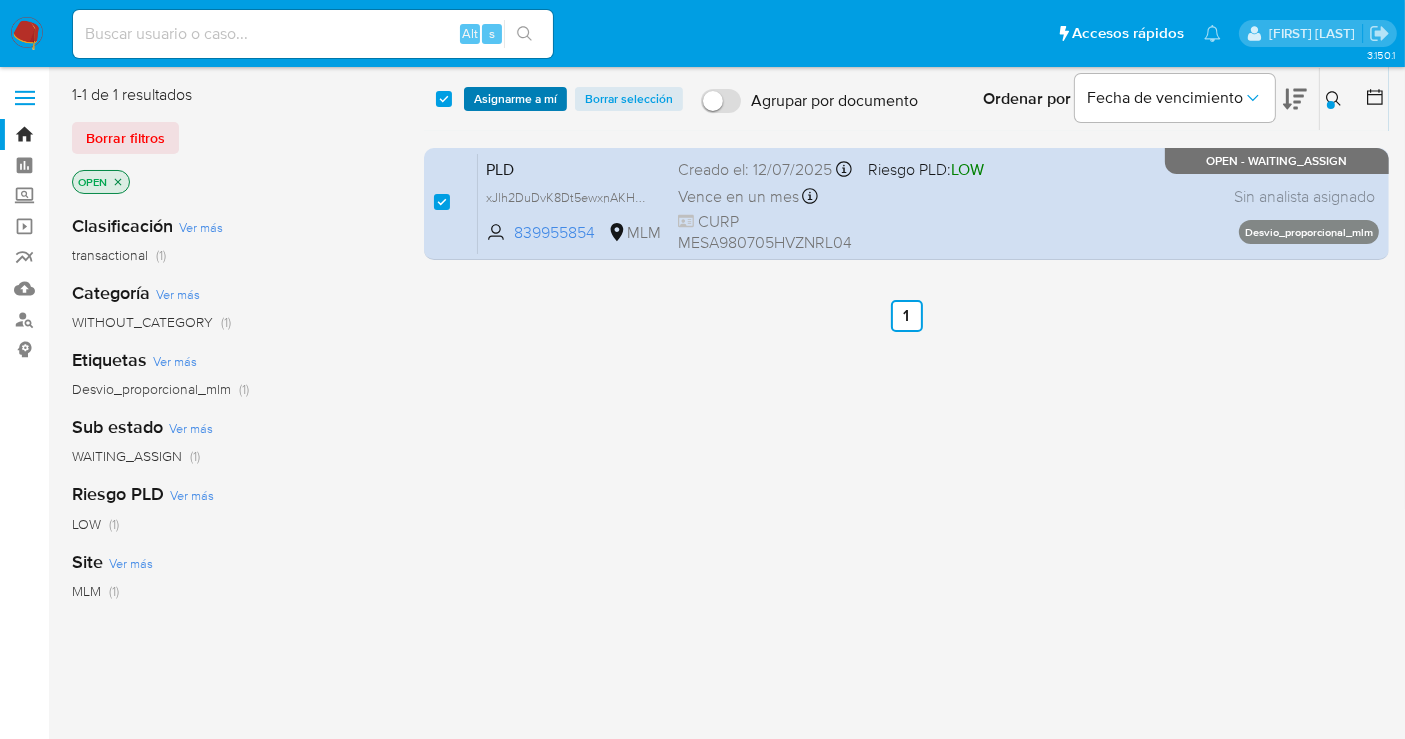 click on "Asignarme a mí" at bounding box center (515, 99) 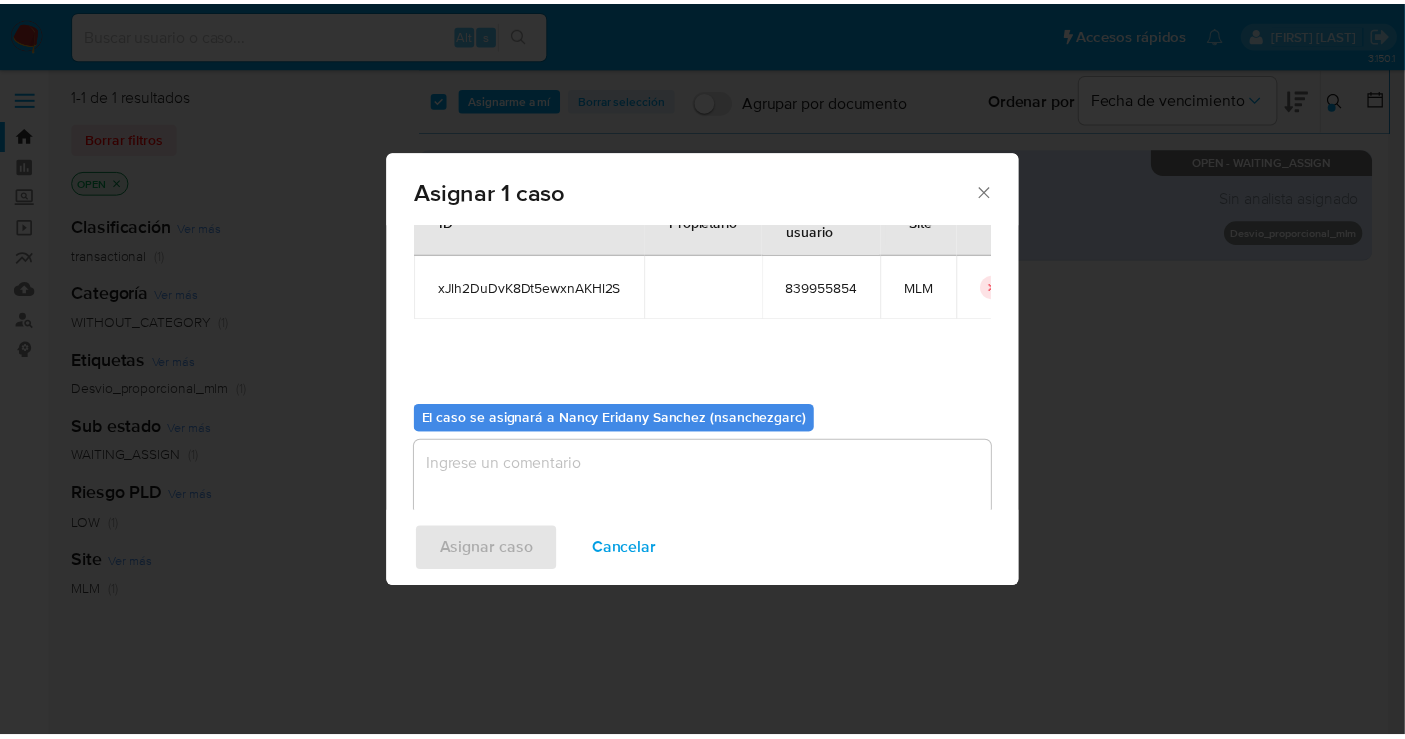 scroll, scrollTop: 102, scrollLeft: 0, axis: vertical 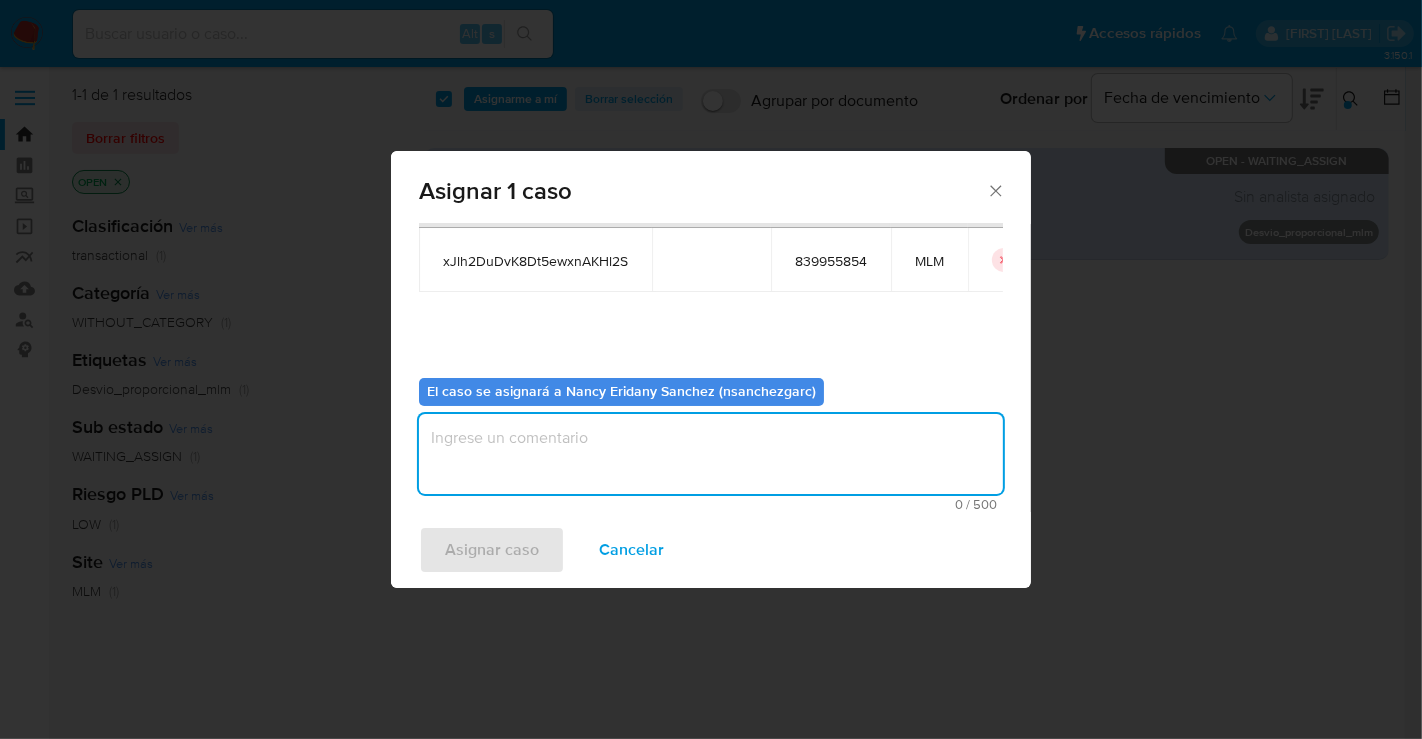 drag, startPoint x: 454, startPoint y: 455, endPoint x: 426, endPoint y: 426, distance: 40.311287 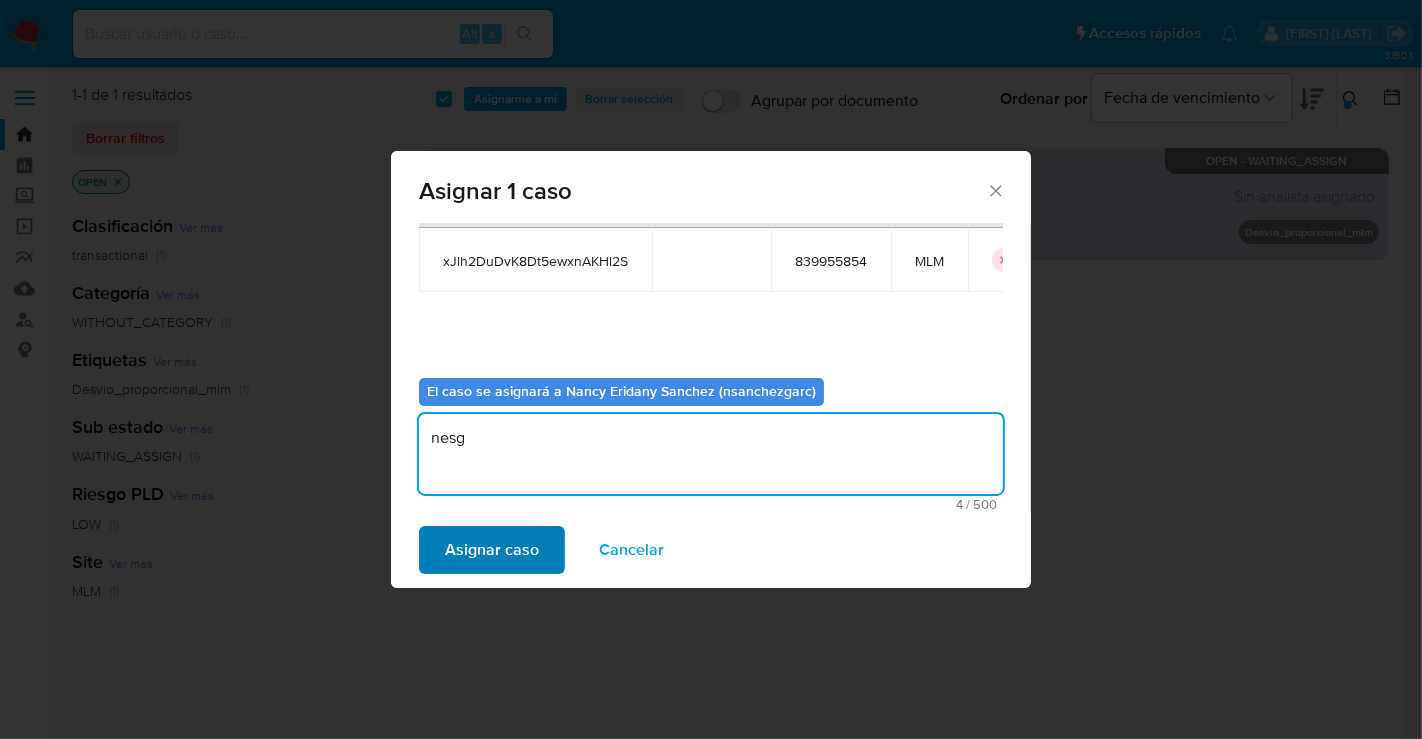 type on "nesg" 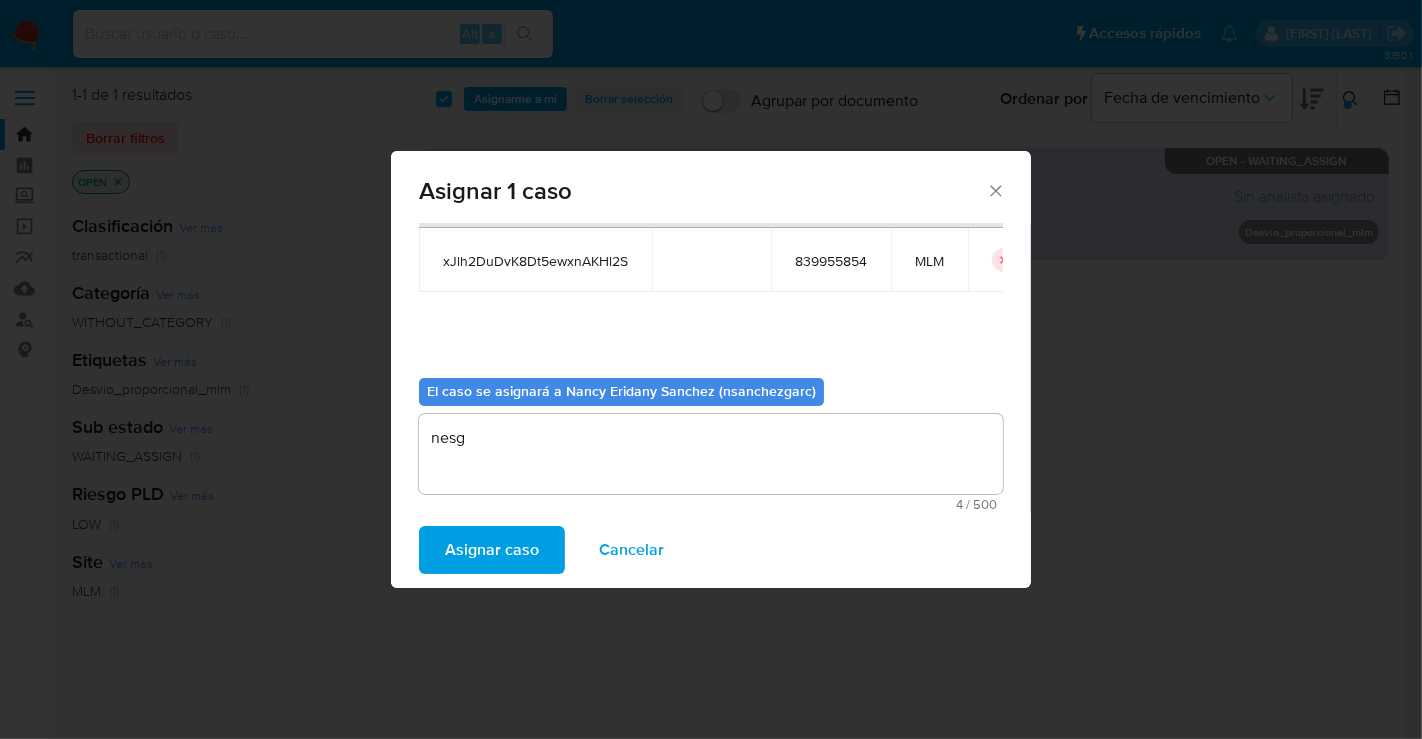 click on "Asignar caso" at bounding box center (492, 550) 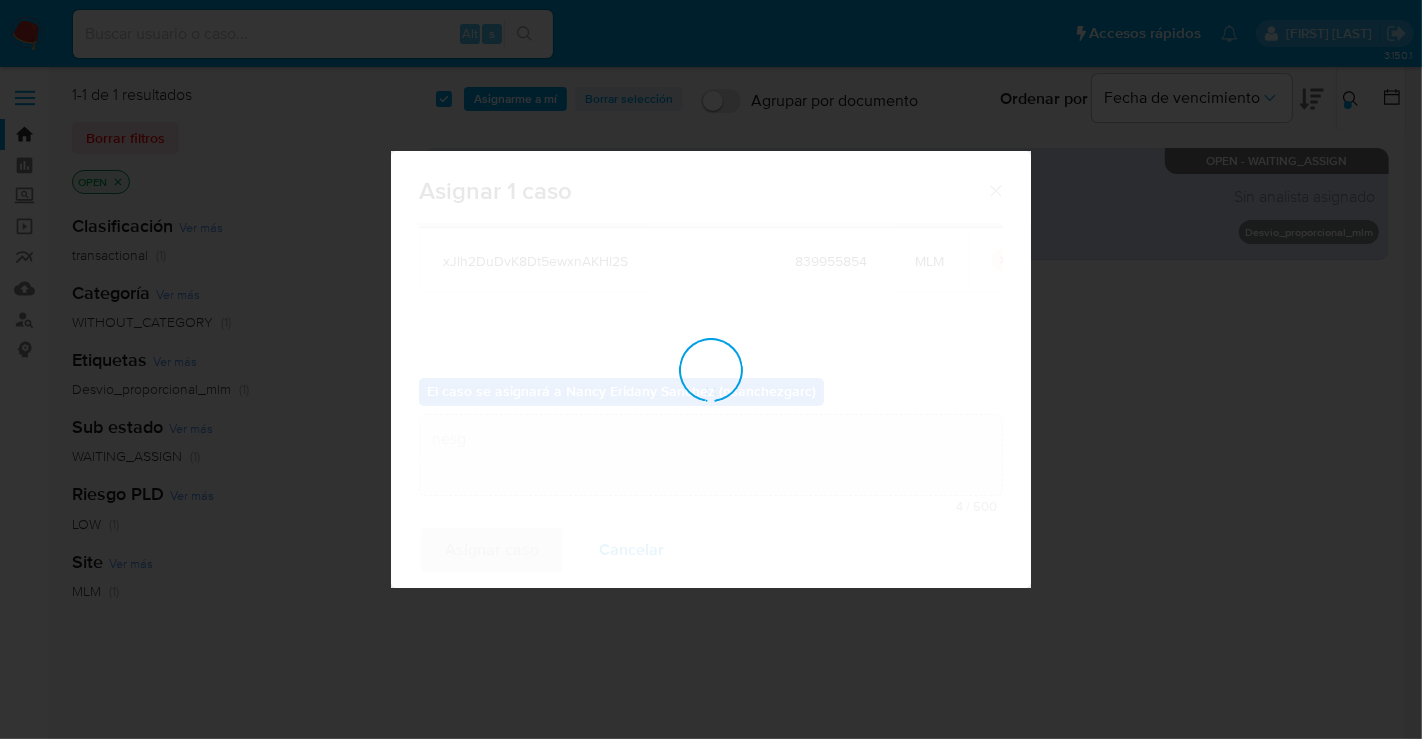 type 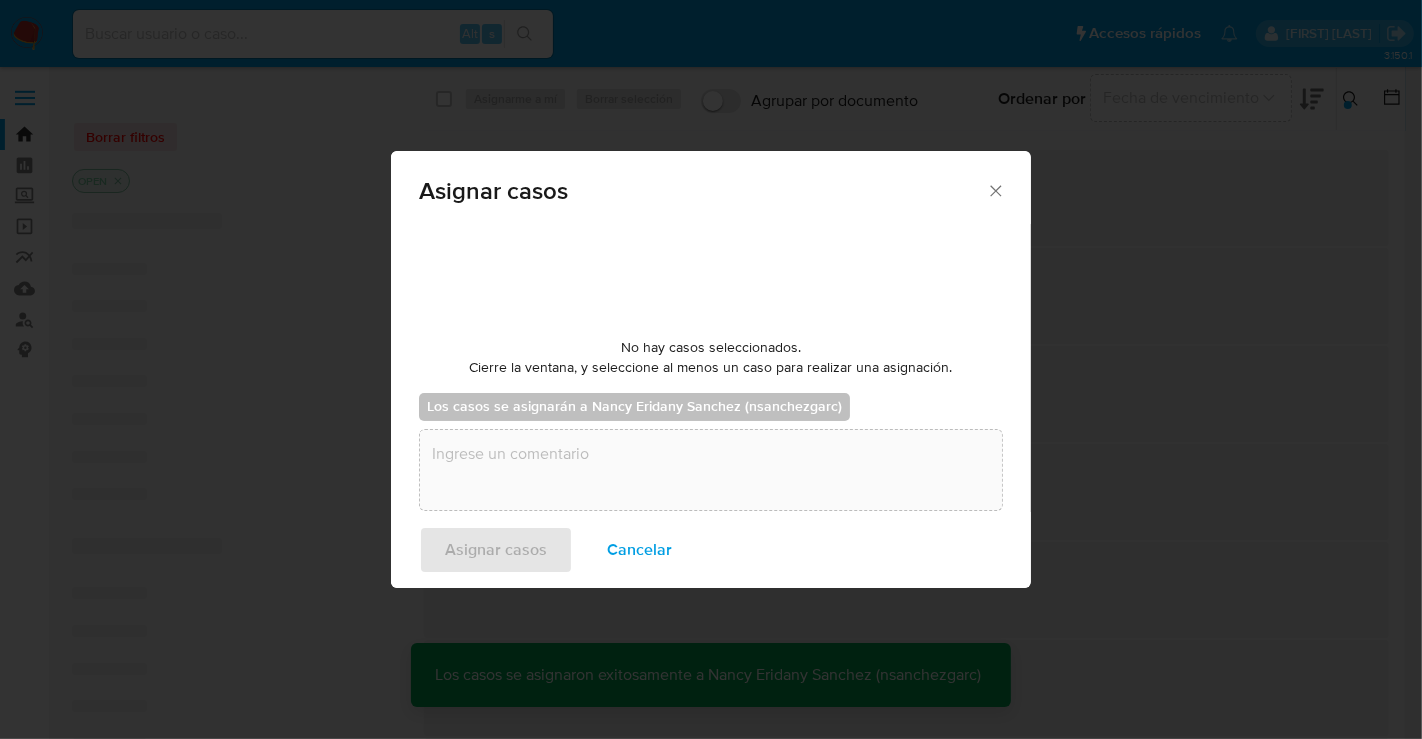 checkbox on "false" 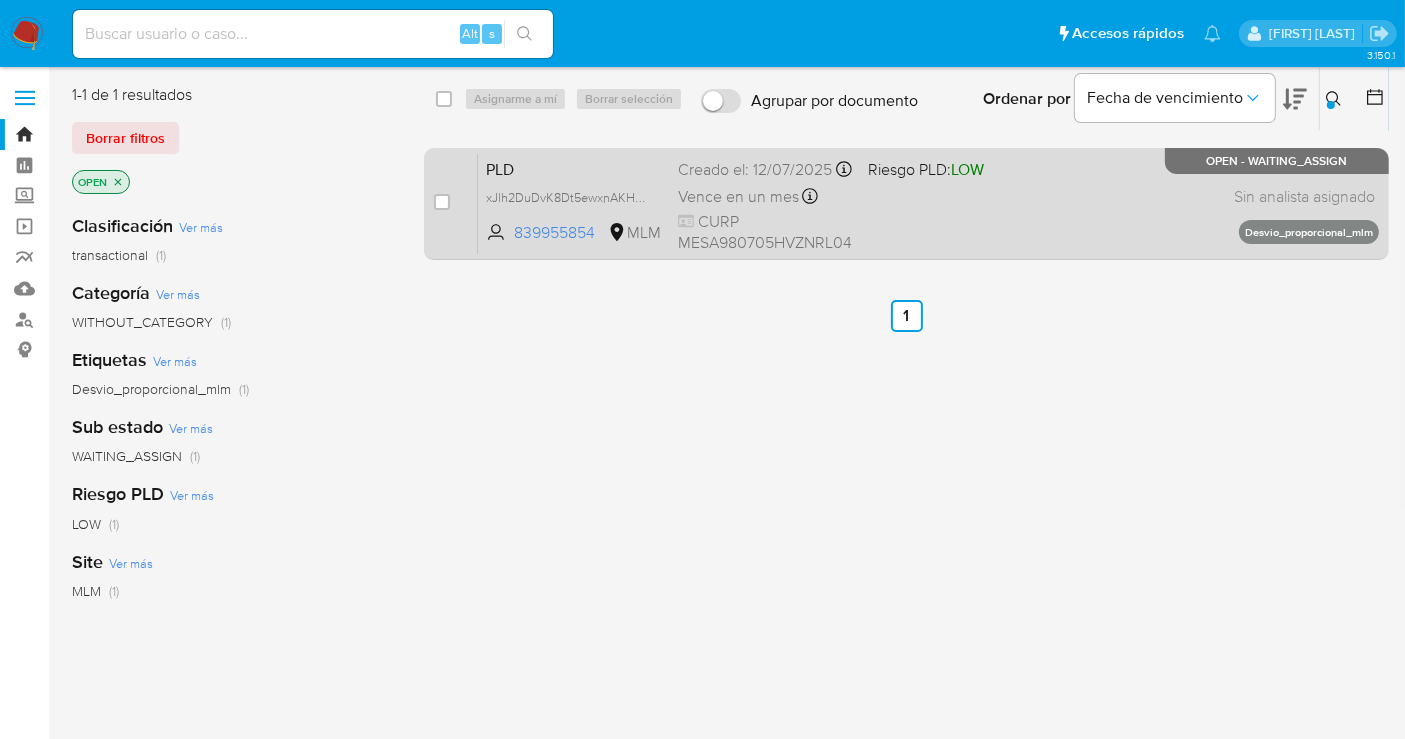 click on "Vence en un mes" at bounding box center [738, 197] 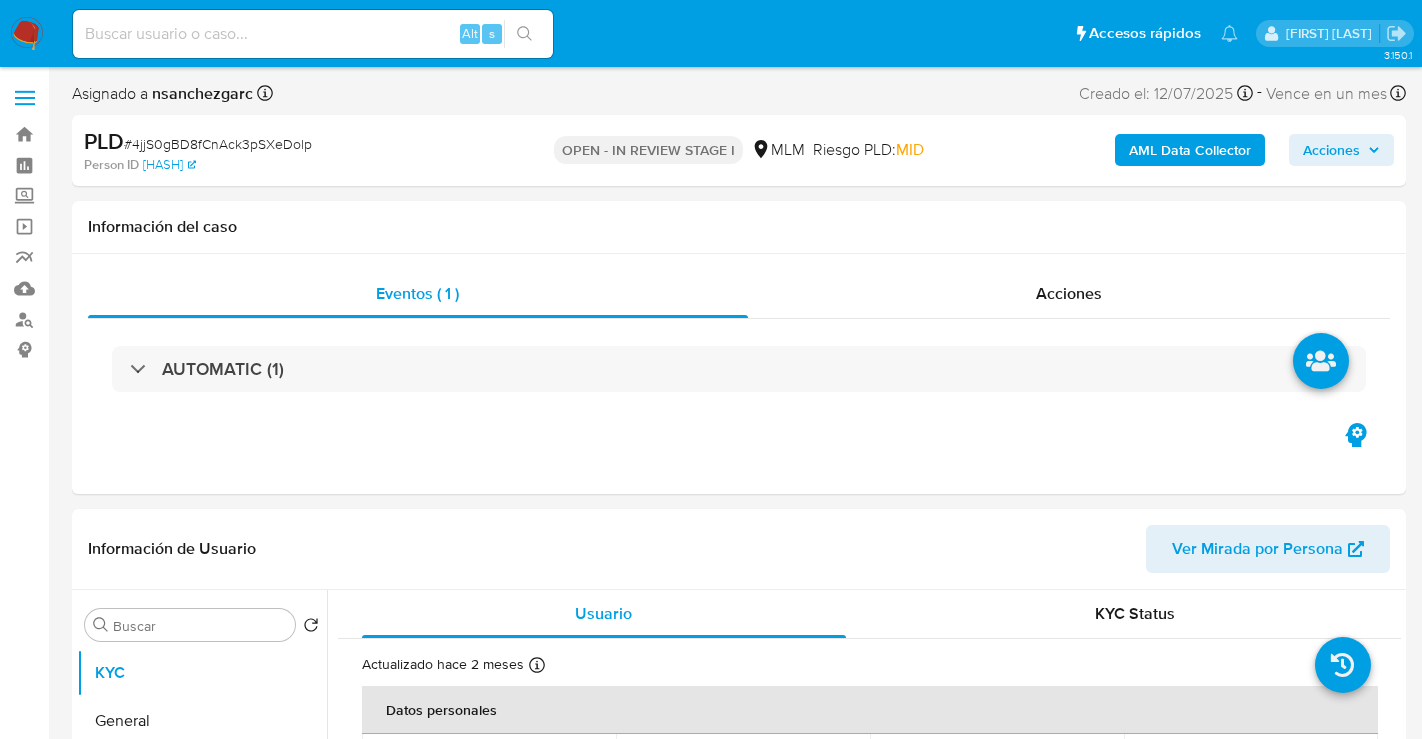 select on "10" 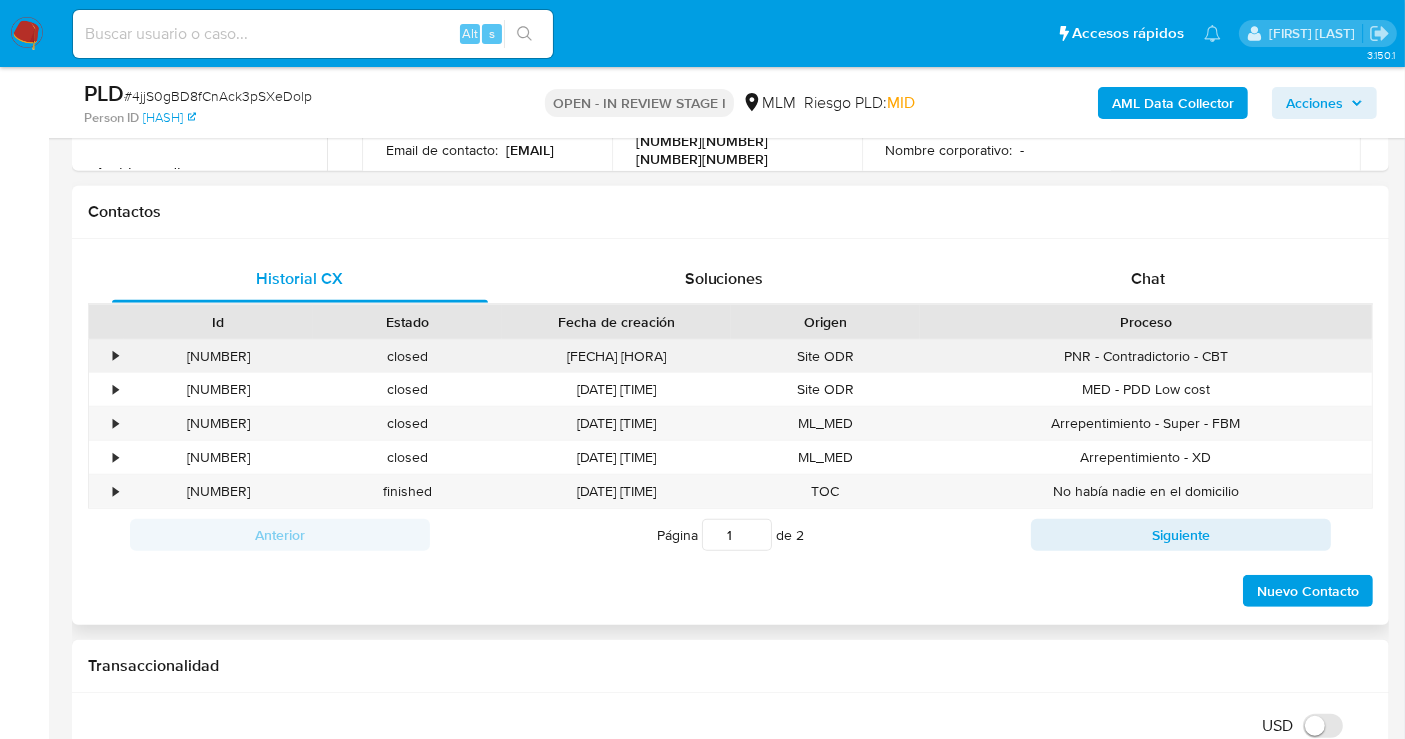 scroll, scrollTop: 888, scrollLeft: 0, axis: vertical 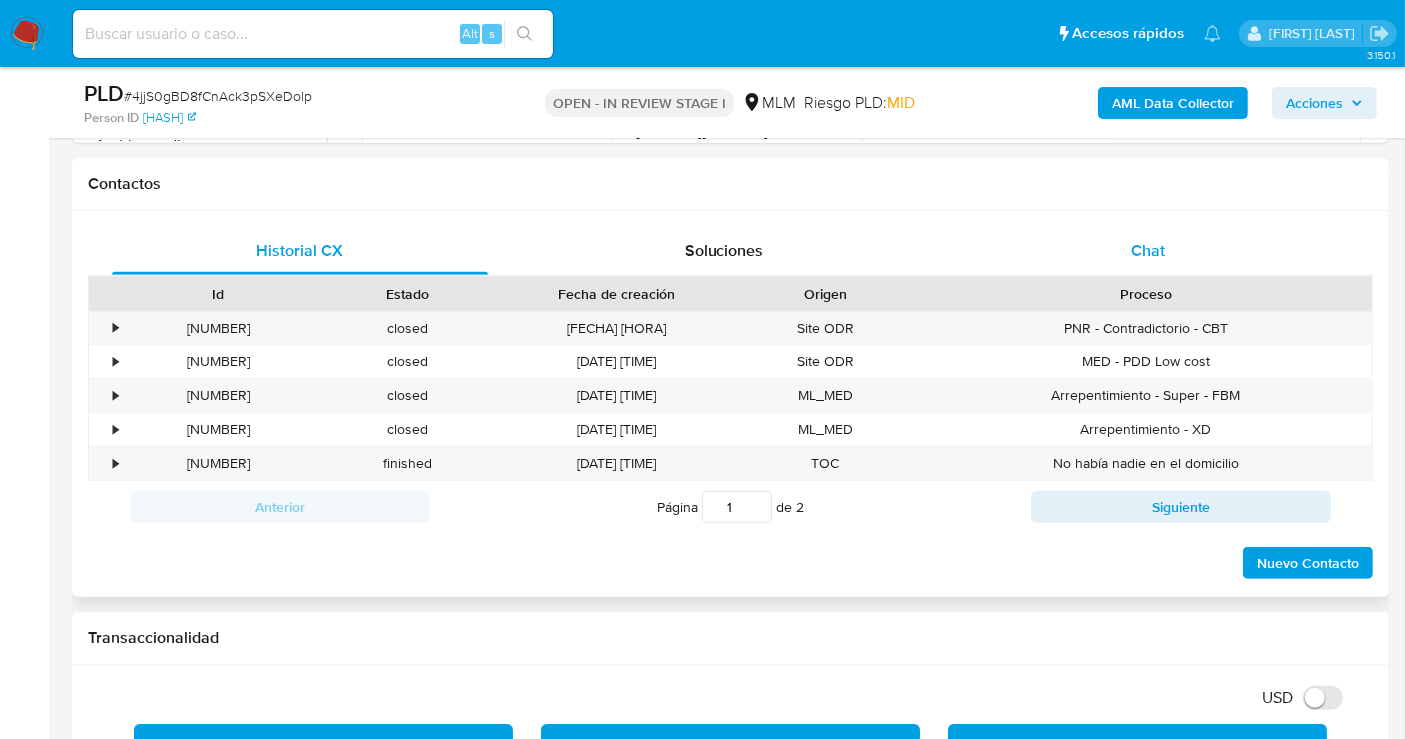 click on "Chat" at bounding box center (1148, 250) 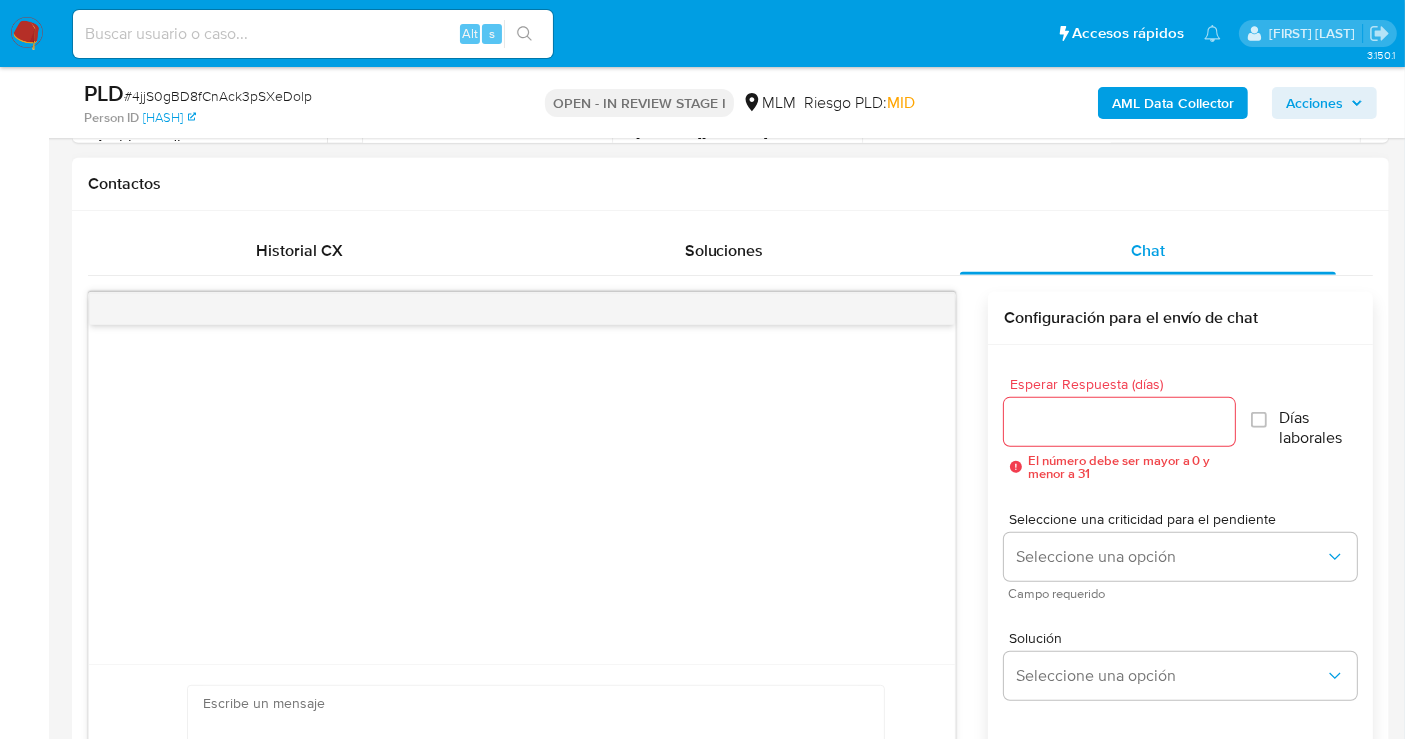 click on "Esperar Respuesta (días)" at bounding box center (1119, 422) 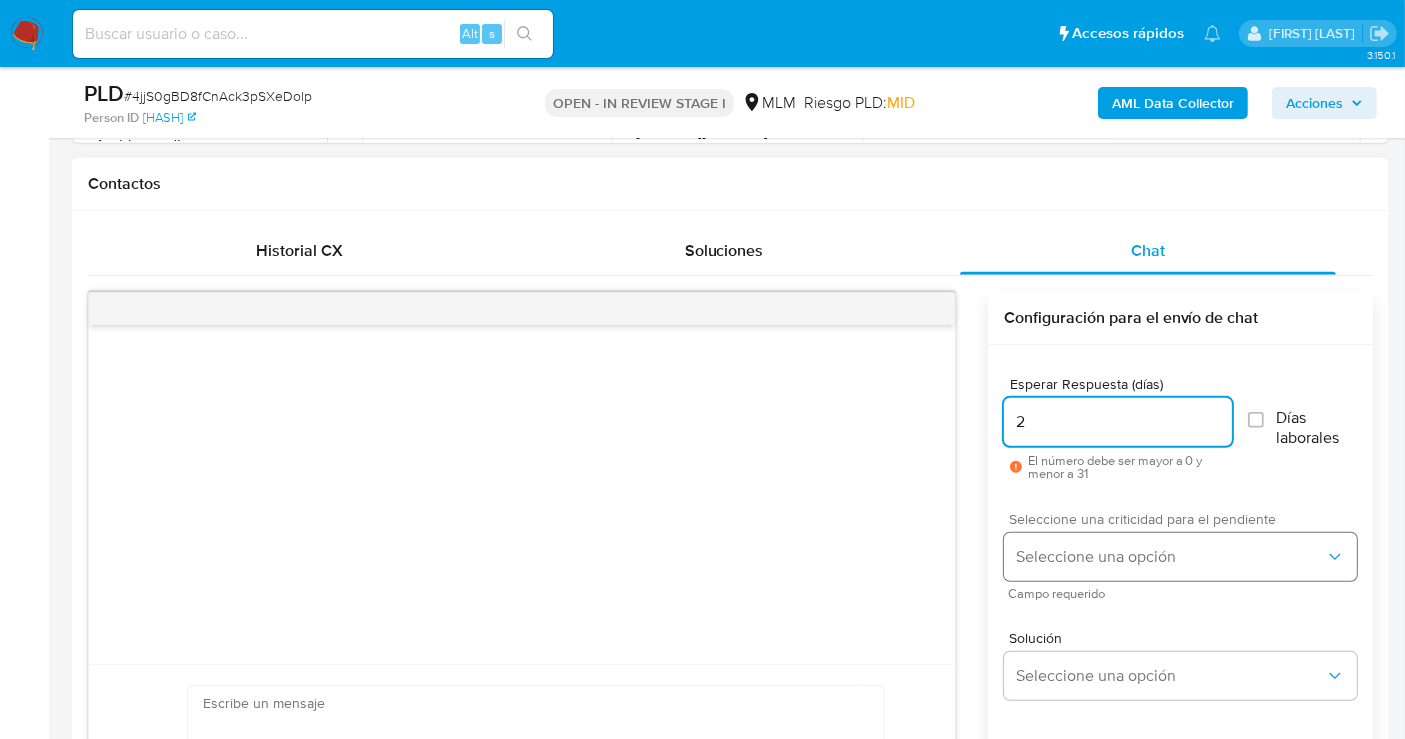 type on "2" 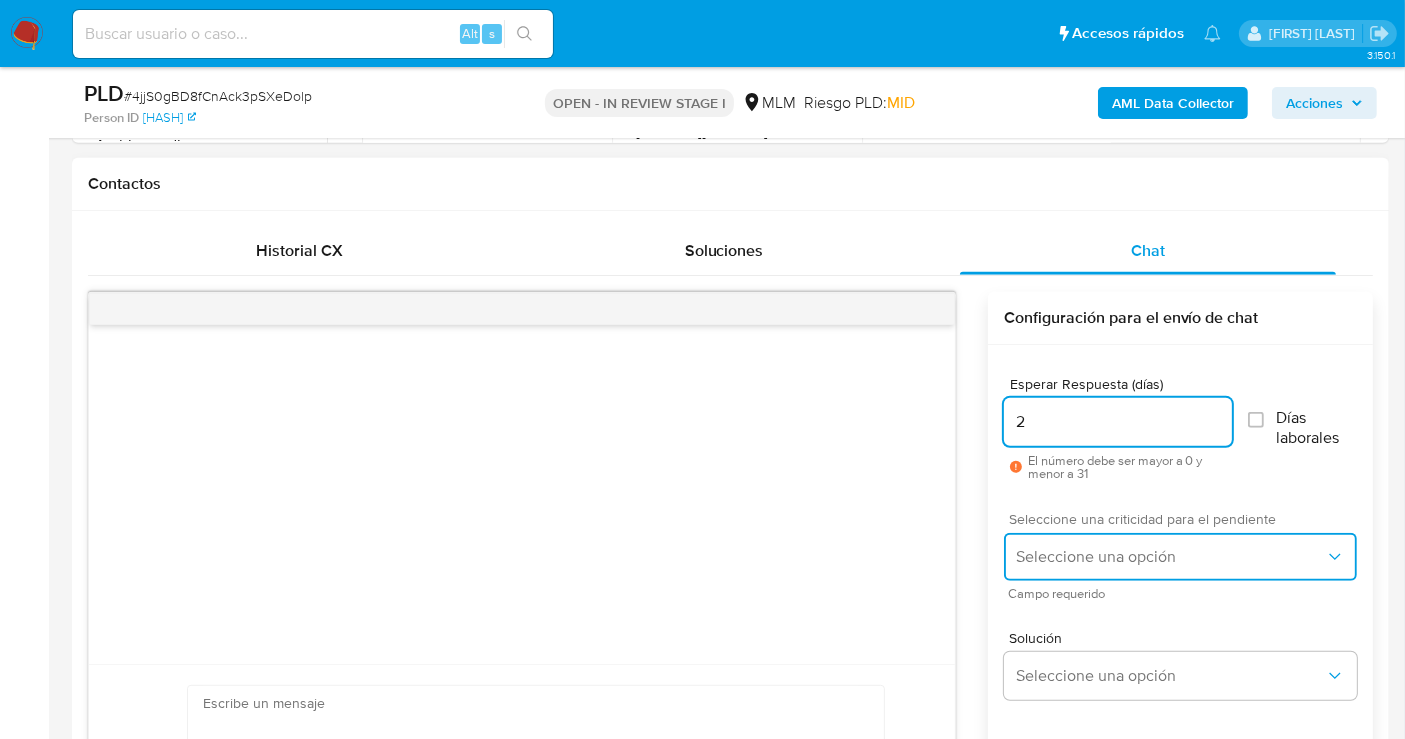 click on "Seleccione una opción" at bounding box center [1170, 557] 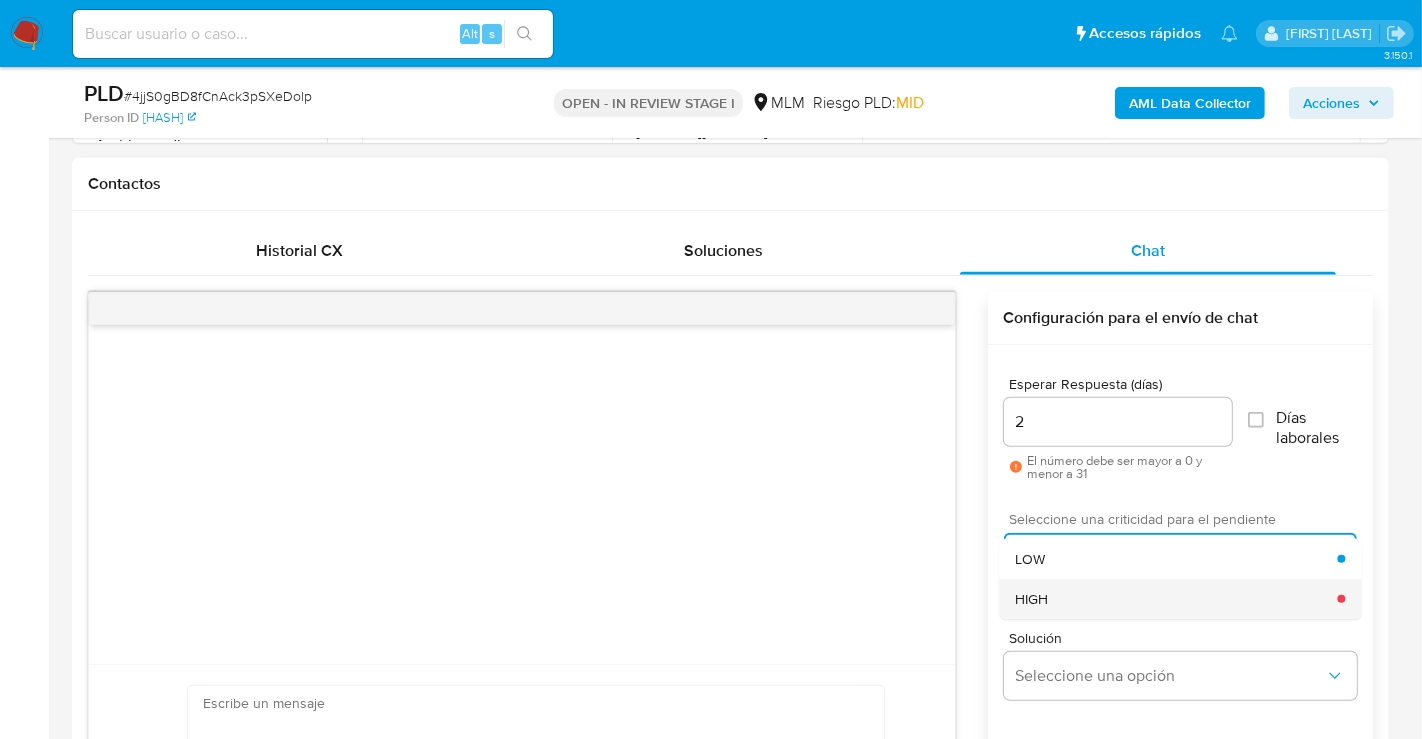 click on "HIGH" at bounding box center [1176, 599] 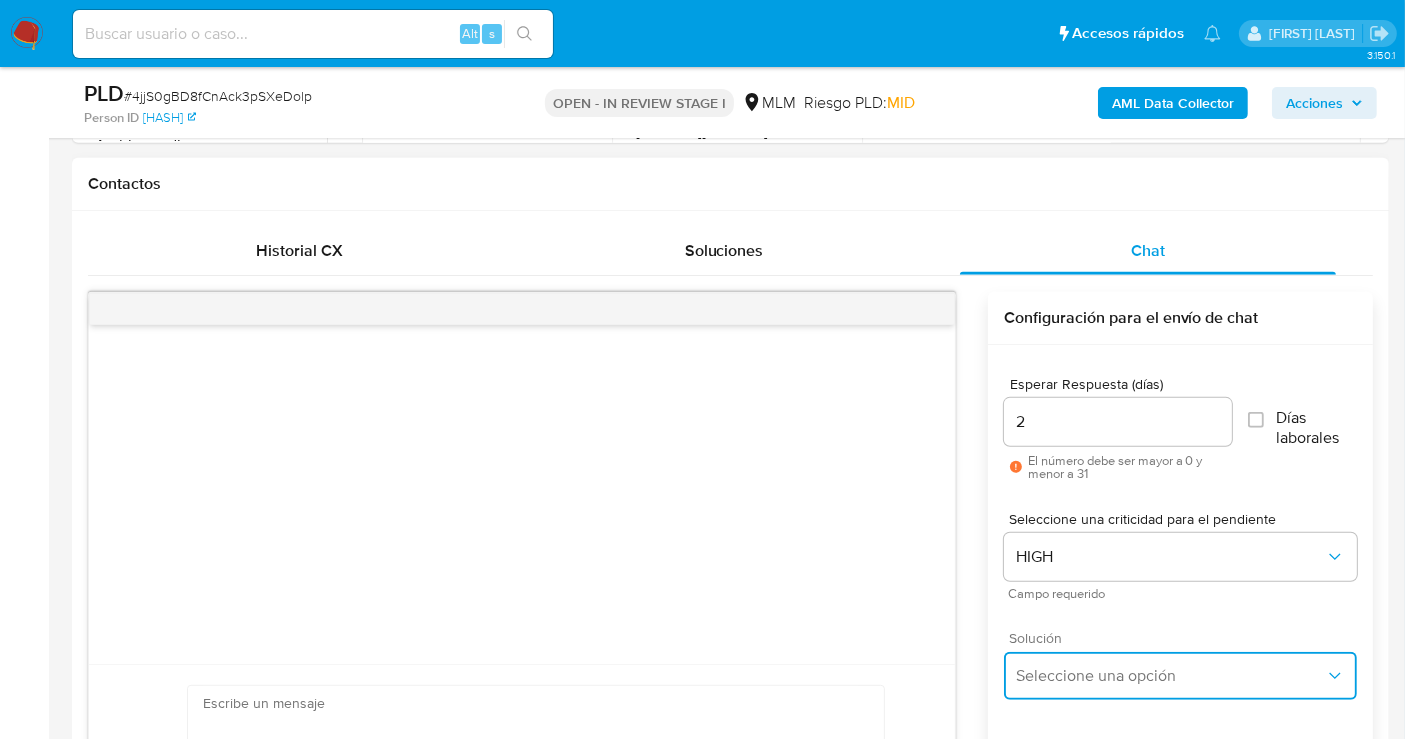 click on "Seleccione una opción" at bounding box center [1170, 676] 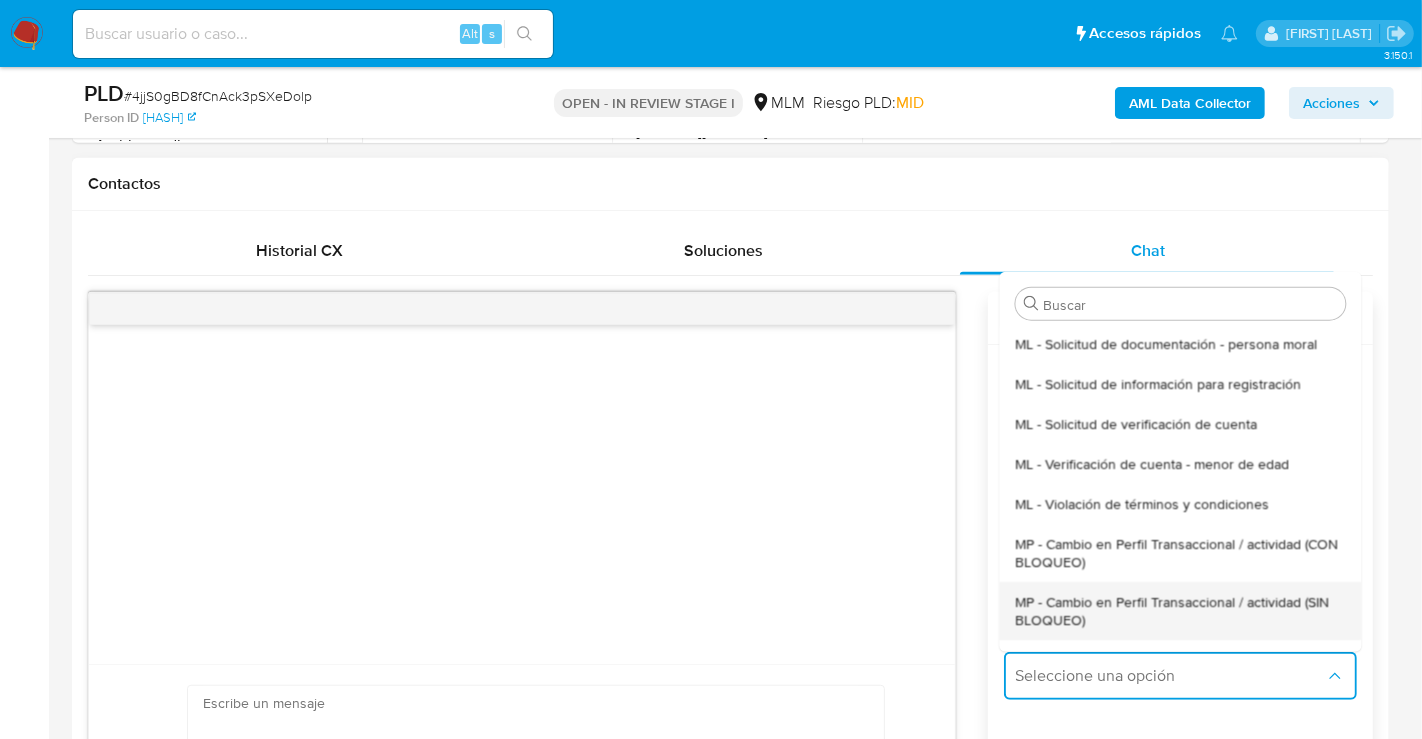 click on "MP - Cambio en Perfil Transaccional / actividad (SIN BLOQUEO)" at bounding box center (1180, 610) 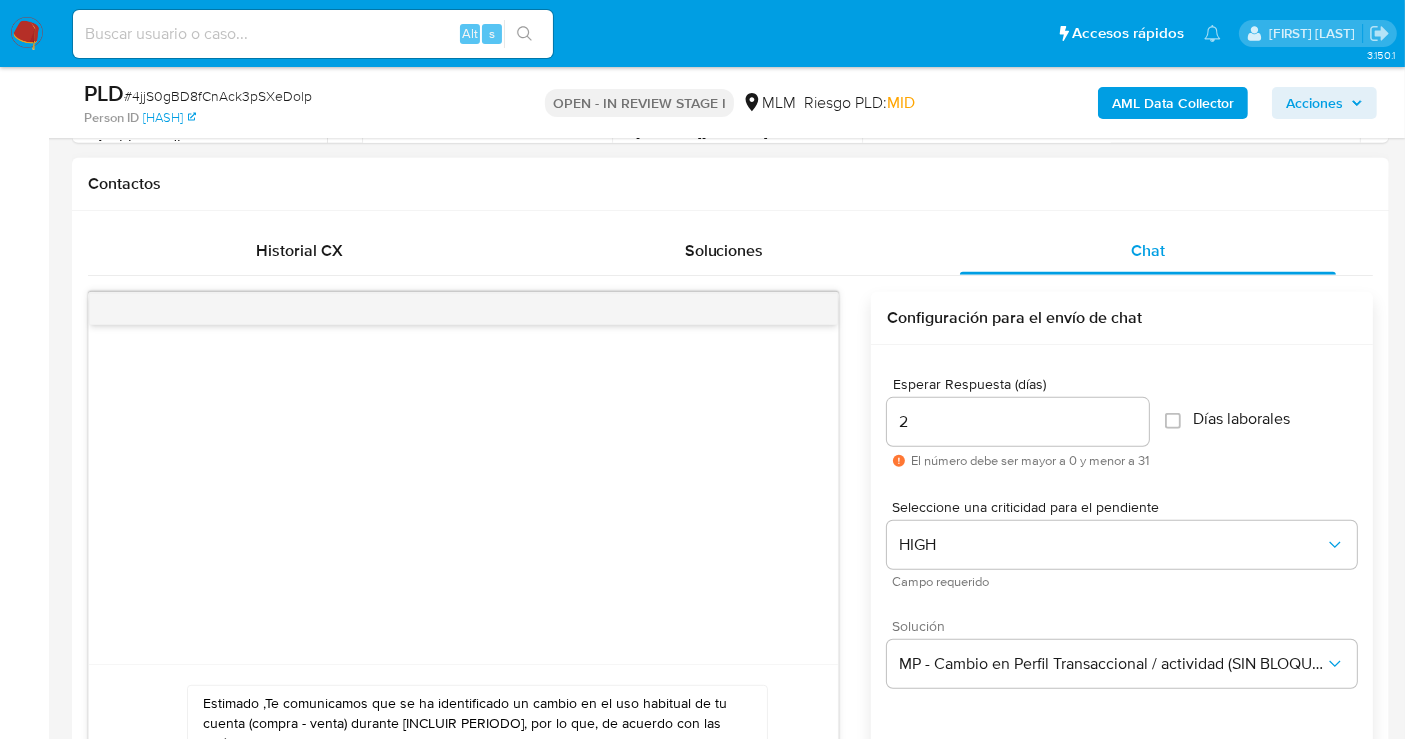 scroll, scrollTop: 1333, scrollLeft: 0, axis: vertical 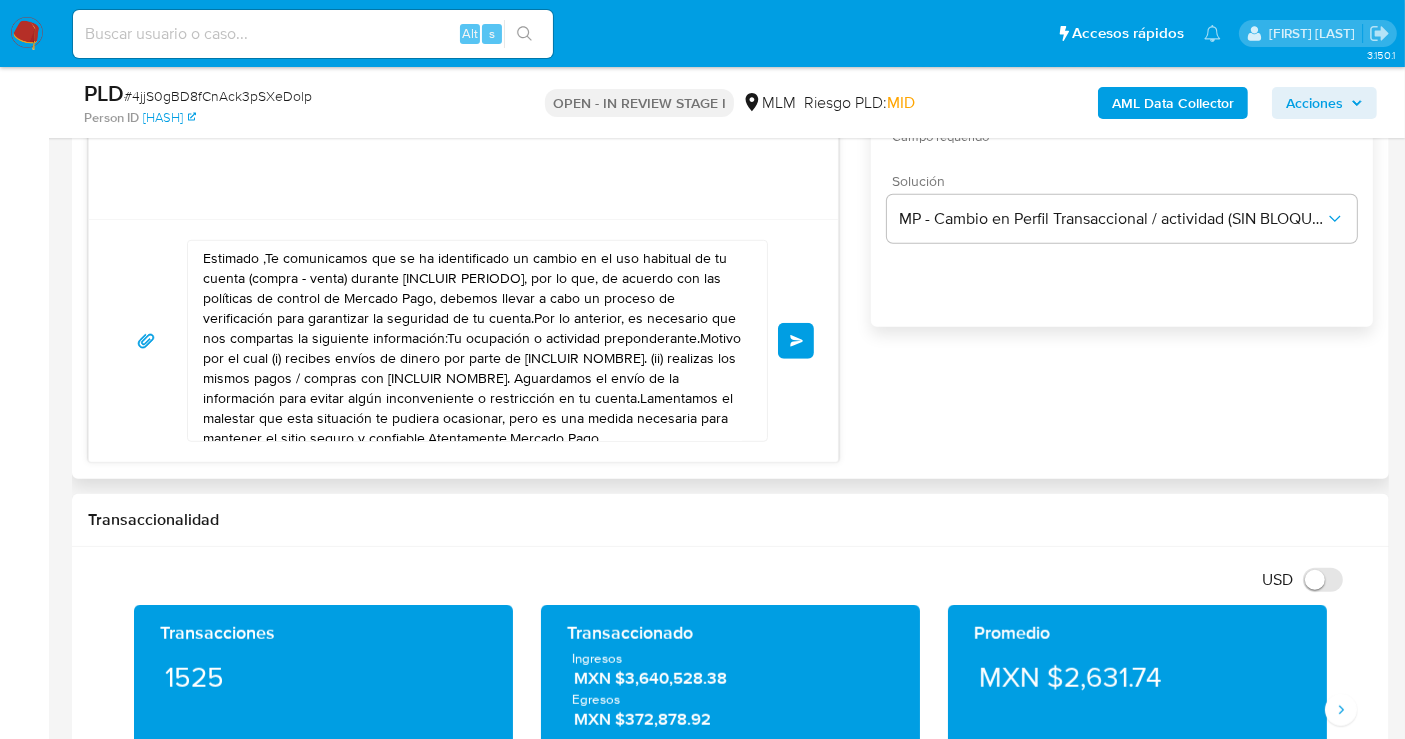 click on "Estimado ,Te comunicamos que se ha identificado un cambio en el uso habitual de tu cuenta (compra - venta) durante [INCLUIR PERIODO], por lo que, de acuerdo con las políticas de control de Mercado Pago, debemos llevar a cabo un proceso de verificación para garantizar la seguridad de tu cuenta.Por lo anterior, es necesario que nos compartas la siguiente información:Tu ocupación o actividad preponderante.Motivo por el cual (i) recibes envíos de dinero por parte de [INCLUIR NOMBRE]. (ii) realizas los mismos pagos / compras con [INCLUIR NOMBRE]. Aguardamos el envío de la información para evitar algún inconveniente o restricción en tu cuenta.Lamentamos el malestar que esta situación te pudiera ocasionar, pero es una medida necesaria para mantener el sitio seguro y confiable.Atentamente,Mercado Pago" at bounding box center [472, 341] 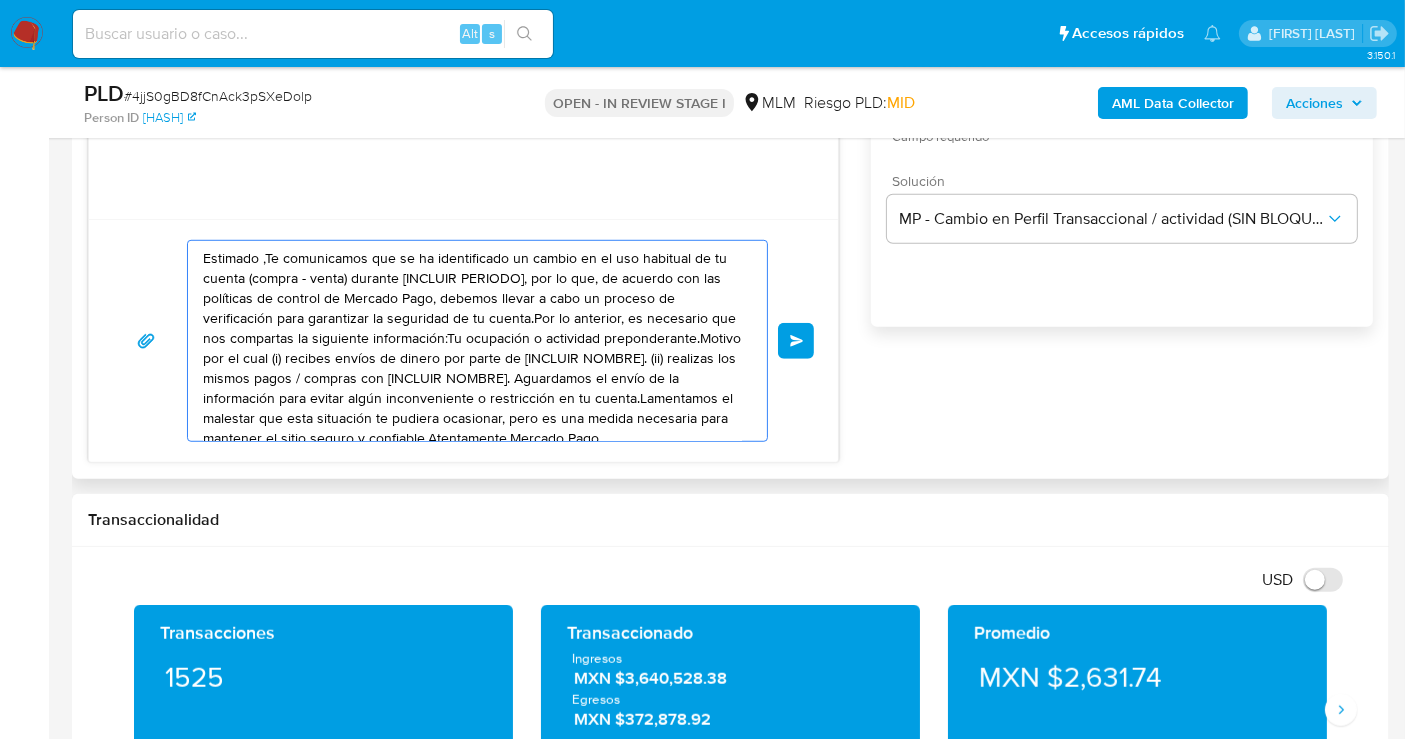 click on "Estimado ,Te comunicamos que se ha identificado un cambio en el uso habitual de tu cuenta (compra - venta) durante [INCLUIR PERIODO], por lo que, de acuerdo con las políticas de control de Mercado Pago, debemos llevar a cabo un proceso de verificación para garantizar la seguridad de tu cuenta.Por lo anterior, es necesario que nos compartas la siguiente información:Tu ocupación o actividad preponderante.Motivo por el cual (i) recibes envíos de dinero por parte de [INCLUIR NOMBRE]. (ii) realizas los mismos pagos / compras con [INCLUIR NOMBRE]. Aguardamos el envío de la información para evitar algún inconveniente o restricción en tu cuenta.Lamentamos el malestar que esta situación te pudiera ocasionar, pero es una medida necesaria para mantener el sitio seguro y confiable.Atentamente,Mercado Pago" at bounding box center (472, 341) 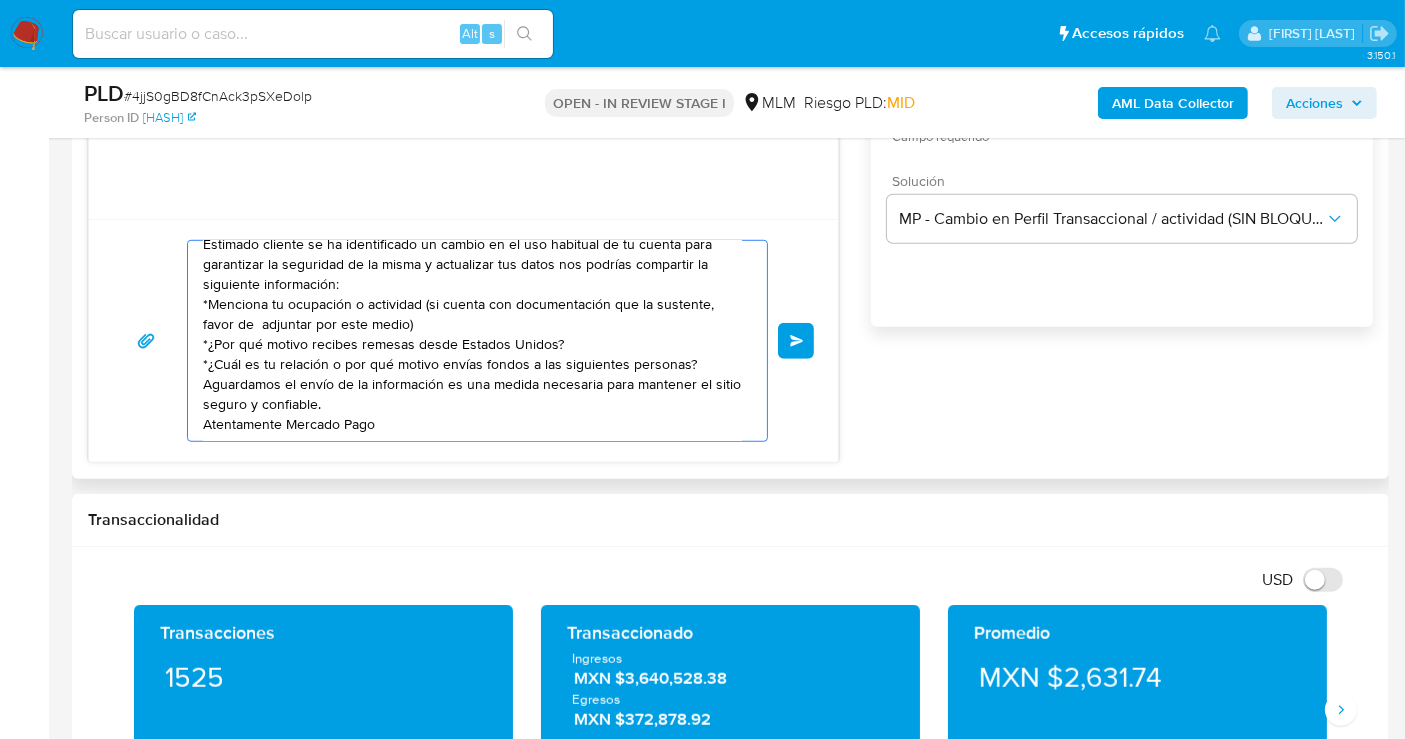 scroll, scrollTop: 0, scrollLeft: 0, axis: both 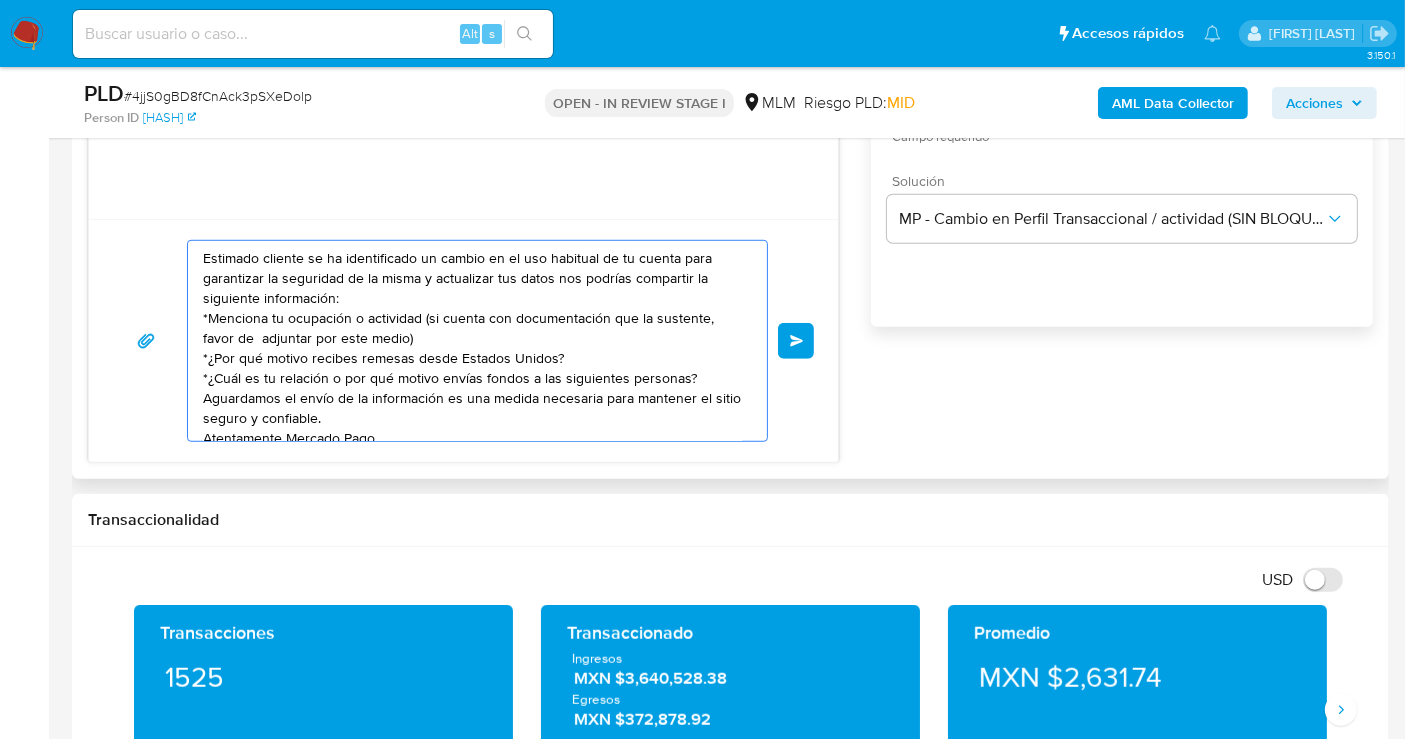 drag, startPoint x: 509, startPoint y: 317, endPoint x: 428, endPoint y: 309, distance: 81.394104 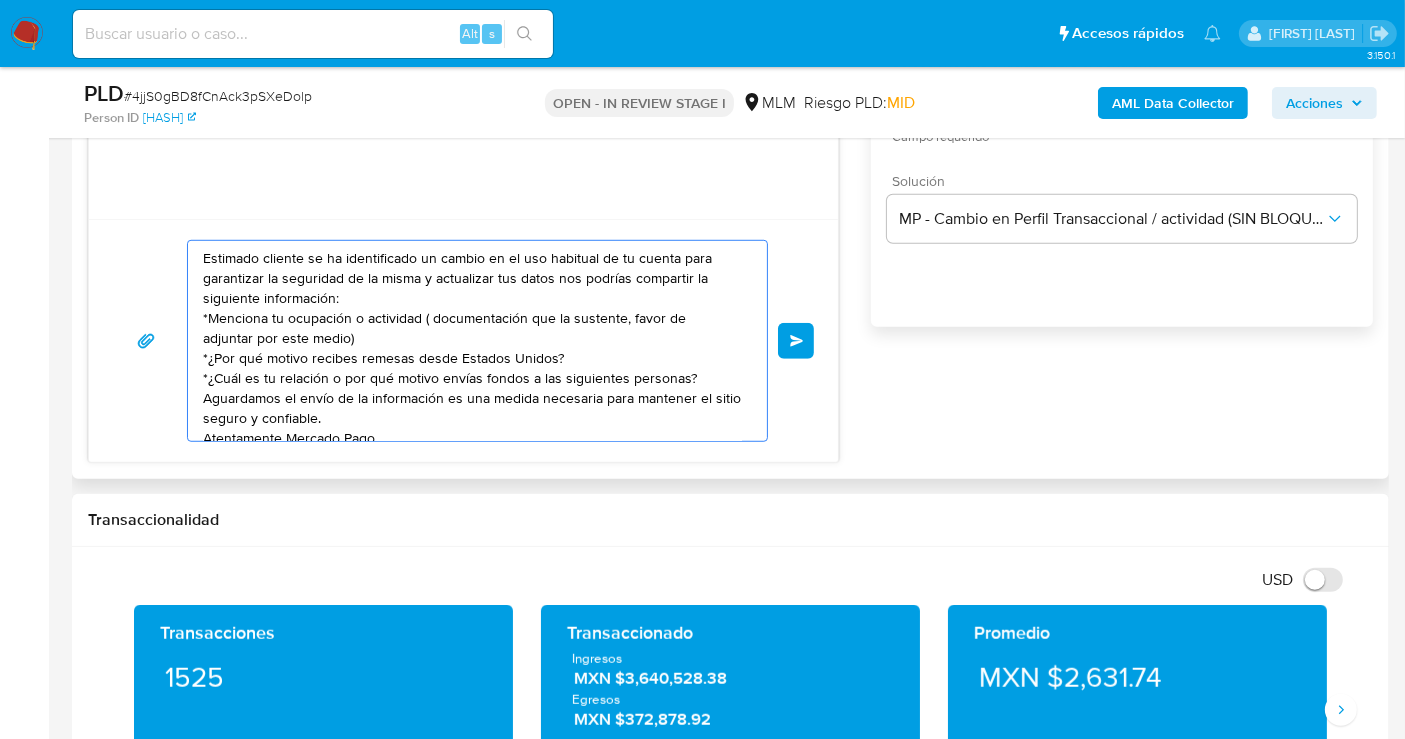 drag, startPoint x: 435, startPoint y: 322, endPoint x: 628, endPoint y: 319, distance: 193.02332 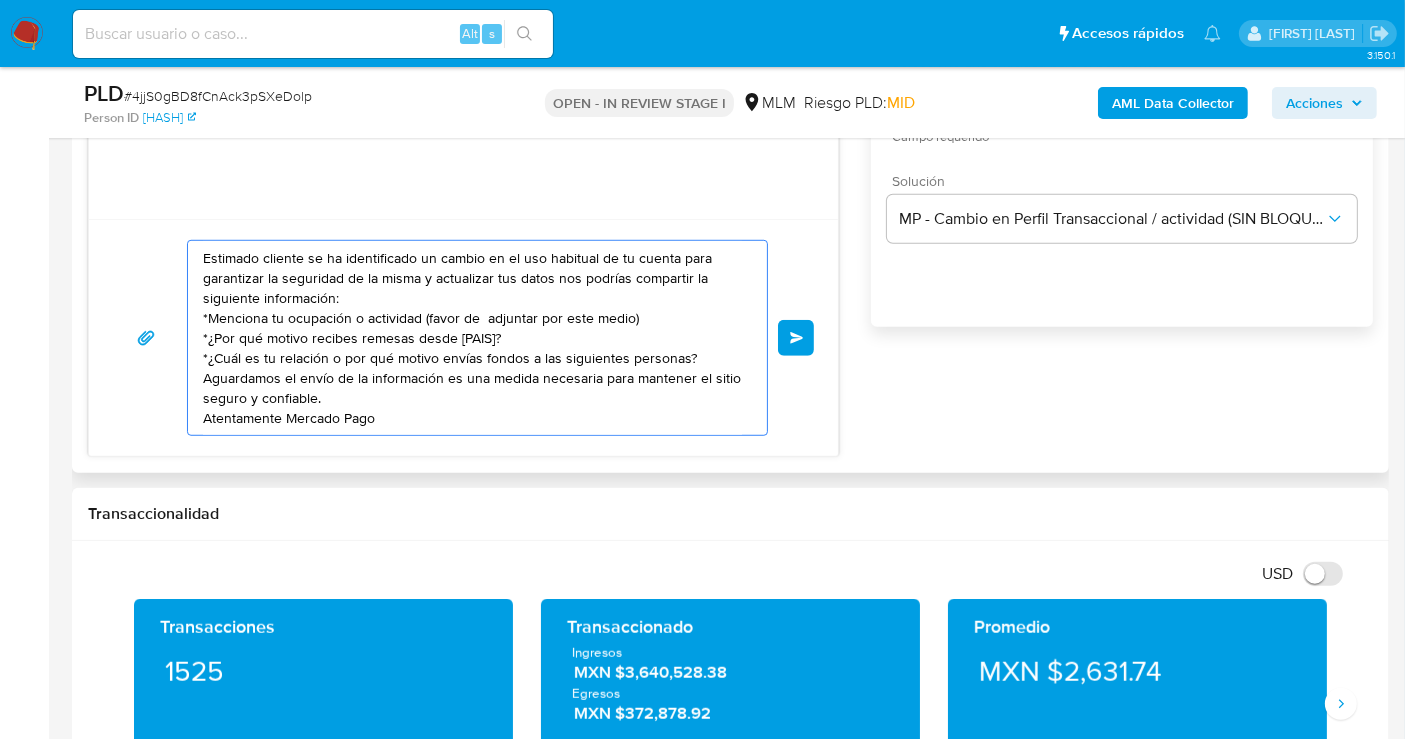 click on "Estimado cliente se ha identificado un cambio en el uso habitual de tu cuenta para garantizar la seguridad de la misma y actualizar tus datos nos podrías compartir la siguiente información:
*Menciona tu ocupación o actividad (favor de  adjuntar por este medio)
*¿Por qué motivo recibes remesas desde Estados Unidos?
*¿Cuál es tu relación o por qué motivo envías fondos a las siguientes personas?
Aguardamos el envío de la información es una medida necesaria para mantener el sitio seguro y confiable.
Atentamente Mercado Pago" at bounding box center [472, 338] 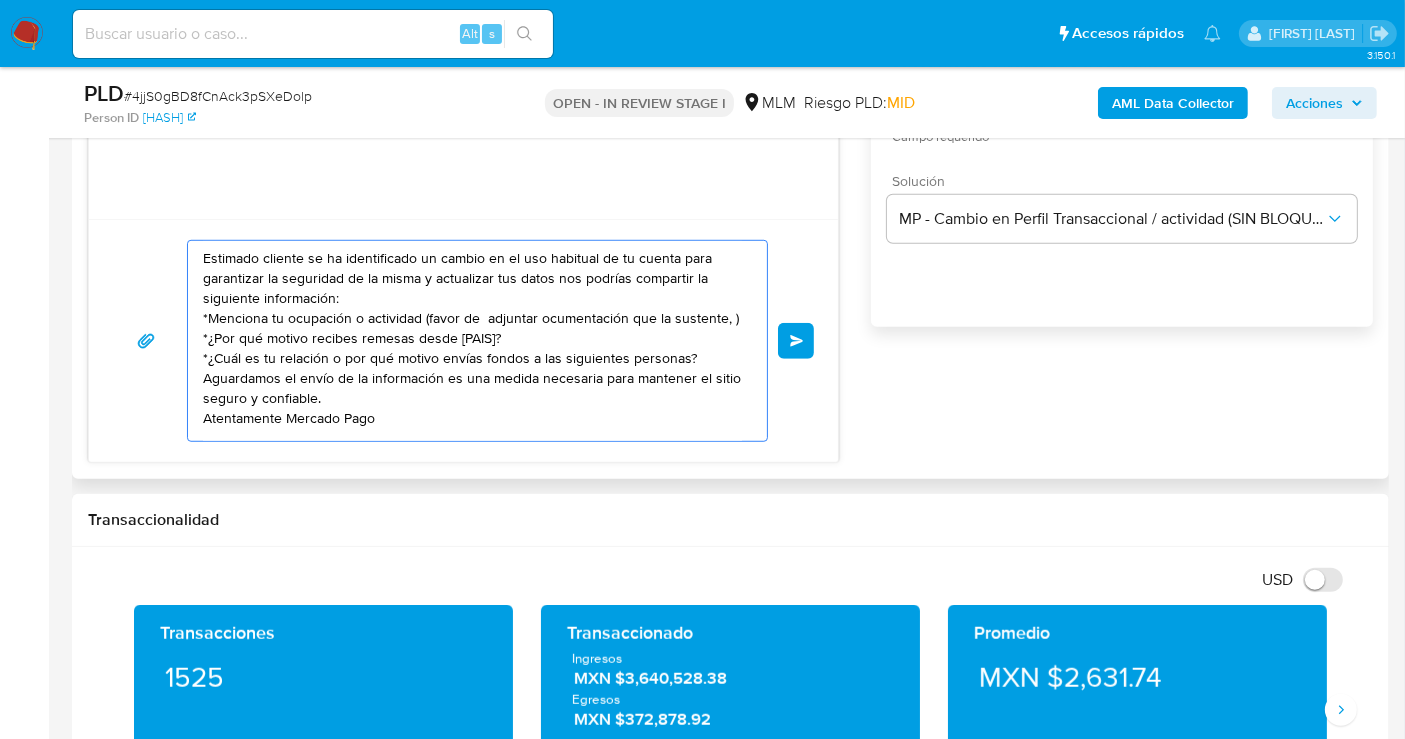 drag, startPoint x: 536, startPoint y: 318, endPoint x: 548, endPoint y: 350, distance: 34.176014 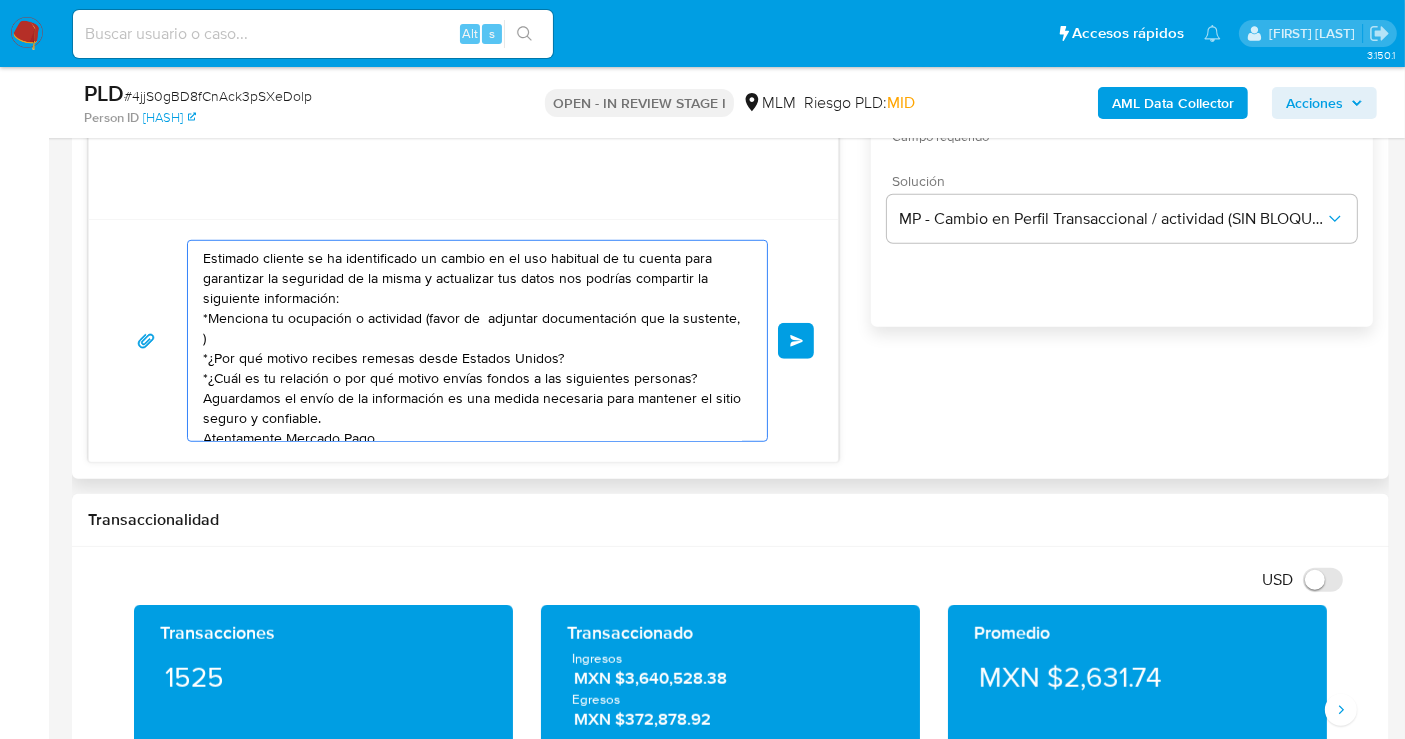click on "Estimado cliente se ha identificado un cambio en el uso habitual de tu cuenta para garantizar la seguridad de la misma y actualizar tus datos nos podrías compartir la siguiente información:
*Menciona tu ocupación o actividad (favor de  adjuntar documentación que la sustente, )
*¿Por qué motivo recibes remesas desde Estados Unidos?
*¿Cuál es tu relación o por qué motivo envías fondos a las siguientes personas?
Aguardamos el envío de la información es una medida necesaria para mantener el sitio seguro y confiable.
Atentamente Mercado Pago" at bounding box center (472, 341) 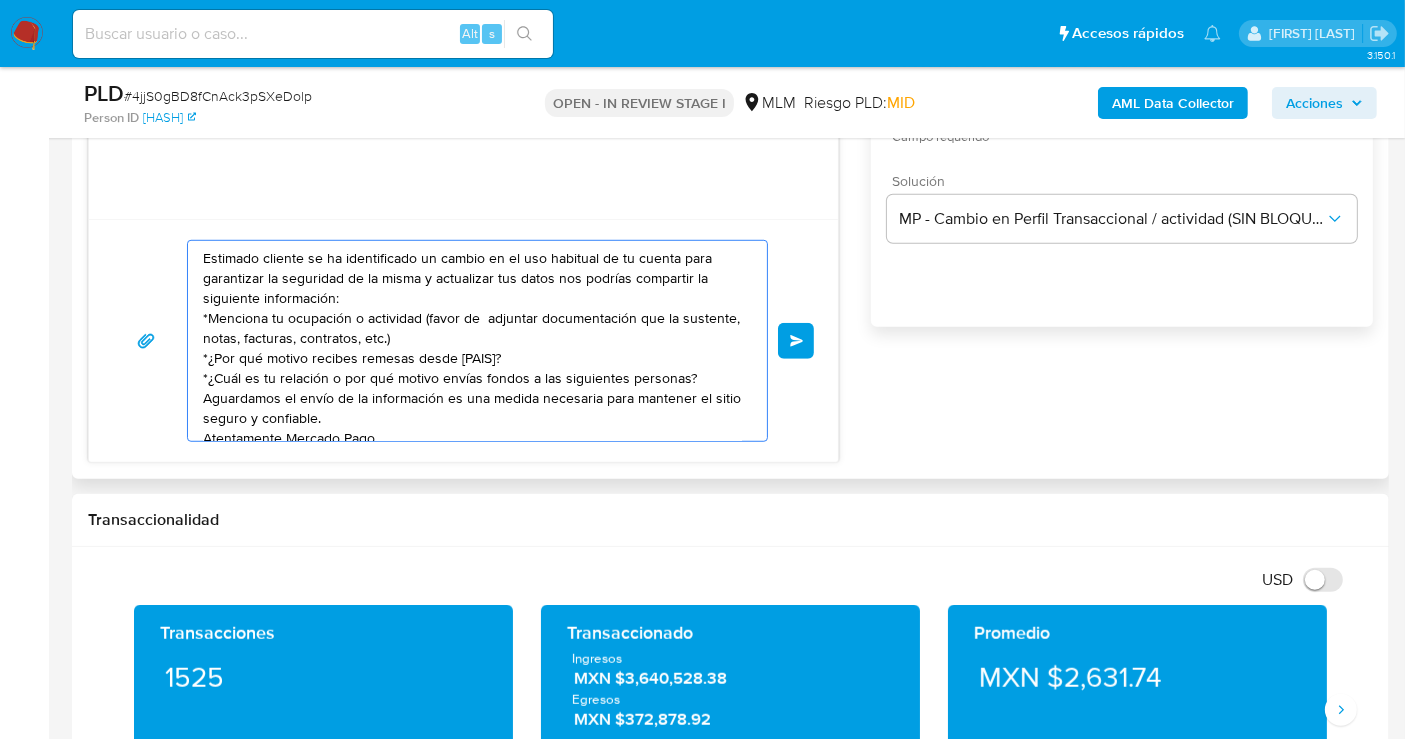 drag, startPoint x: 418, startPoint y: 358, endPoint x: 551, endPoint y: 357, distance: 133.00375 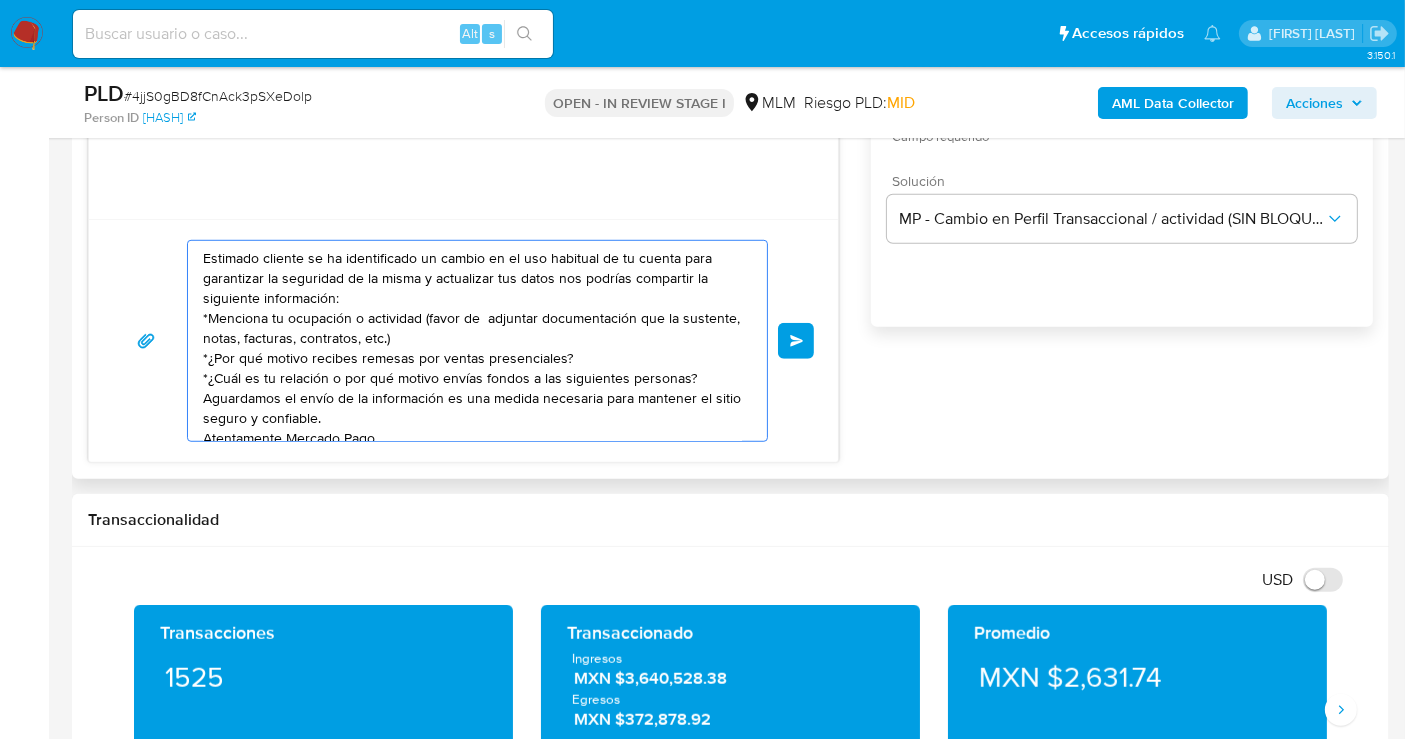 click on "Estimado cliente se ha identificado un cambio en el uso habitual de tu cuenta para garantizar la seguridad de la misma y actualizar tus datos nos podrías compartir la siguiente información:
*Menciona tu ocupación o actividad (favor de  adjuntar documentación que la sustente, notas, facturas, contratos, etc.)
*¿Por qué motivo recibes remesas por ventas presenciales?
*¿Cuál es tu relación o por qué motivo envías fondos a las siguientes personas?
Aguardamos el envío de la información es una medida necesaria para mantener el sitio seguro y confiable.
Atentamente Mercado Pago" at bounding box center (472, 341) 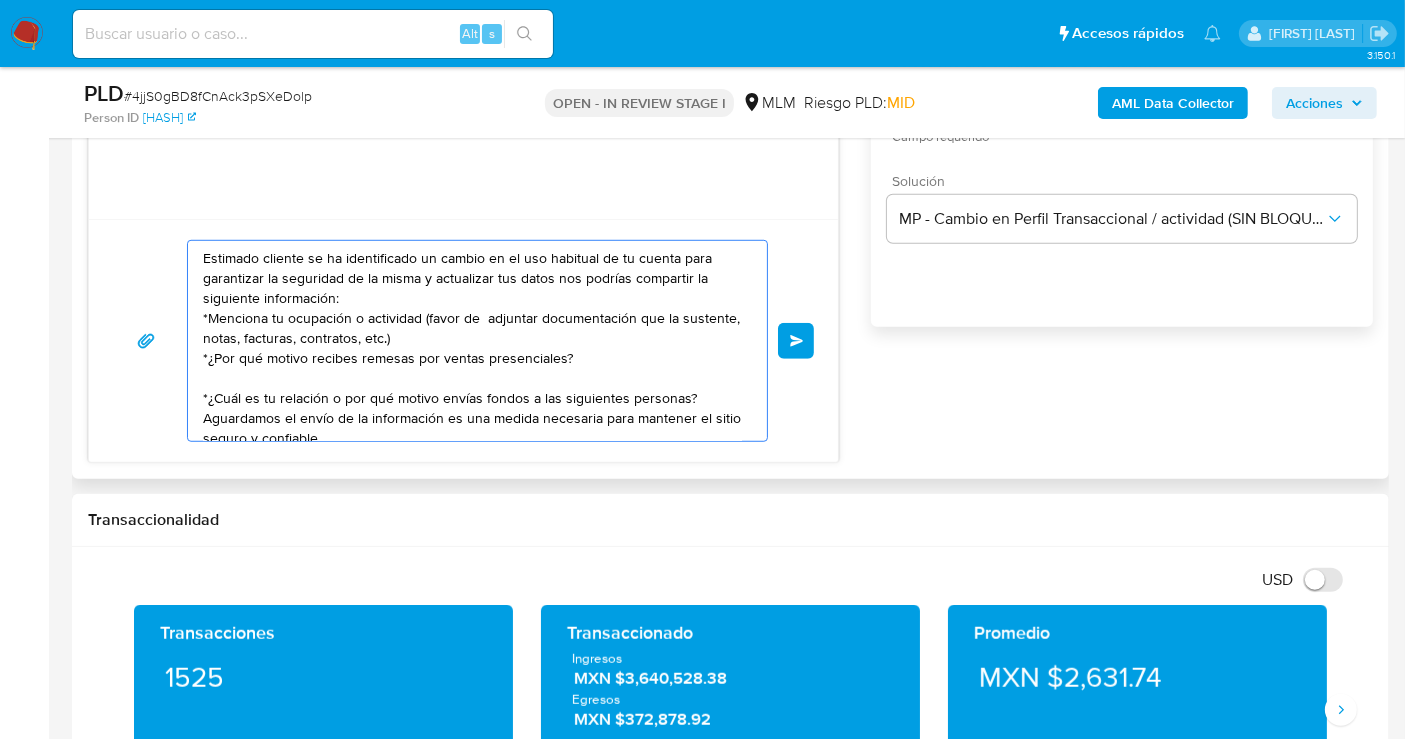 paste on "COMERCIALIZADORA MAYORISTA DE ALIMENTOS FAVORITA S EN NC CONSTITUIUDA EN 2023 Y A HIDROGENADORA YUCATECA SA DE CV" 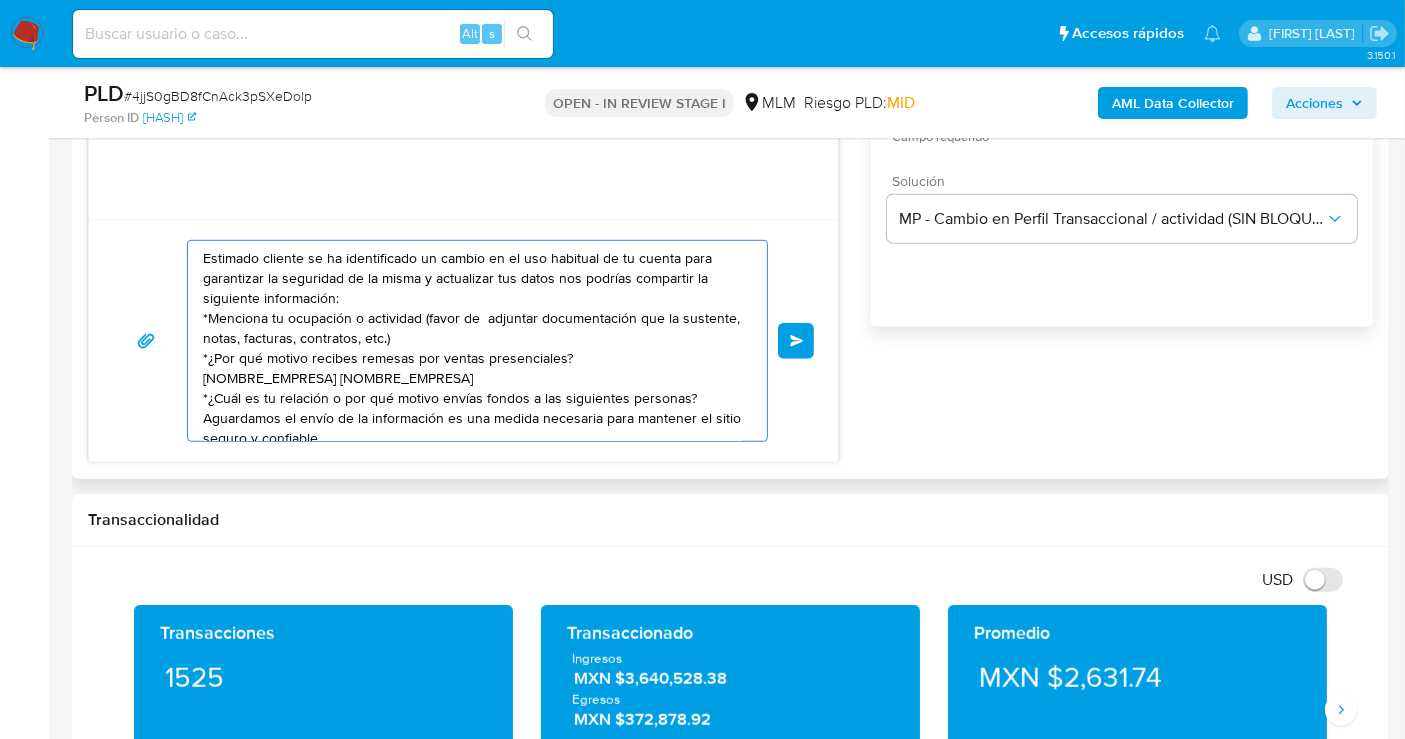 drag, startPoint x: 368, startPoint y: 393, endPoint x: 194, endPoint y: 391, distance: 174.01149 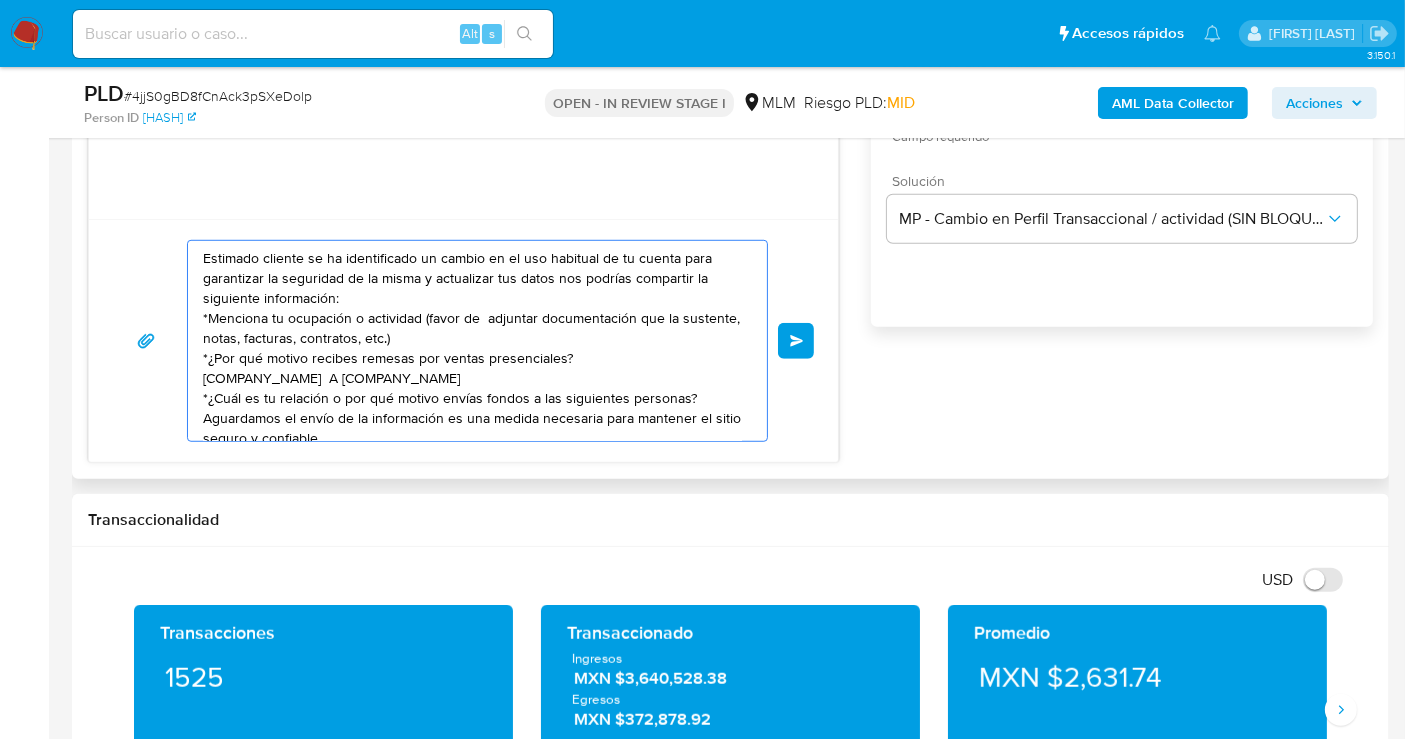 click on "Estimado cliente se ha identificado un cambio en el uso habitual de tu cuenta para garantizar la seguridad de la misma y actualizar tus datos nos podrías compartir la siguiente información:
*Menciona tu ocupación o actividad (favor de  adjuntar documentación que la sustente, notas, facturas, contratos, etc.)
*¿Por qué motivo recibes remesas por ventas presenciales?
COMERCIALIZADORA MAYORISTA DE ALIMENTOS FAVORITA S EN NC  A HIDROGENADORA YUCATECA SA DE CV
*¿Cuál es tu relación o por qué motivo envías fondos a las siguientes personas?
Aguardamos el envío de la información es una medida necesaria para mantener el sitio seguro y confiable.
Atentamente Mercado Pago" at bounding box center (472, 341) 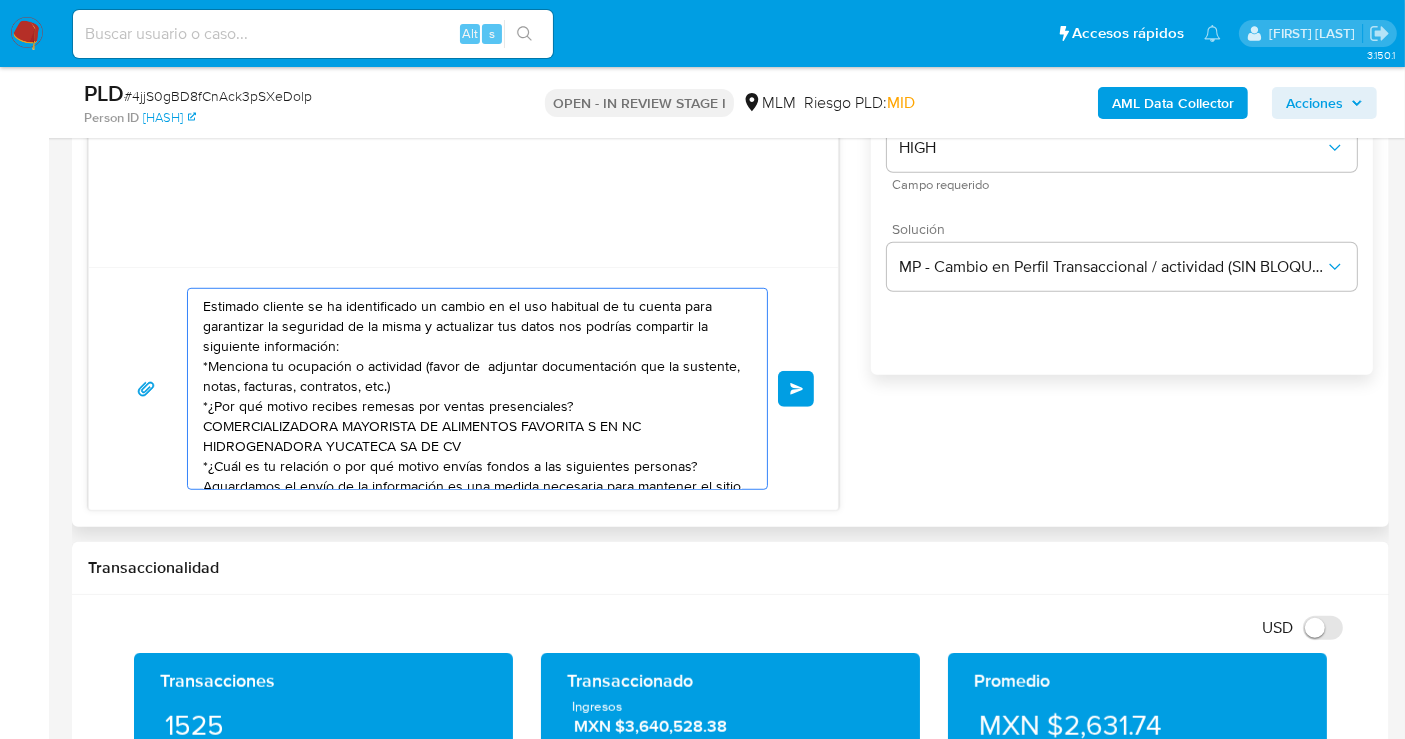 scroll, scrollTop: 1333, scrollLeft: 0, axis: vertical 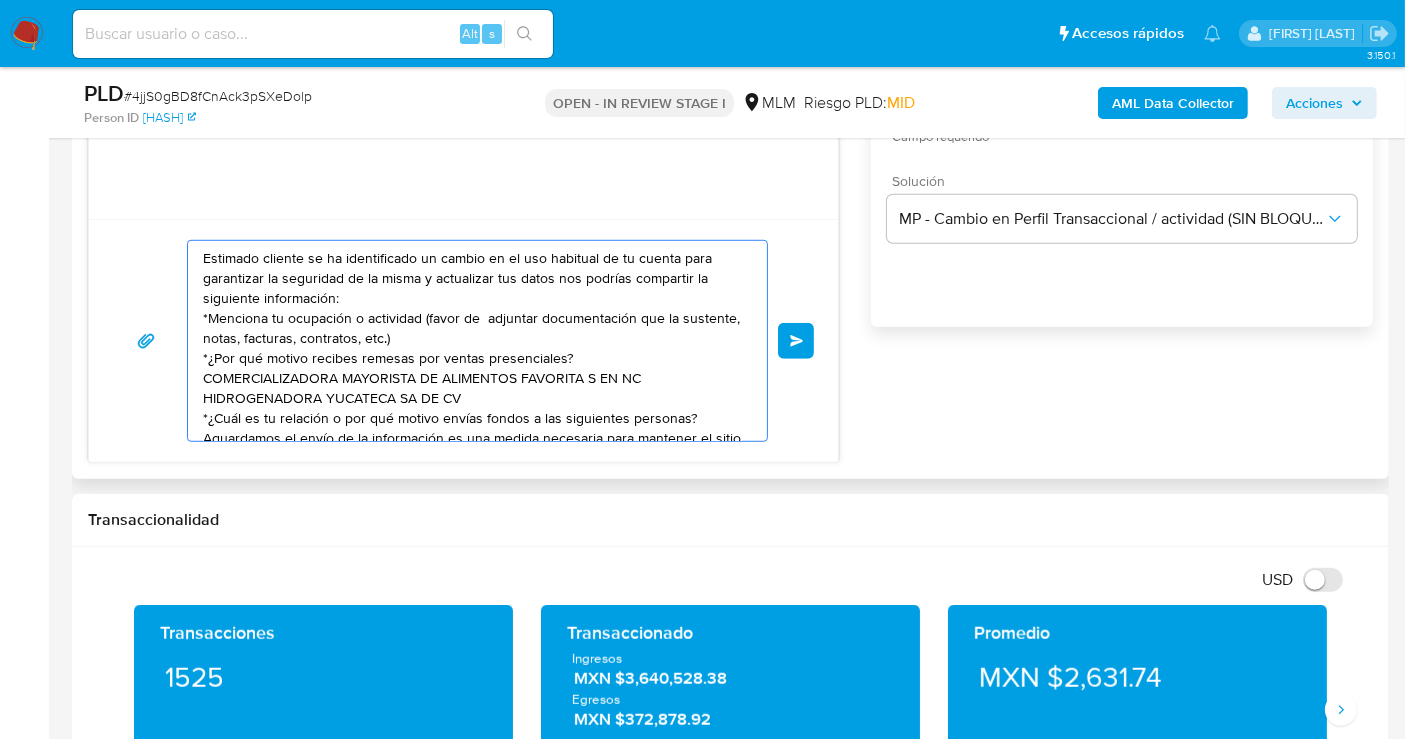click on "Estimado cliente se ha identificado un cambio en el uso habitual de tu cuenta para garantizar la seguridad de la misma y actualizar tus datos nos podrías compartir la siguiente información:
*Menciona tu ocupación o actividad (favor de  adjuntar documentación que la sustente, notas, facturas, contratos, etc.)
*¿Por qué motivo recibes remesas por ventas presenciales?
COMERCIALIZADORA MAYORISTA DE ALIMENTOS FAVORITA S EN NC  HIDROGENADORA YUCATECA SA DE CV
*¿Cuál es tu relación o por qué motivo envías fondos a las siguientes personas?
Aguardamos el envío de la información es una medida necesaria para mantener el sitio seguro y confiable.
Atentamente Mercado Pago" at bounding box center [472, 341] 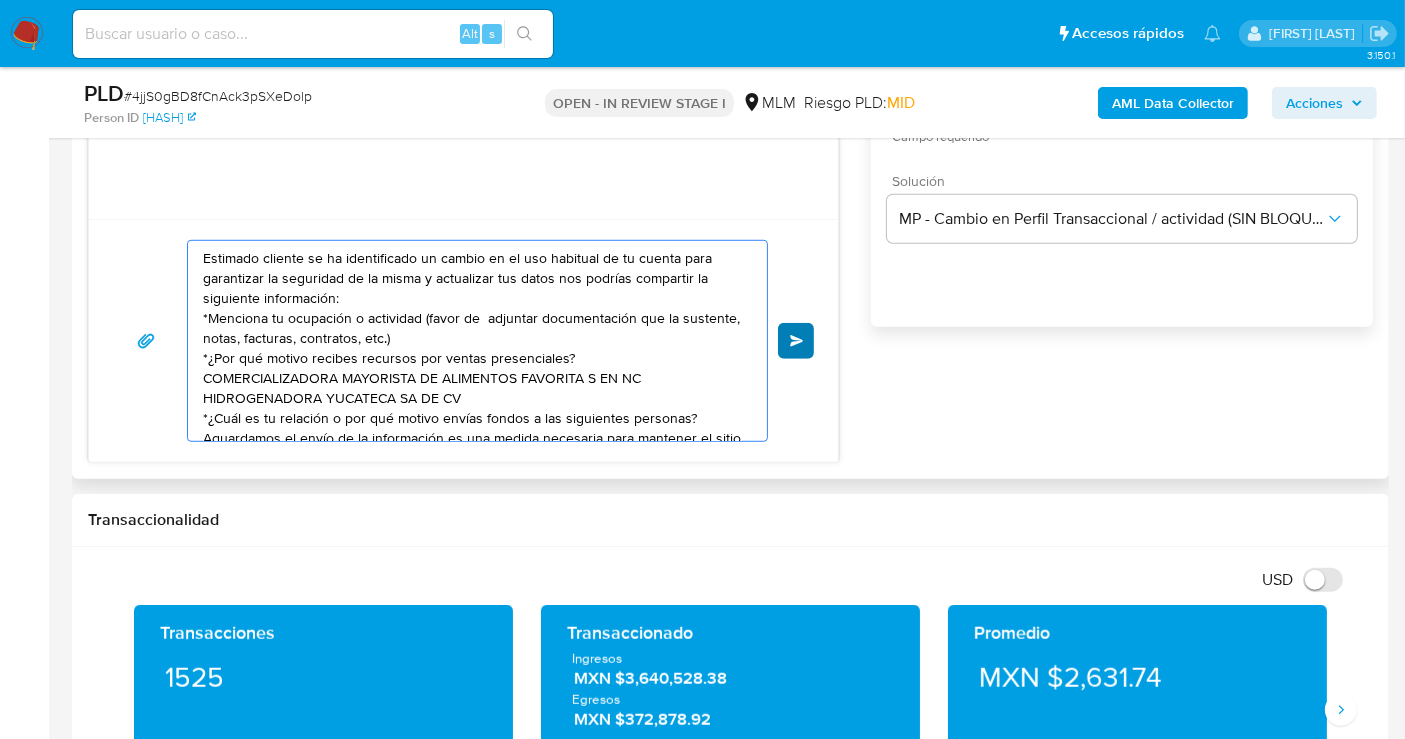 type on "Estimado cliente se ha identificado un cambio en el uso habitual de tu cuenta para garantizar la seguridad de la misma y actualizar tus datos nos podrías compartir la siguiente información:
*Menciona tu ocupación o actividad (favor de  adjuntar documentación que la sustente, notas, facturas, contratos, etc.)
*¿Por qué motivo recibes recursos por ventas presenciales?
COMERCIALIZADORA MAYORISTA DE ALIMENTOS FAVORITA S EN NC  HIDROGENADORA YUCATECA SA DE CV
*¿Cuál es tu relación o por qué motivo envías fondos a las siguientes personas?
Aguardamos el envío de la información es una medida necesaria para mantener el sitio seguro y confiable.
Atentamente Mercado Pago" 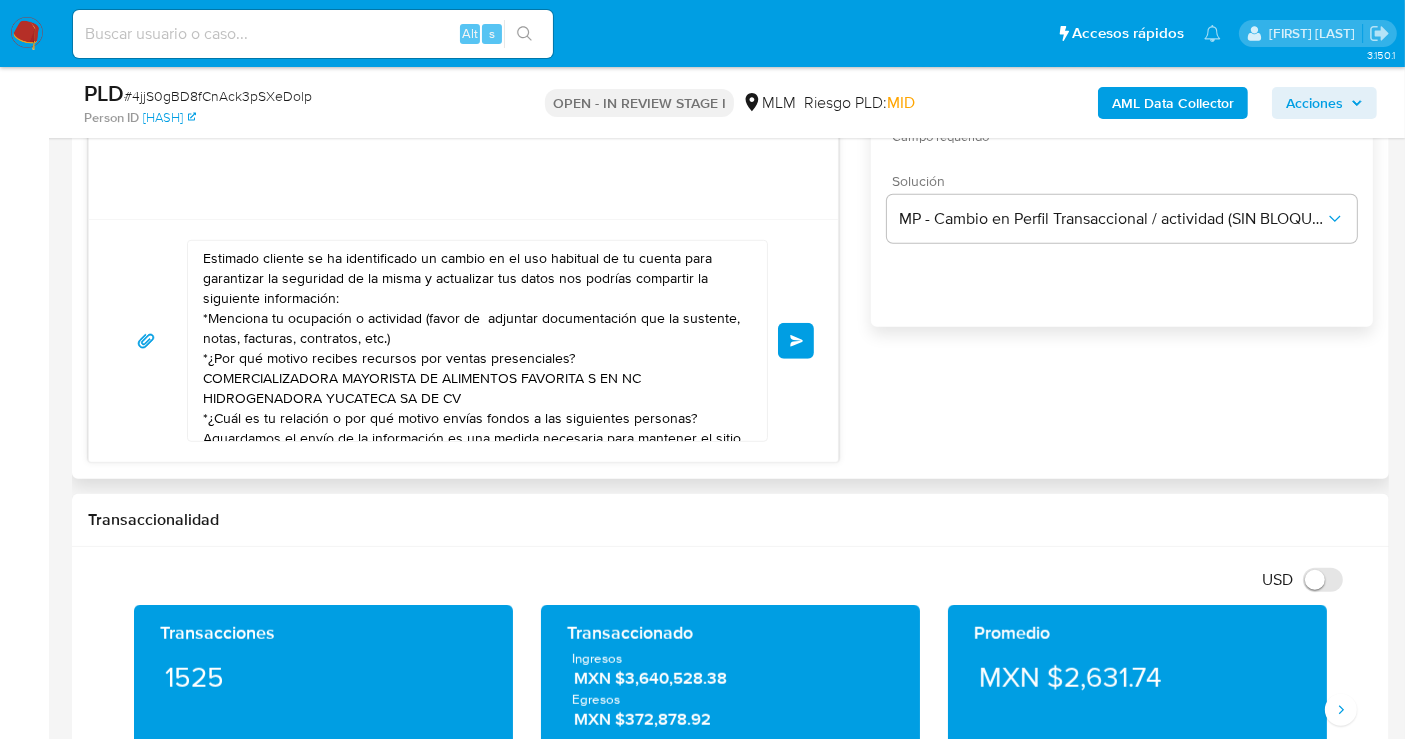 drag, startPoint x: 798, startPoint y: 337, endPoint x: 343, endPoint y: 250, distance: 463.24292 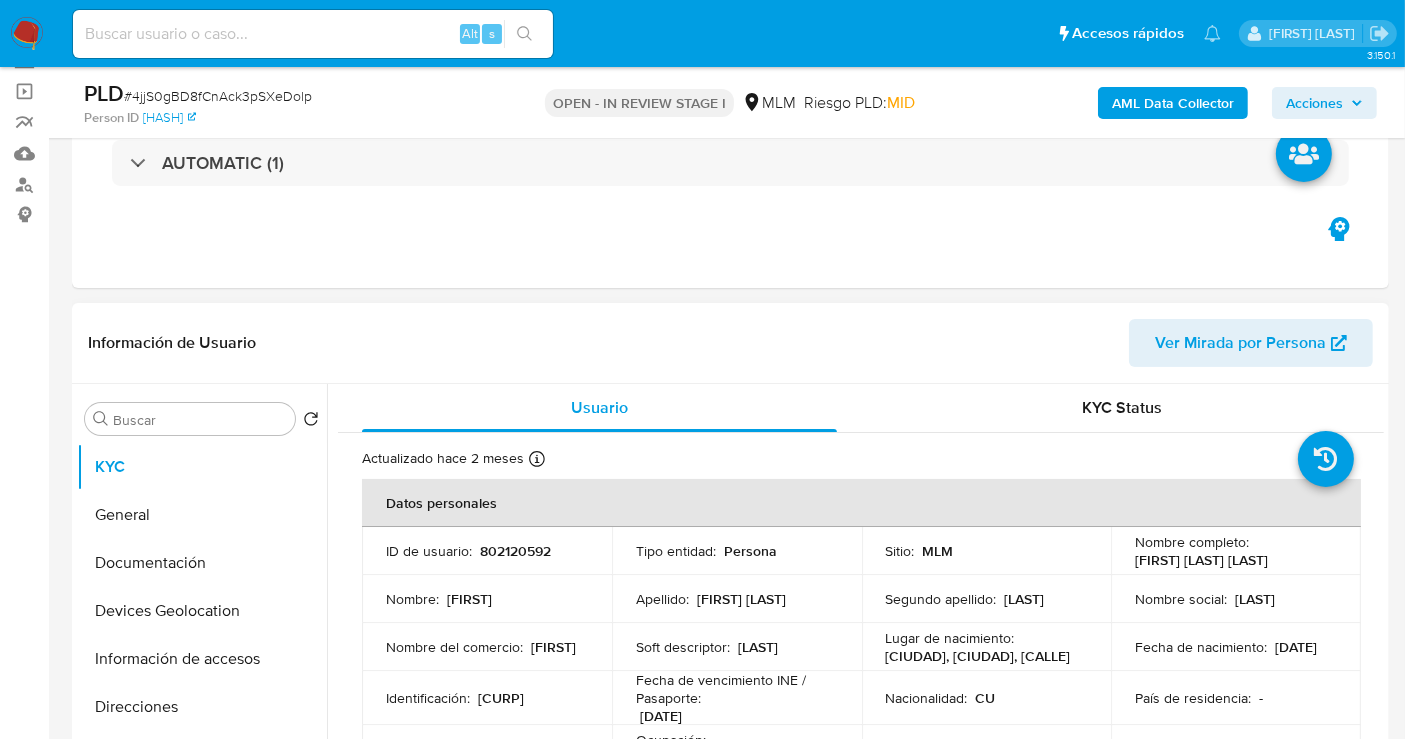 scroll, scrollTop: 333, scrollLeft: 0, axis: vertical 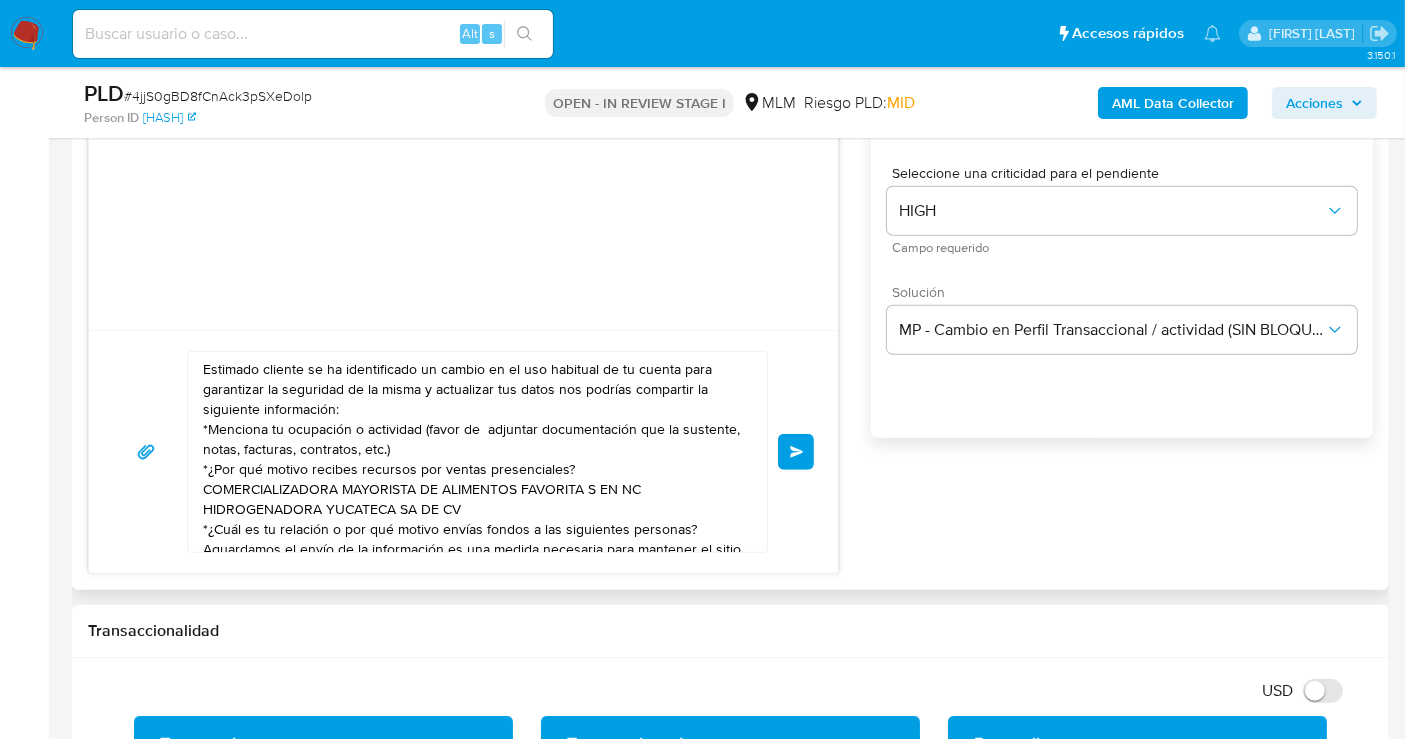 click on "Enviar" at bounding box center (796, 452) 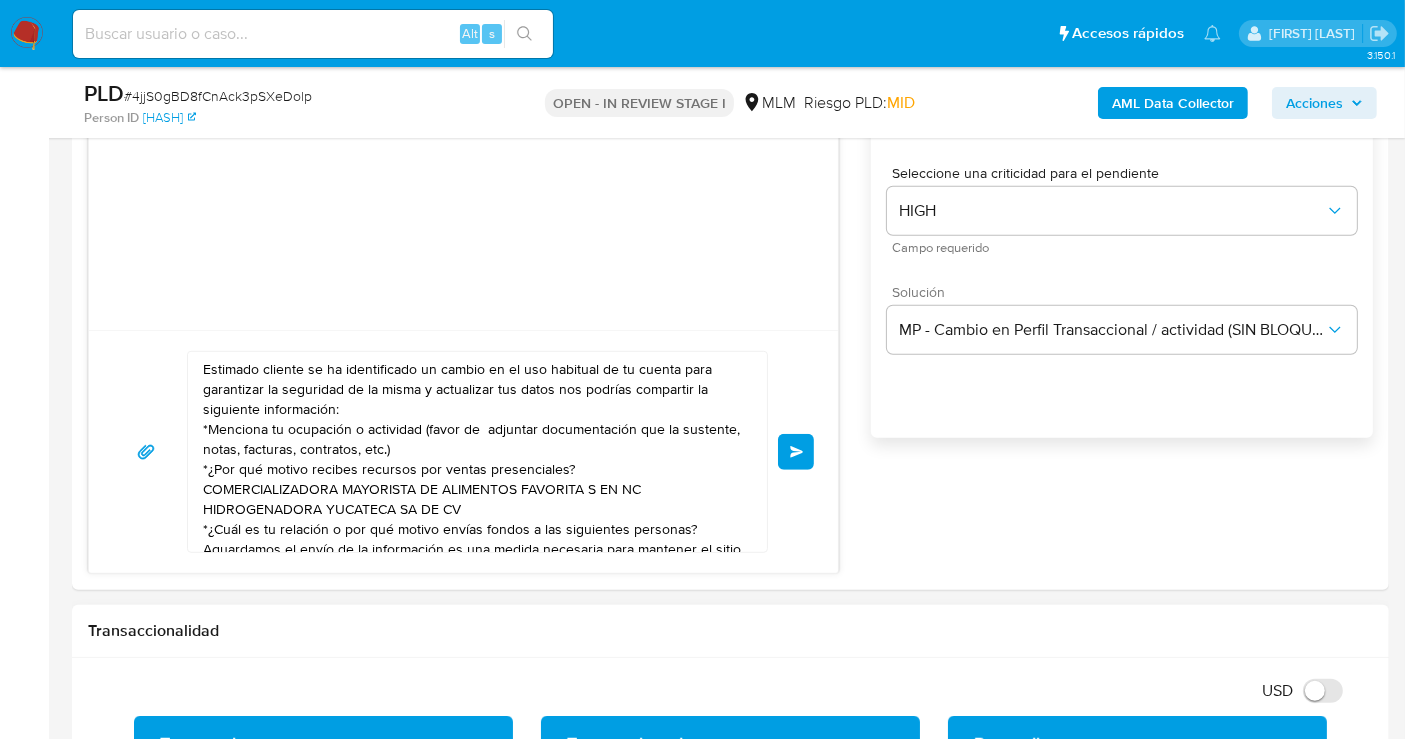 type 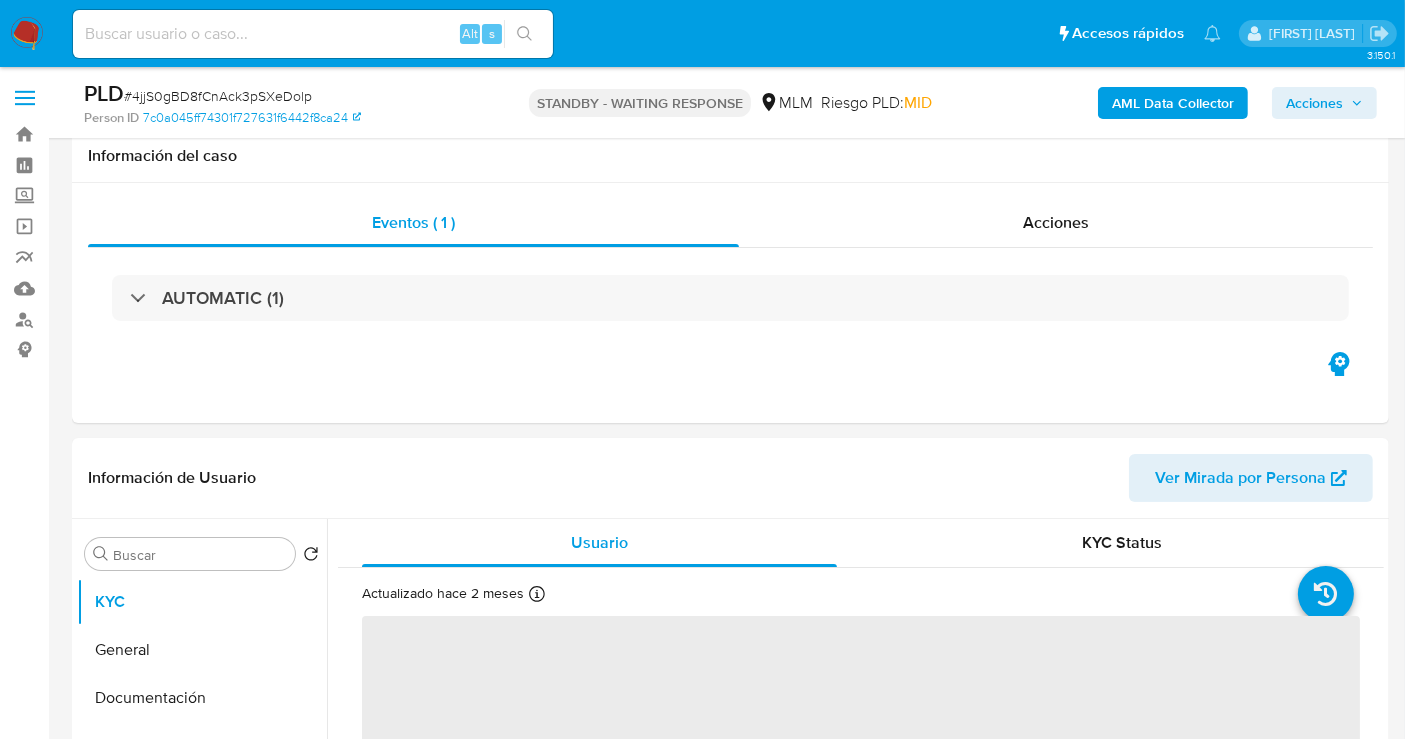 scroll, scrollTop: 444, scrollLeft: 0, axis: vertical 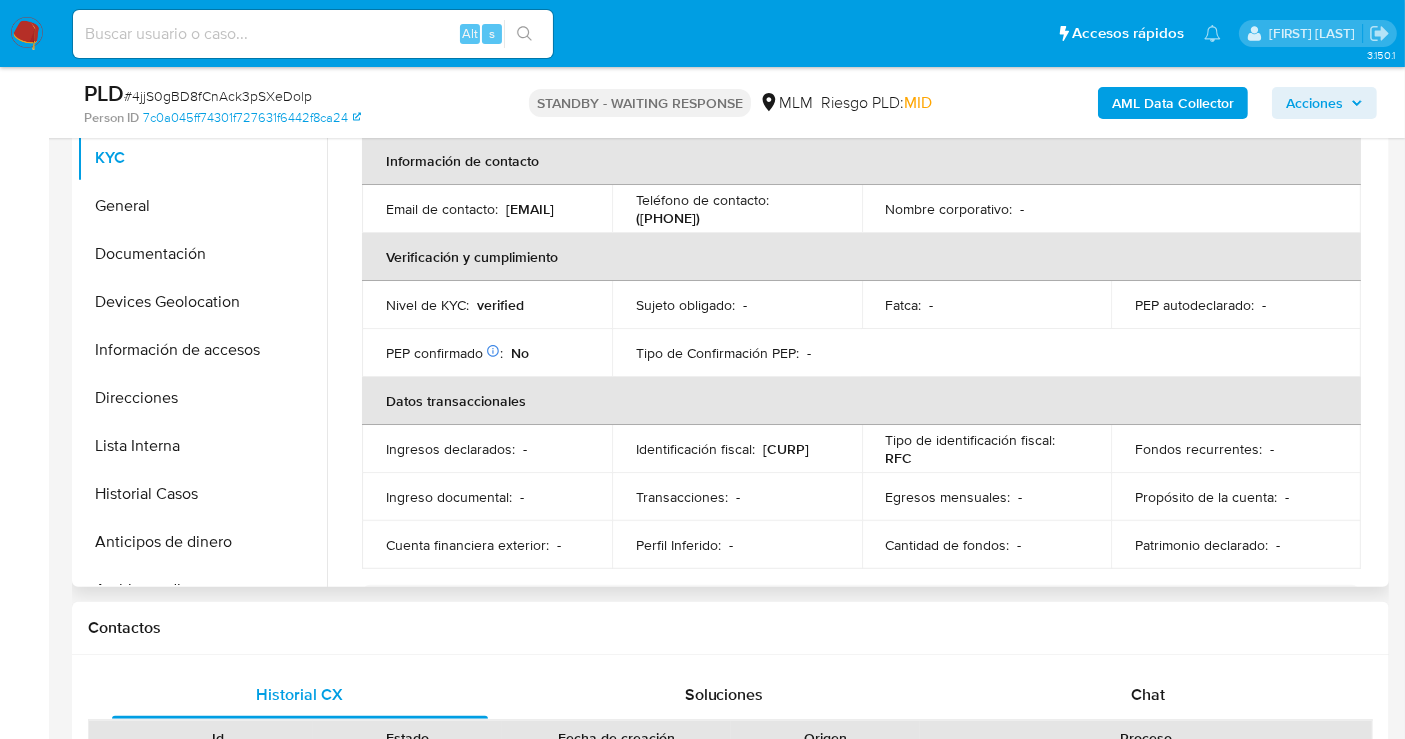 select on "10" 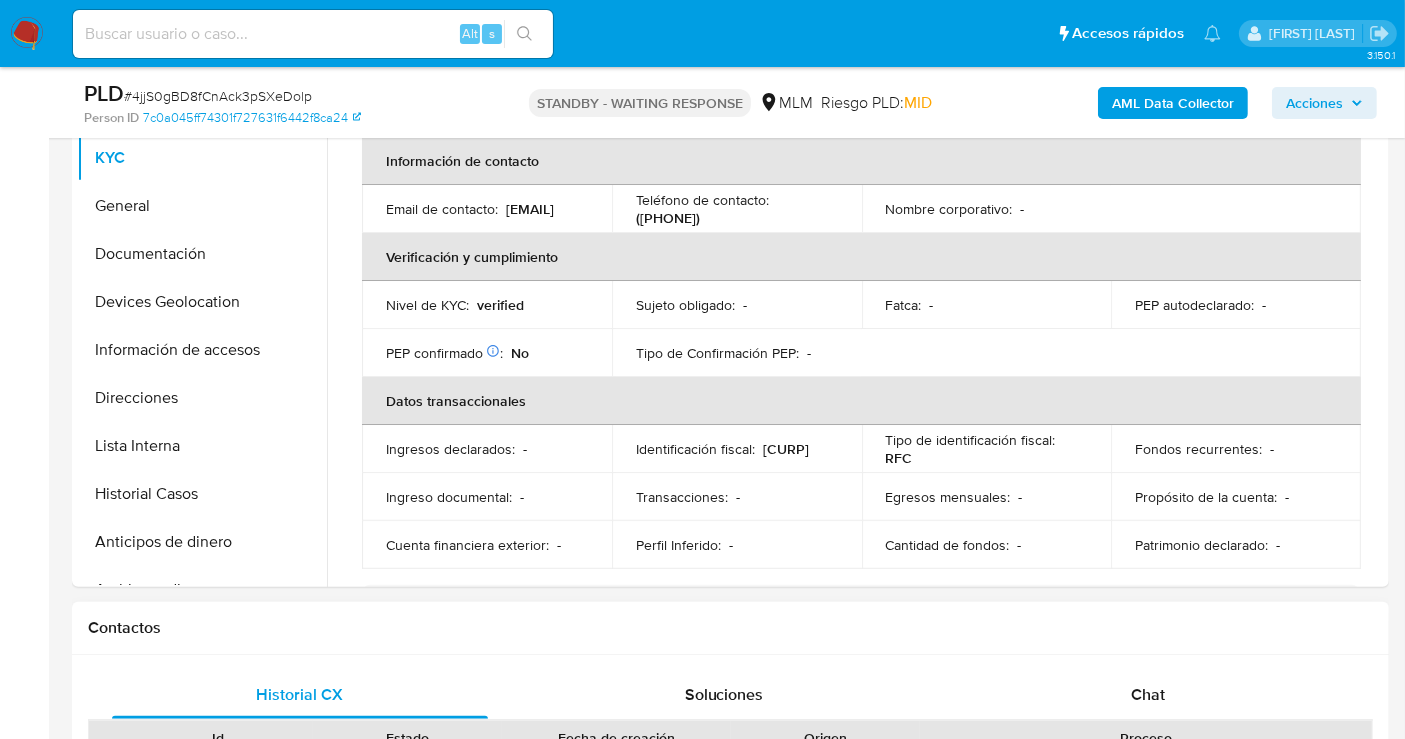 scroll, scrollTop: 777, scrollLeft: 0, axis: vertical 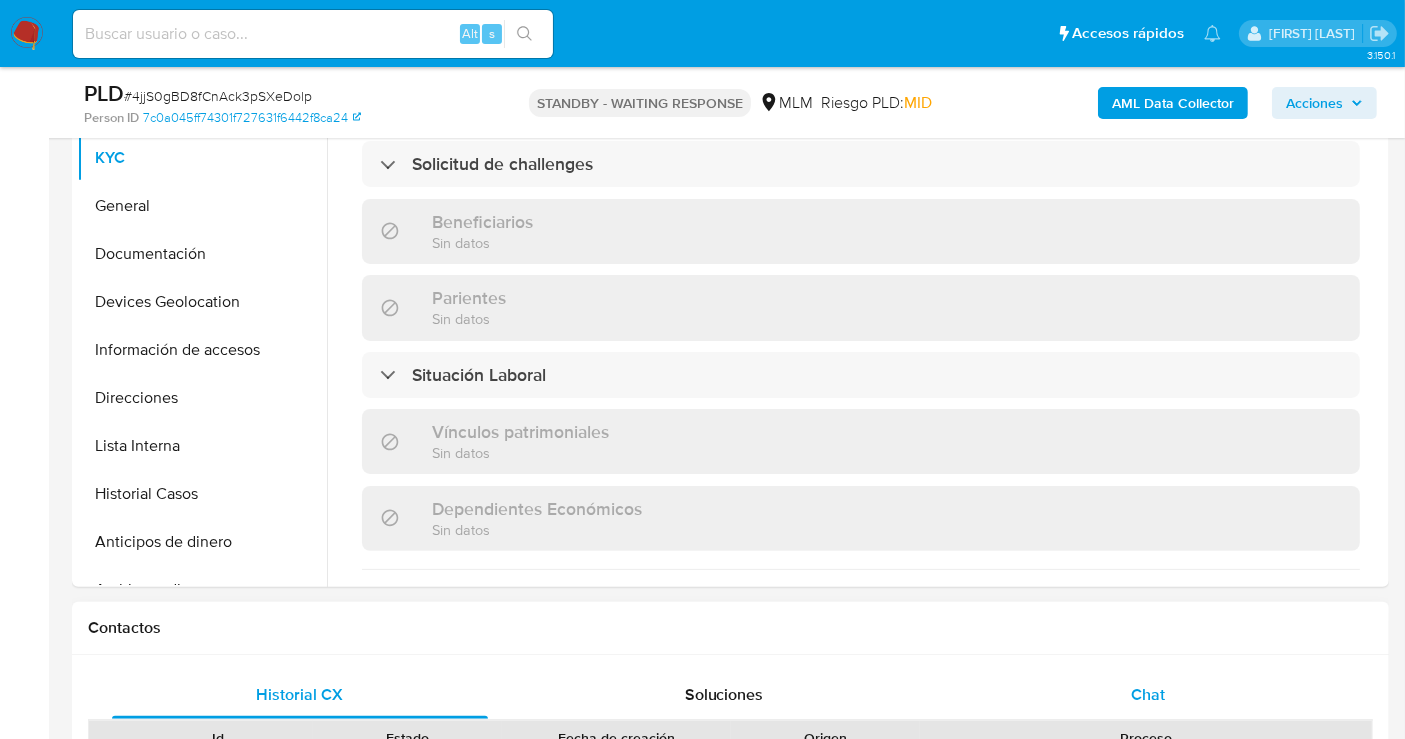 click on "Chat" at bounding box center (1148, 694) 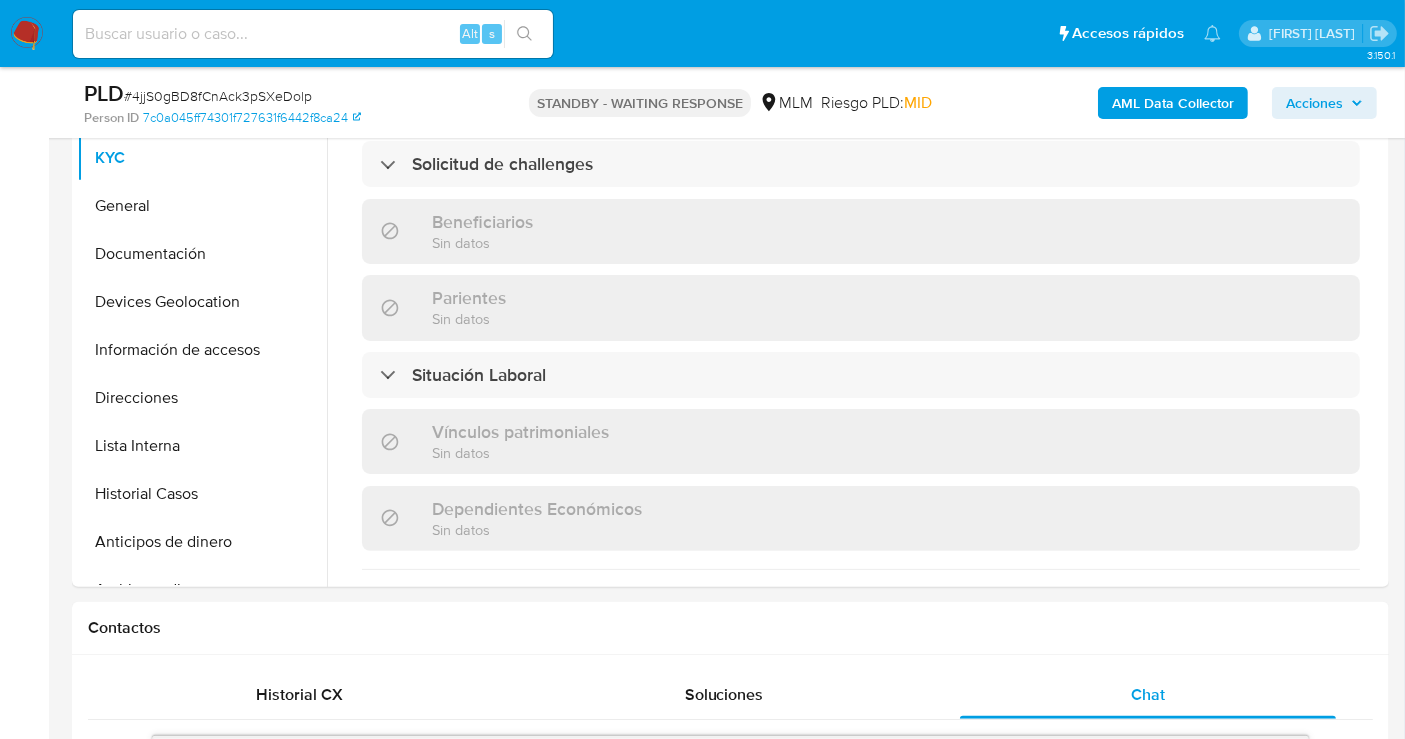 scroll, scrollTop: 11, scrollLeft: 0, axis: vertical 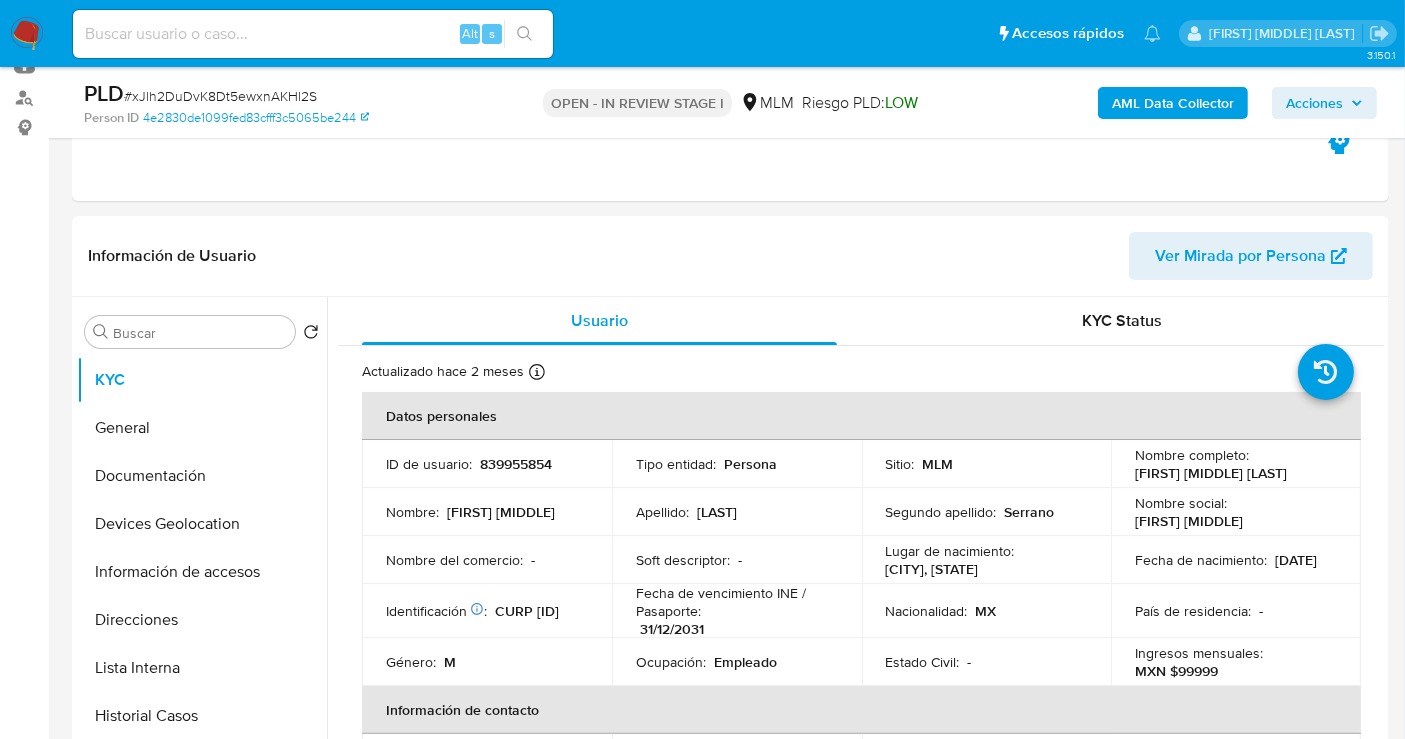 select on "10" 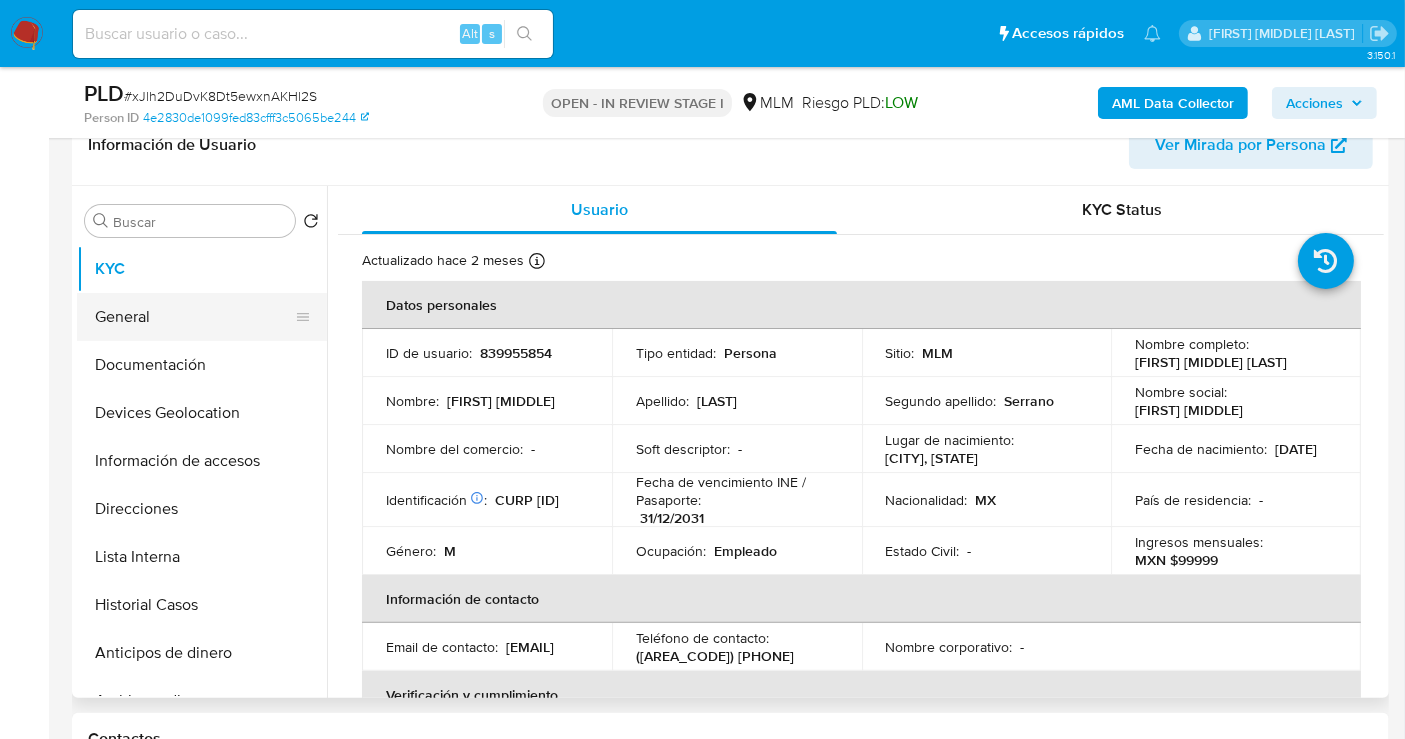 click on "General" at bounding box center [194, 317] 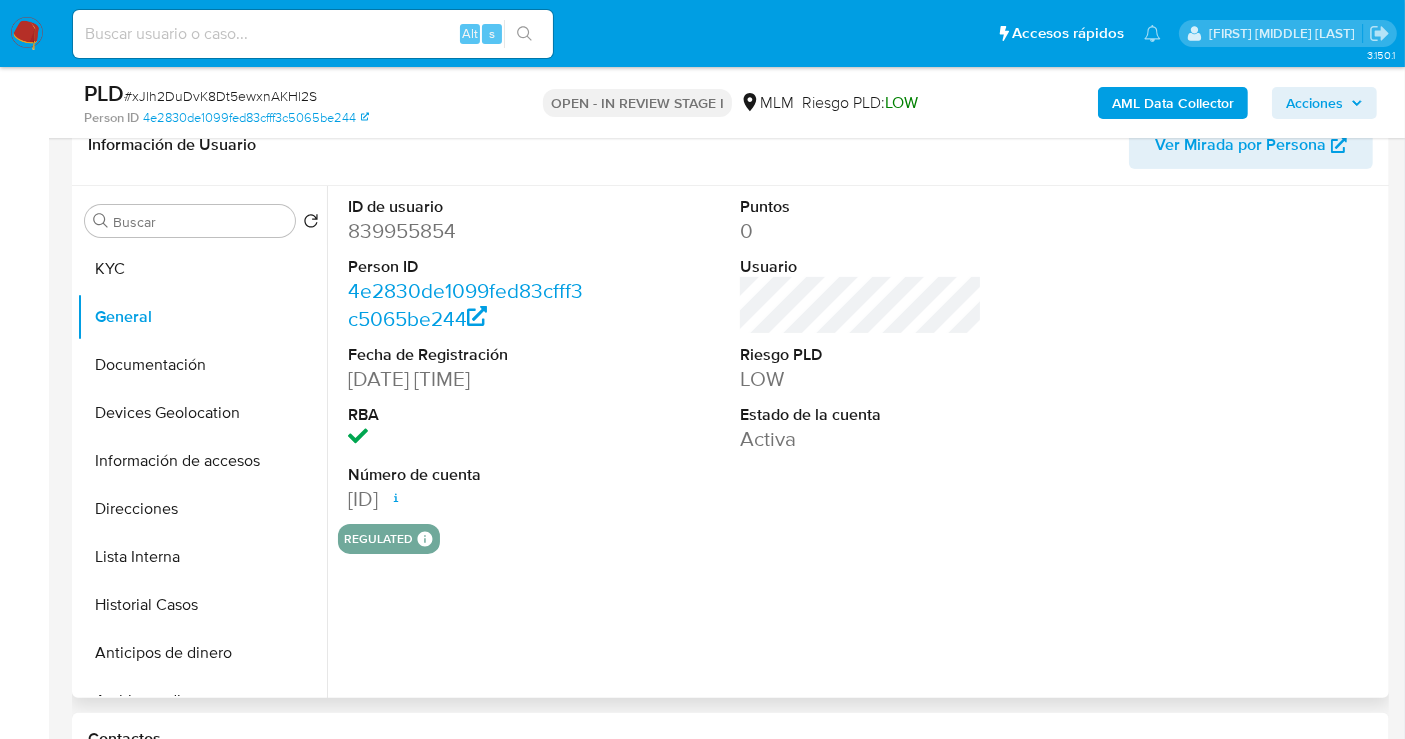 type 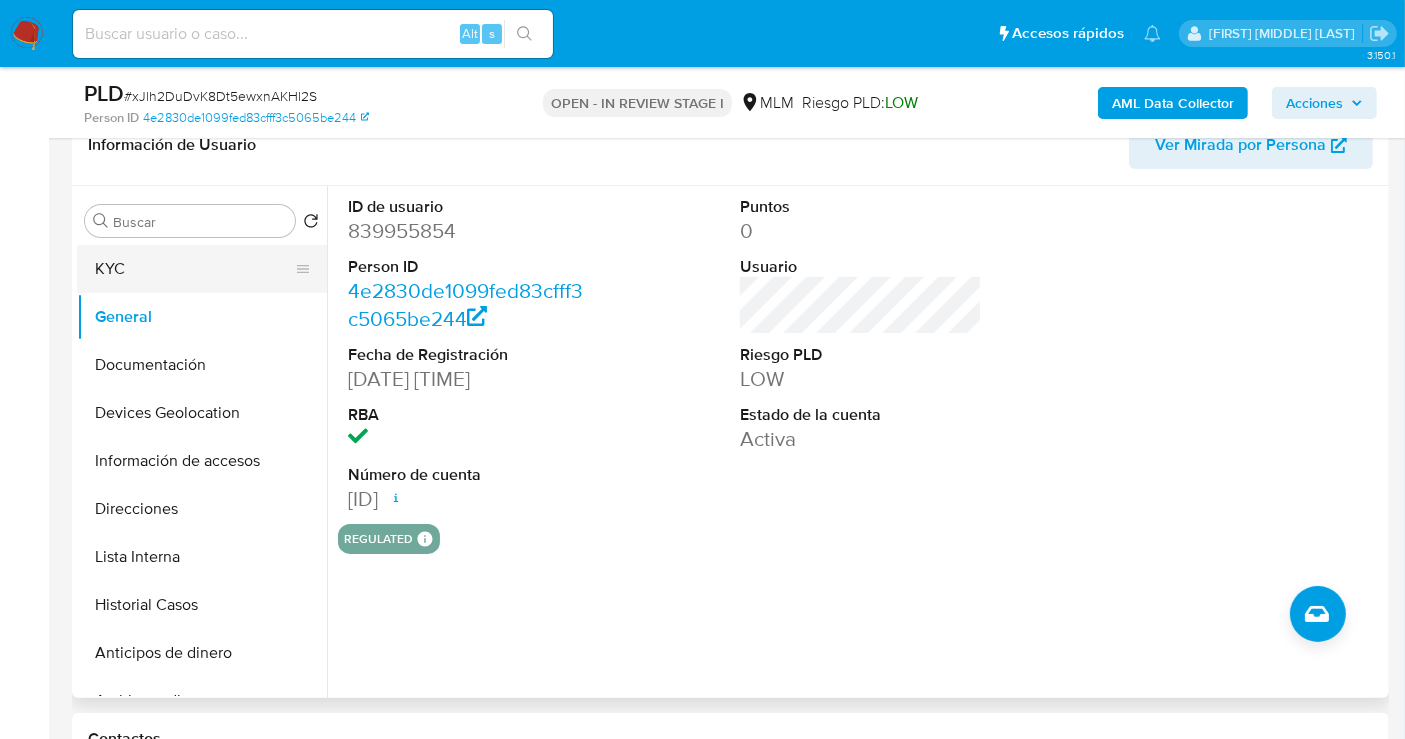 click on "KYC" at bounding box center [194, 269] 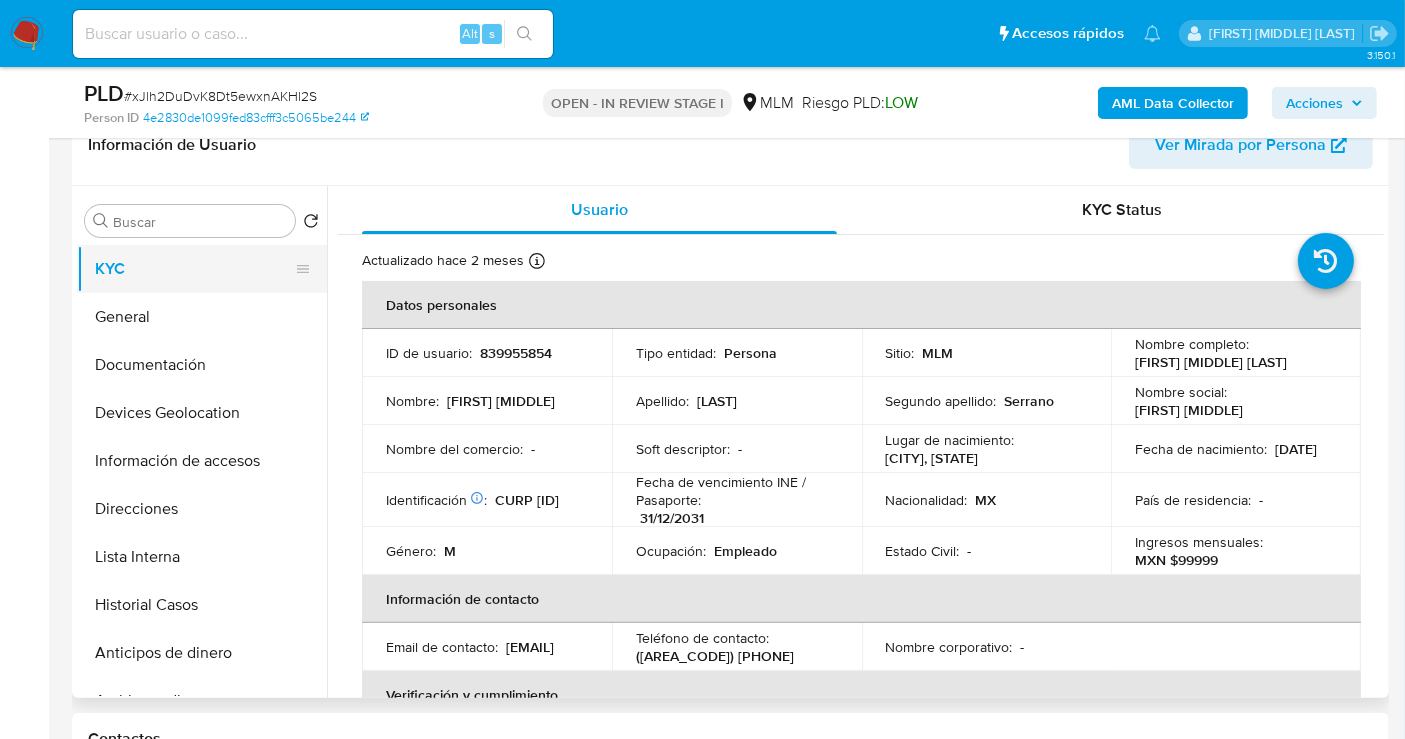 type 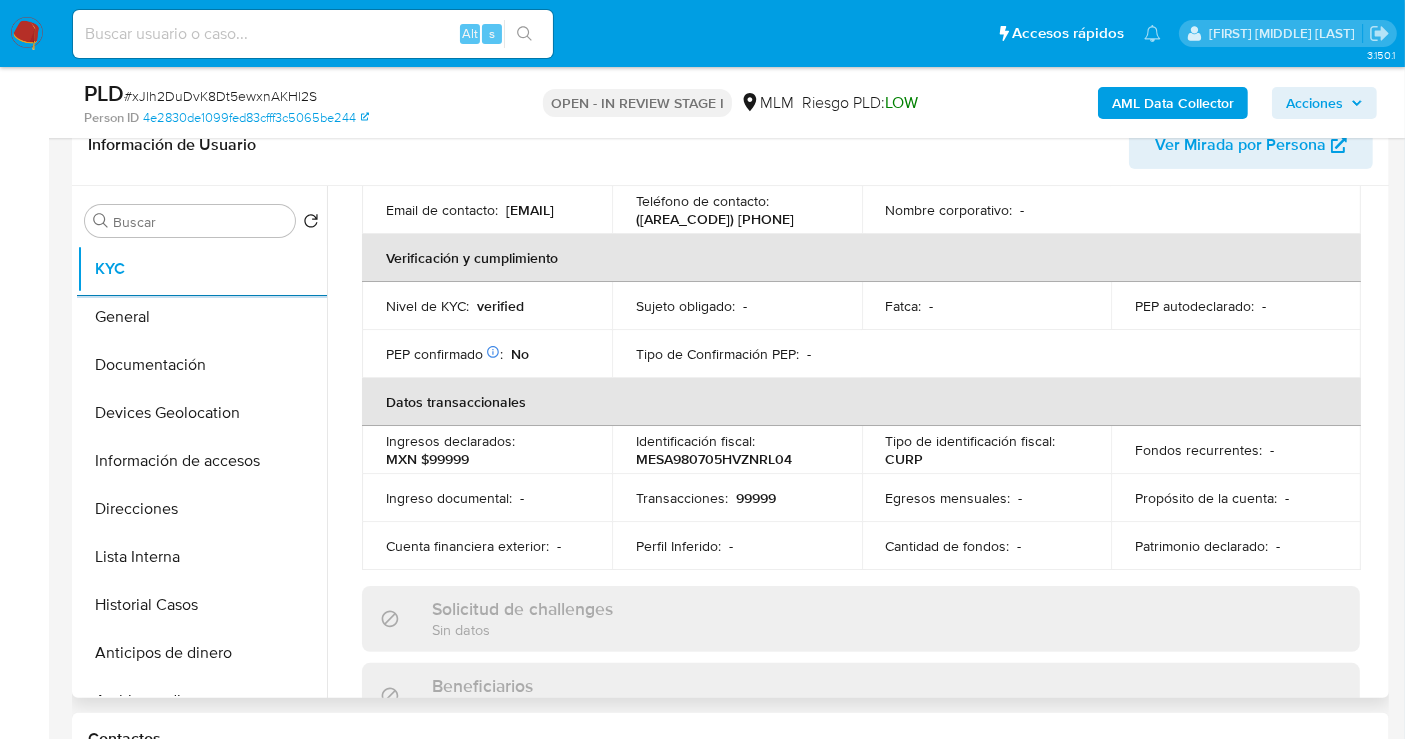 scroll, scrollTop: 555, scrollLeft: 0, axis: vertical 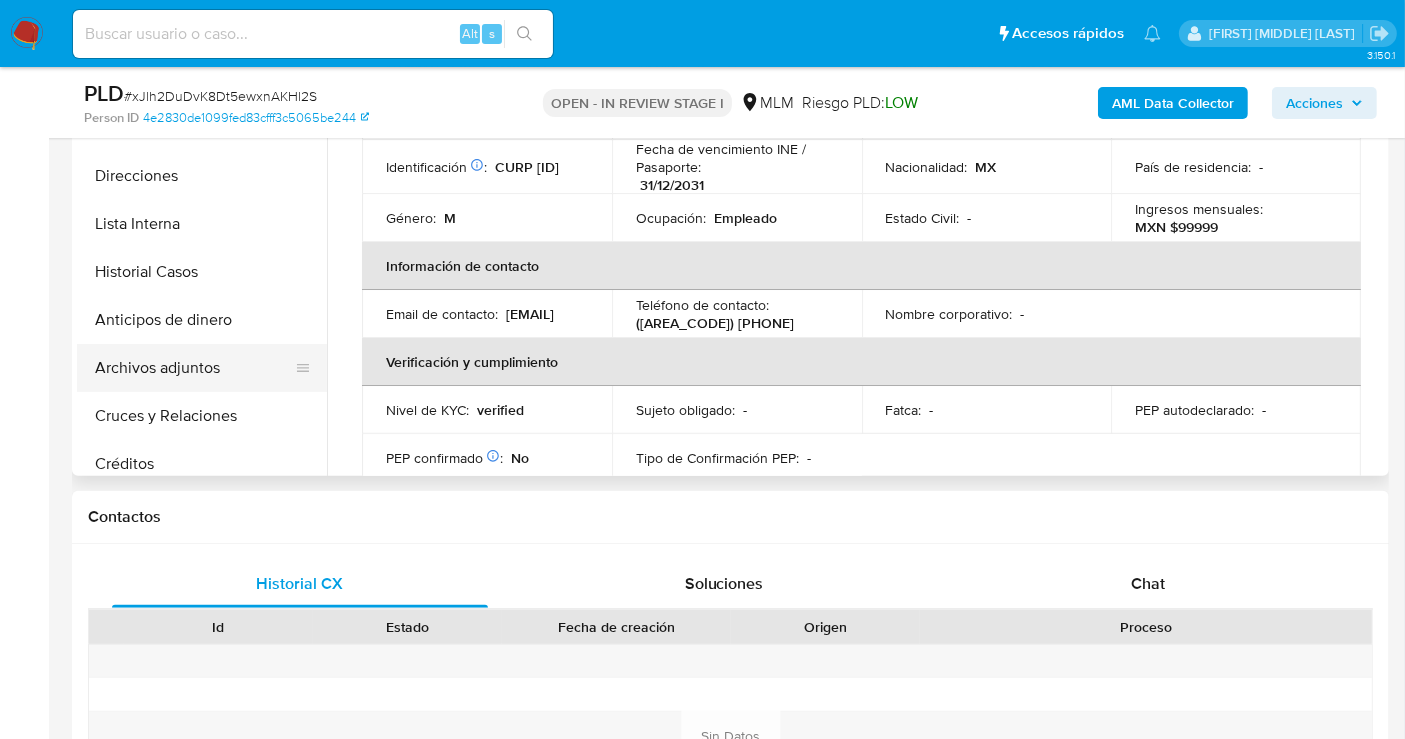 click on "Archivos adjuntos" at bounding box center [194, 368] 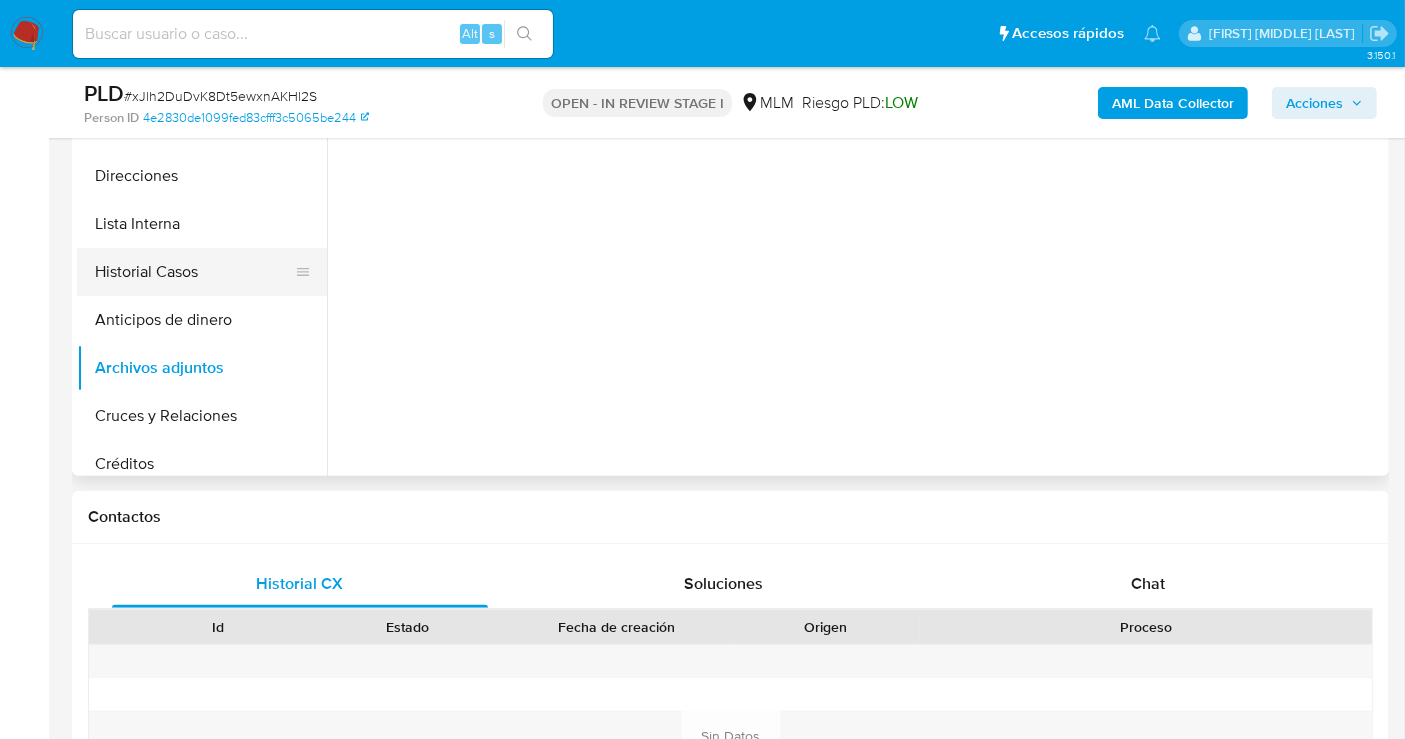 click on "Historial Casos" at bounding box center (194, 272) 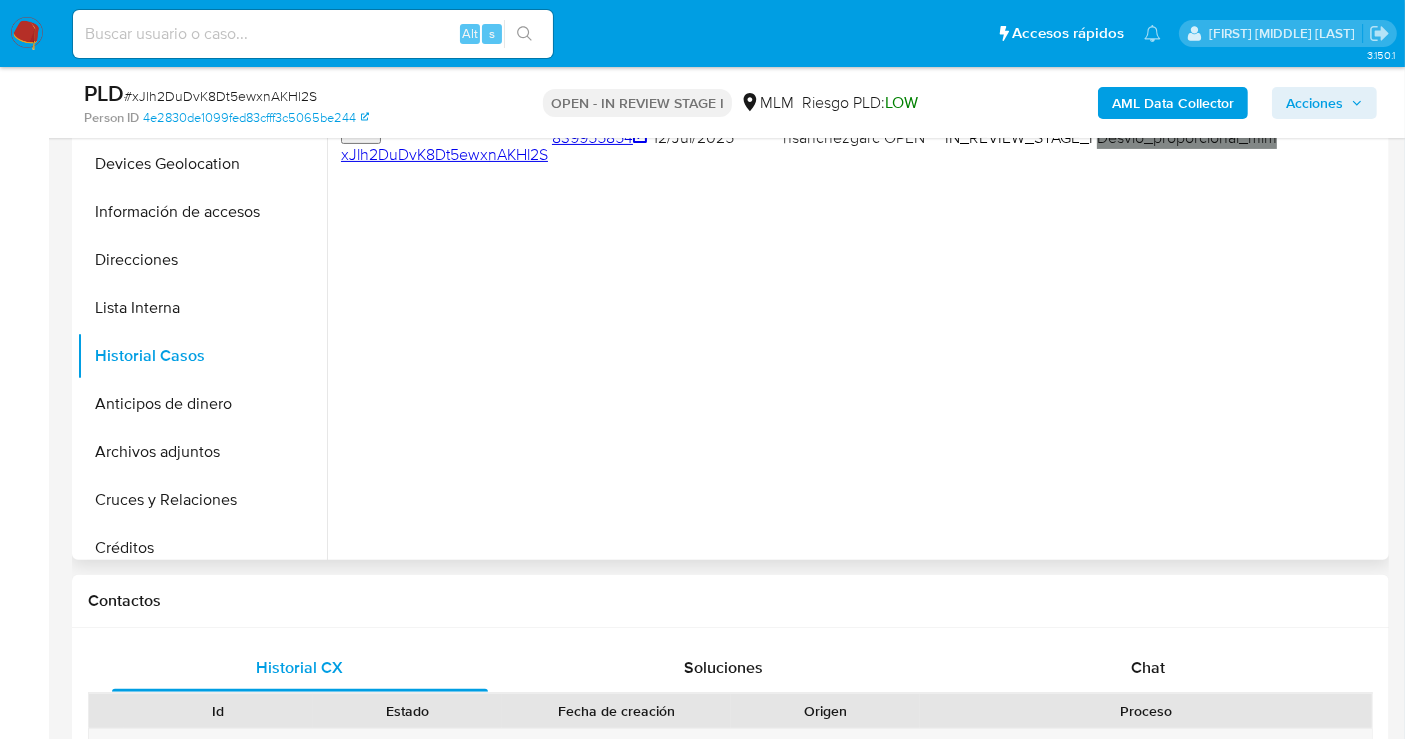 scroll, scrollTop: 333, scrollLeft: 0, axis: vertical 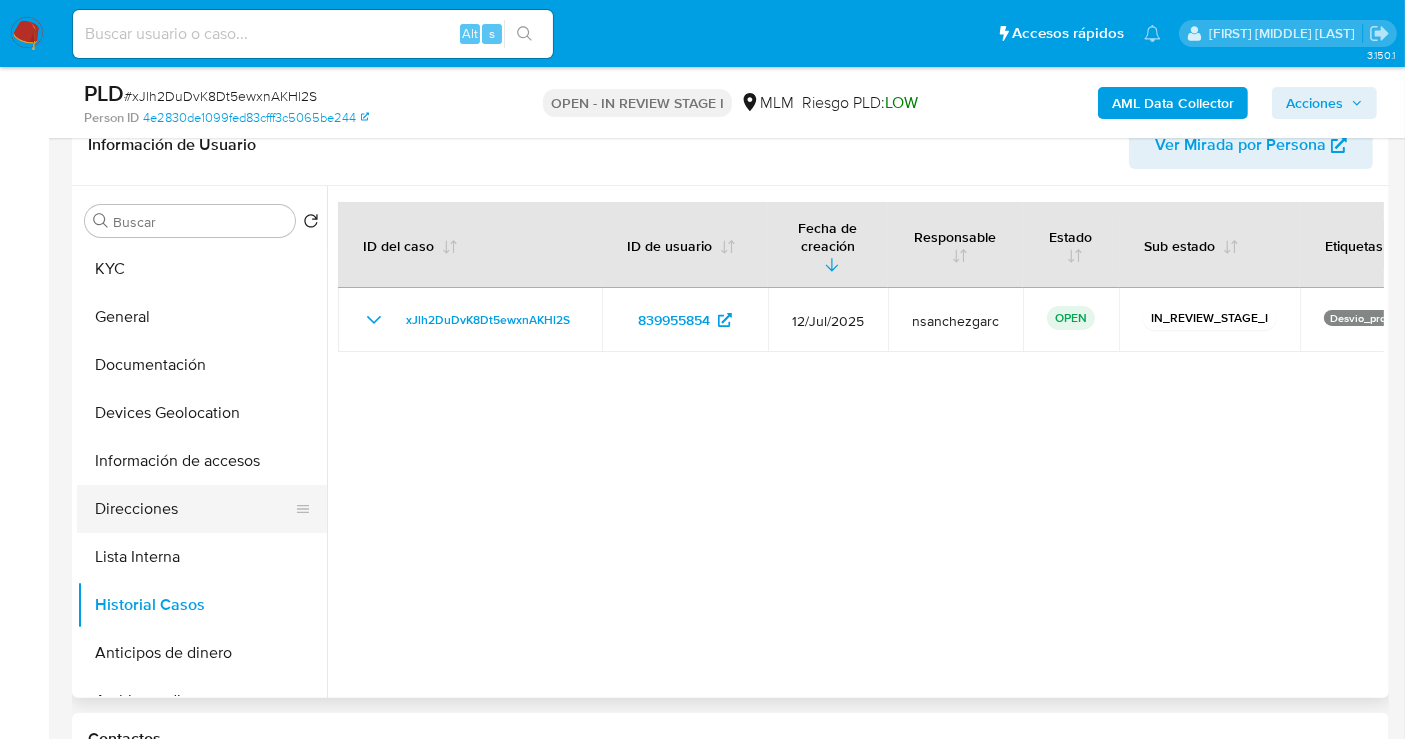 click on "Direcciones" at bounding box center [194, 509] 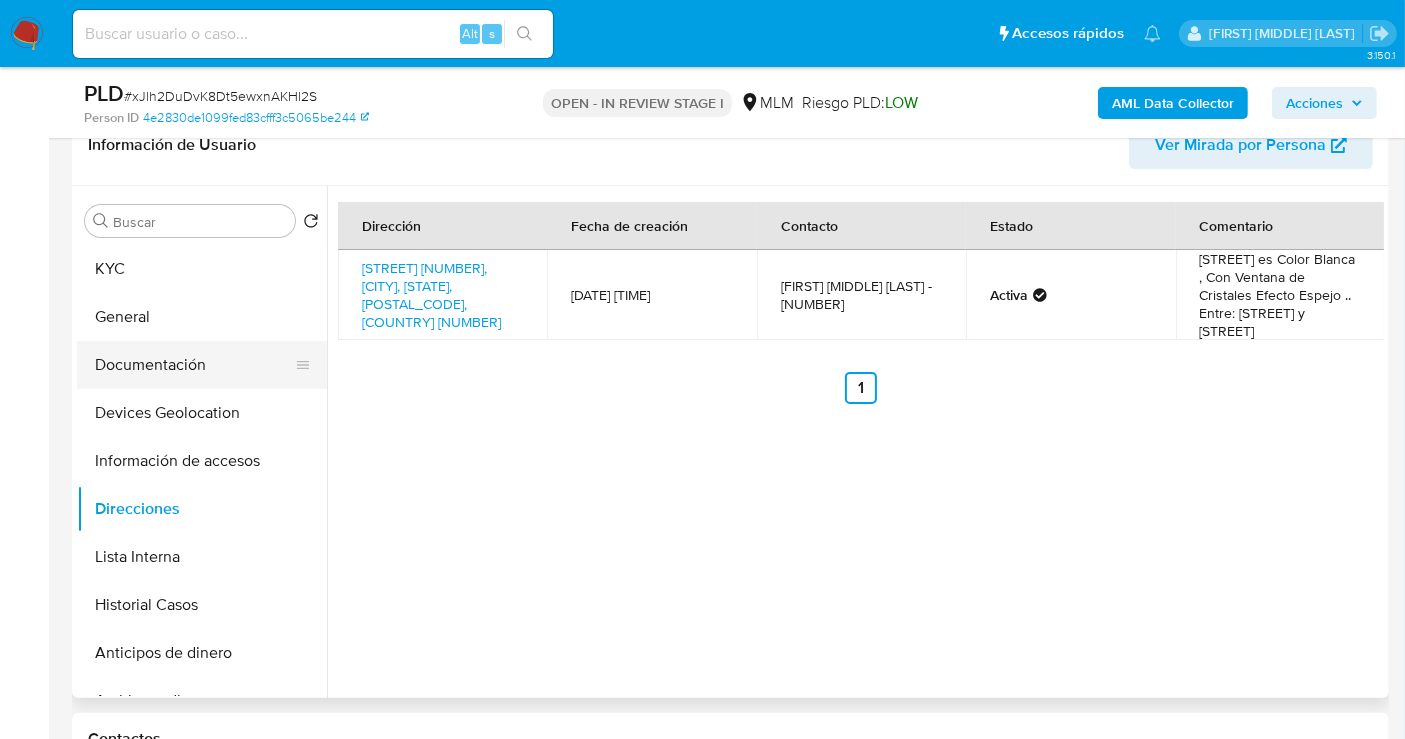 click on "Documentación" at bounding box center (194, 365) 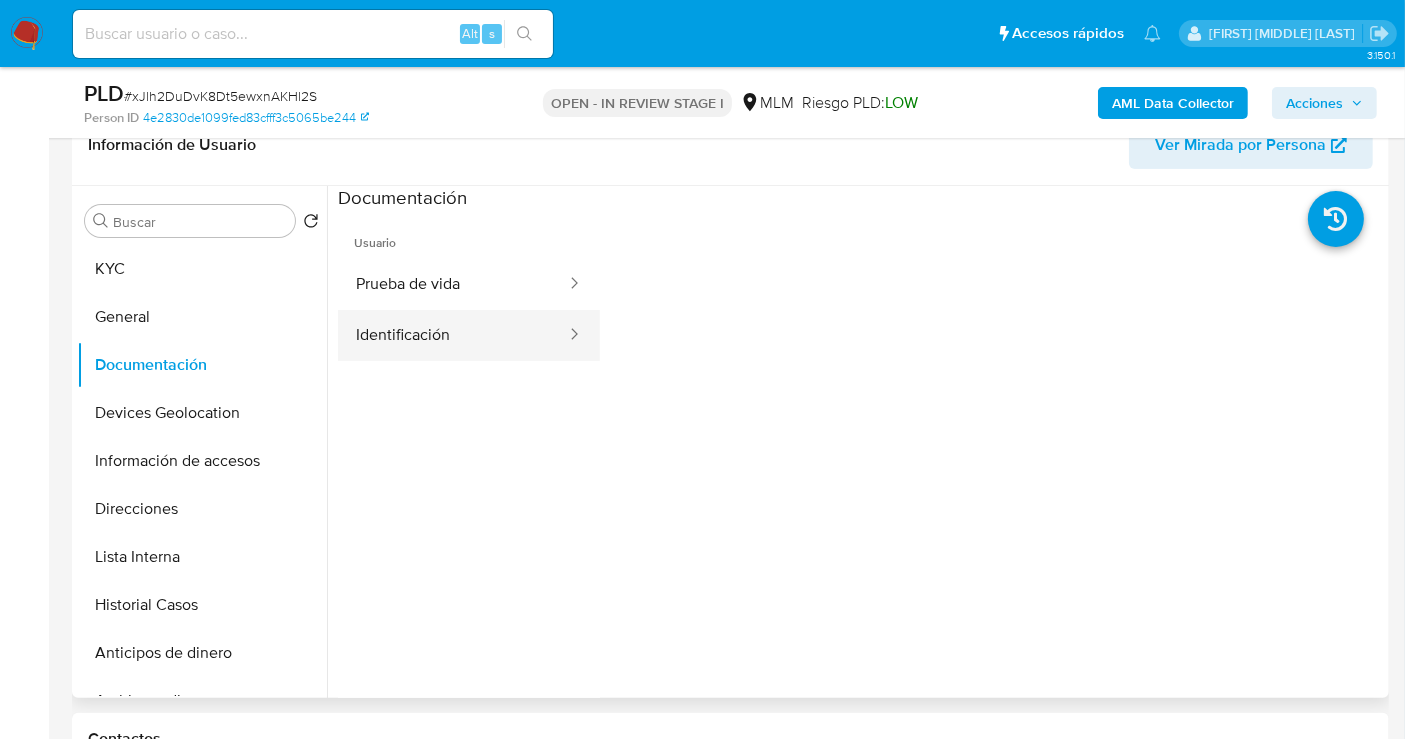 click on "Identificación" at bounding box center (453, 335) 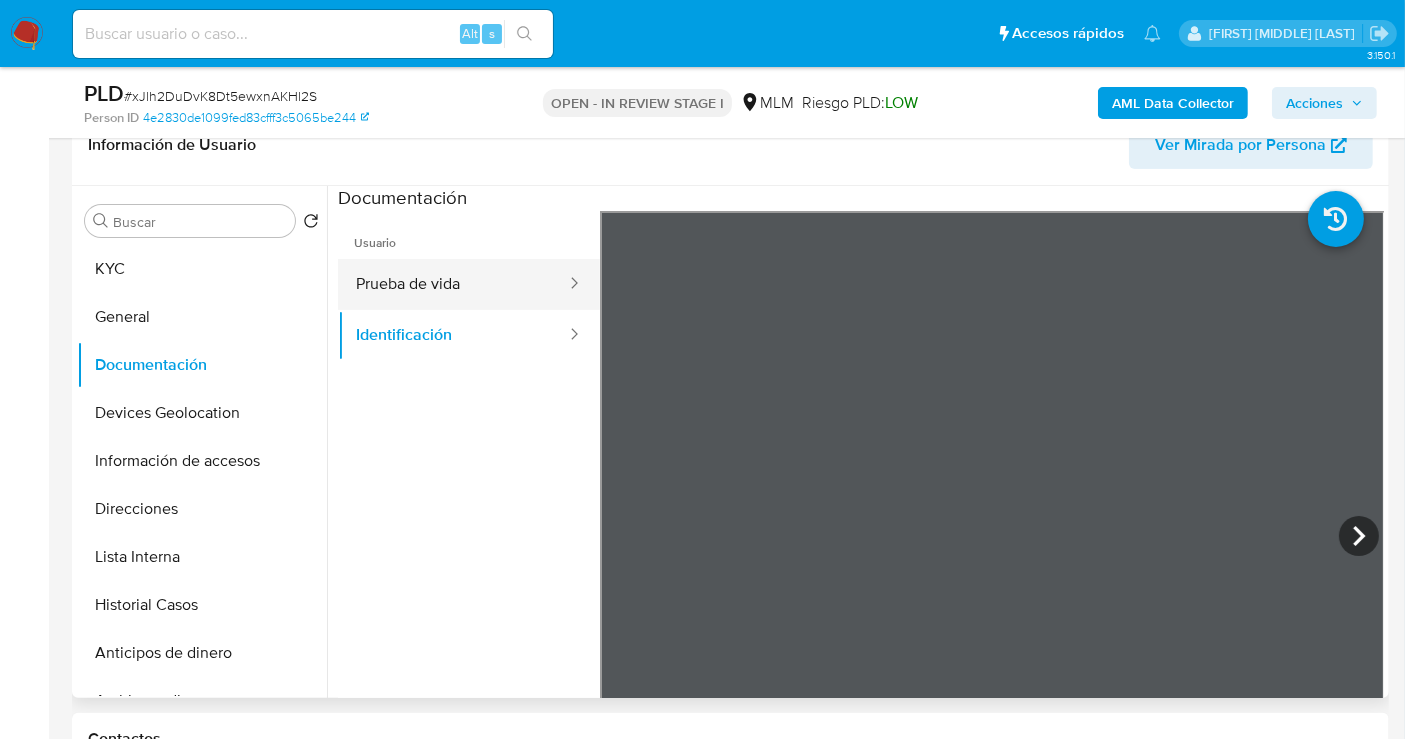 click on "Prueba de vida" at bounding box center (453, 284) 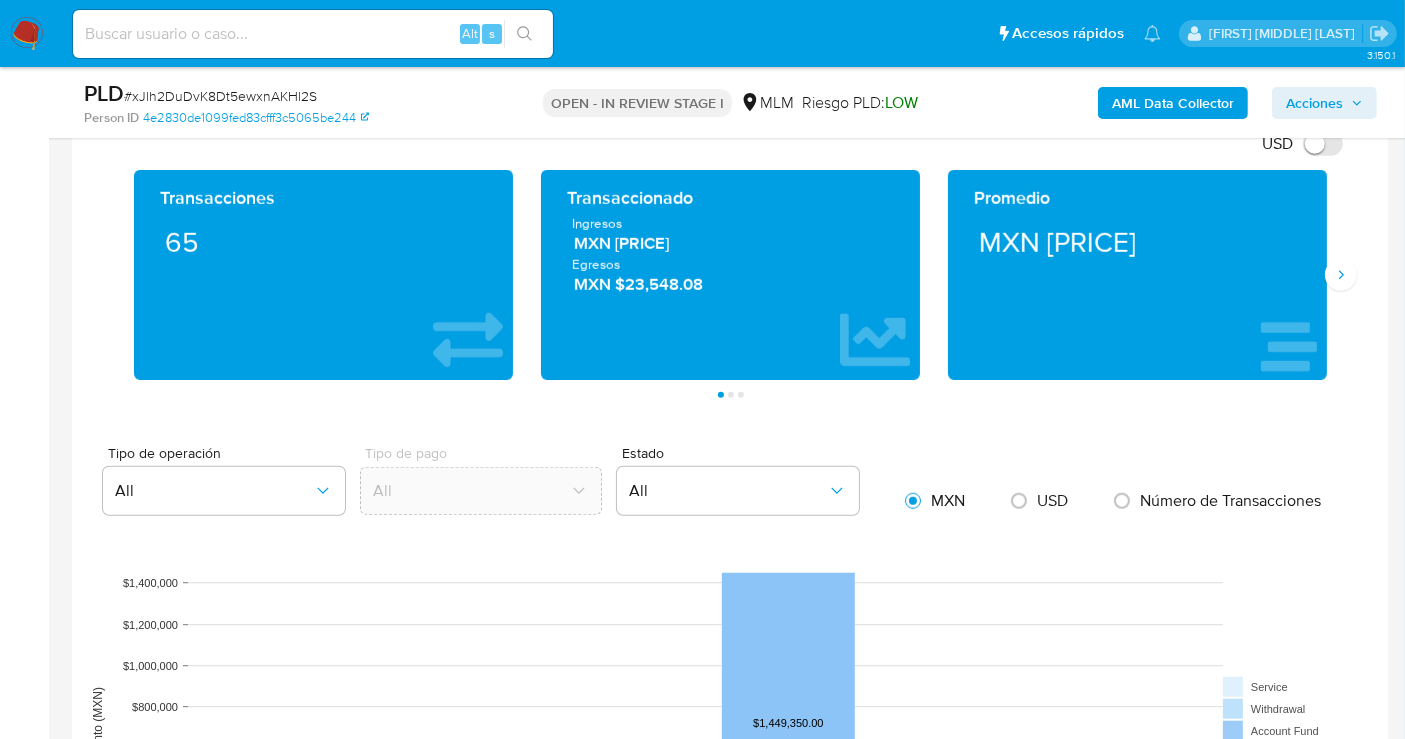 scroll, scrollTop: 1444, scrollLeft: 0, axis: vertical 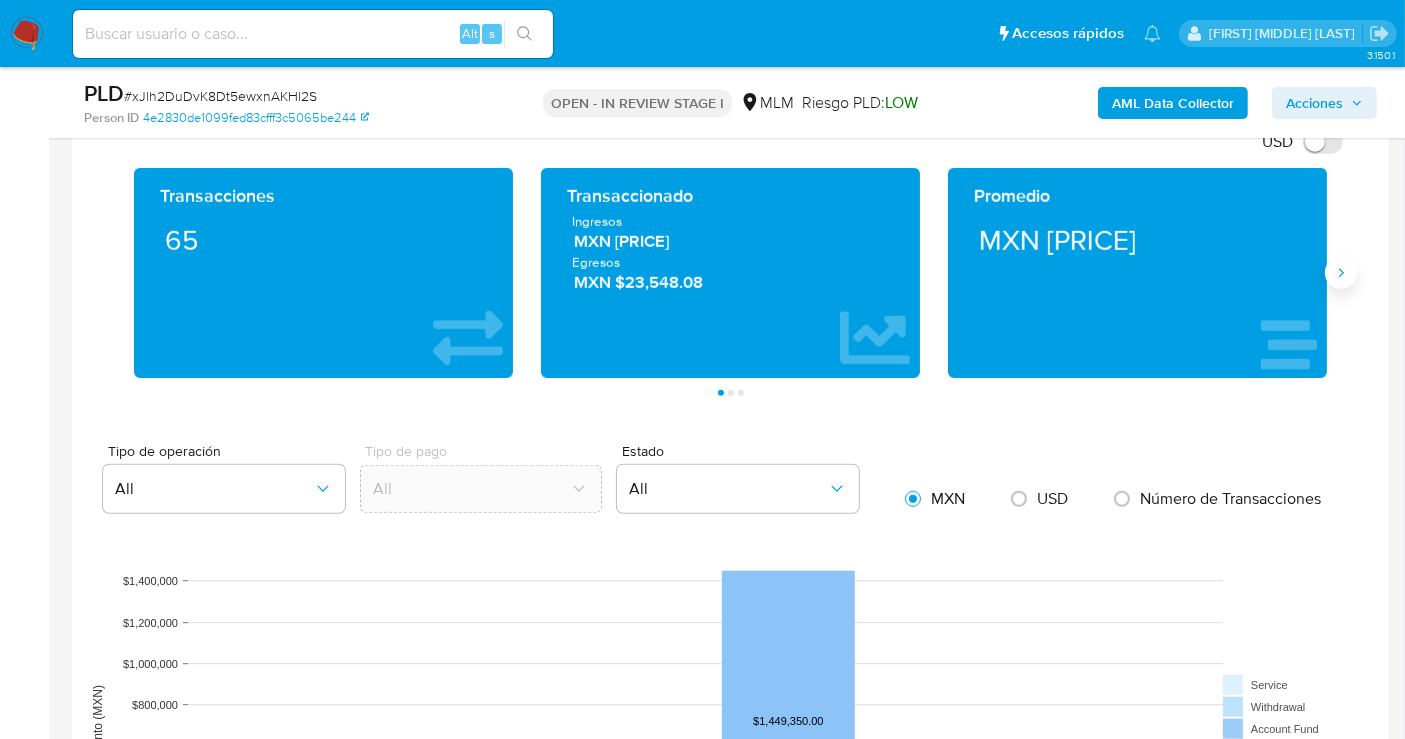 click at bounding box center (1341, 273) 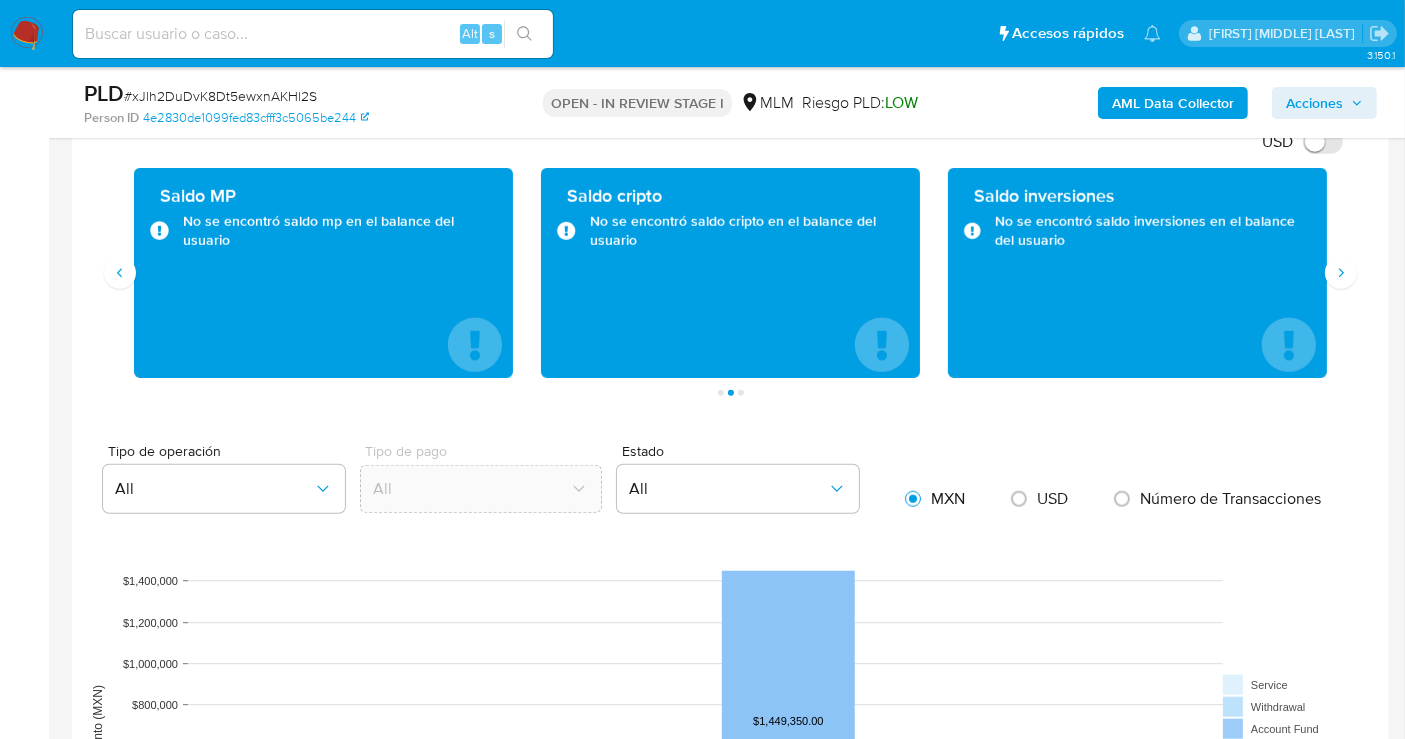 scroll, scrollTop: 1333, scrollLeft: 0, axis: vertical 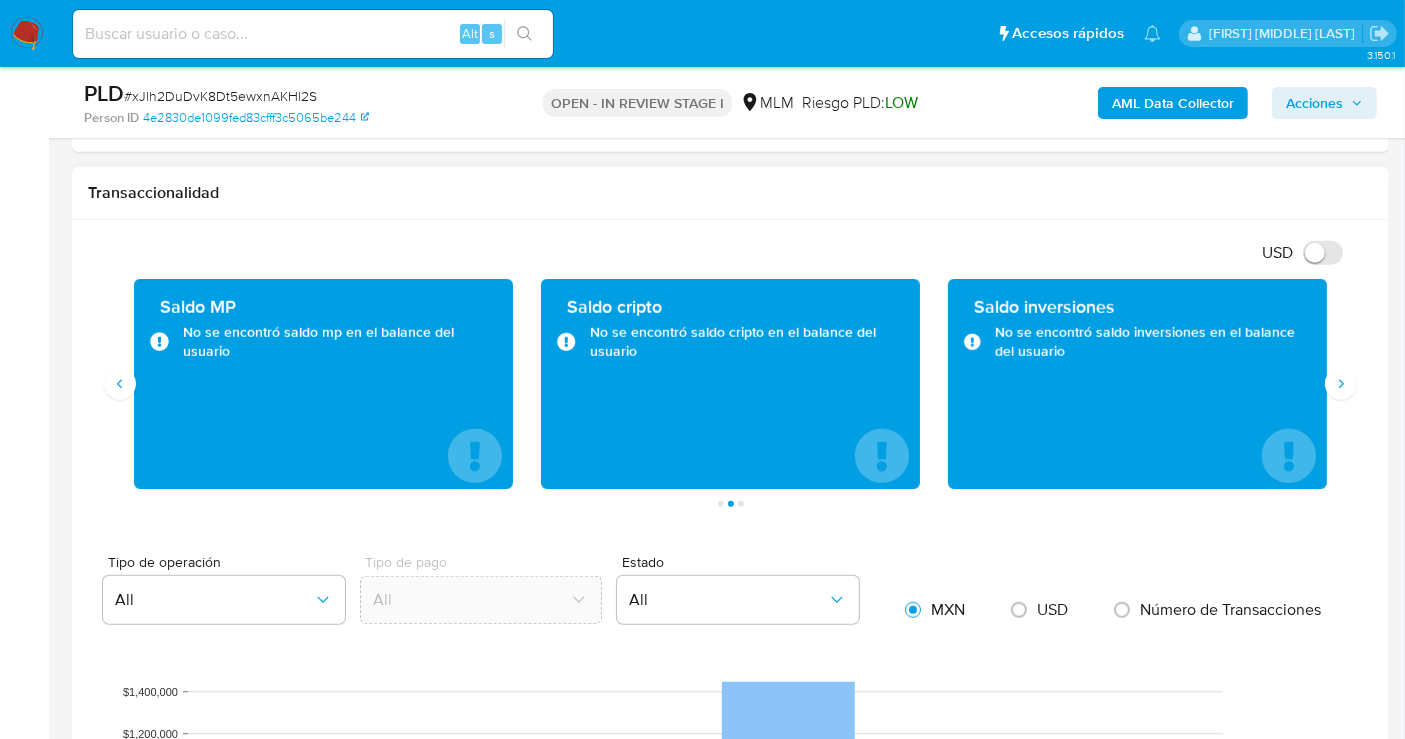 type 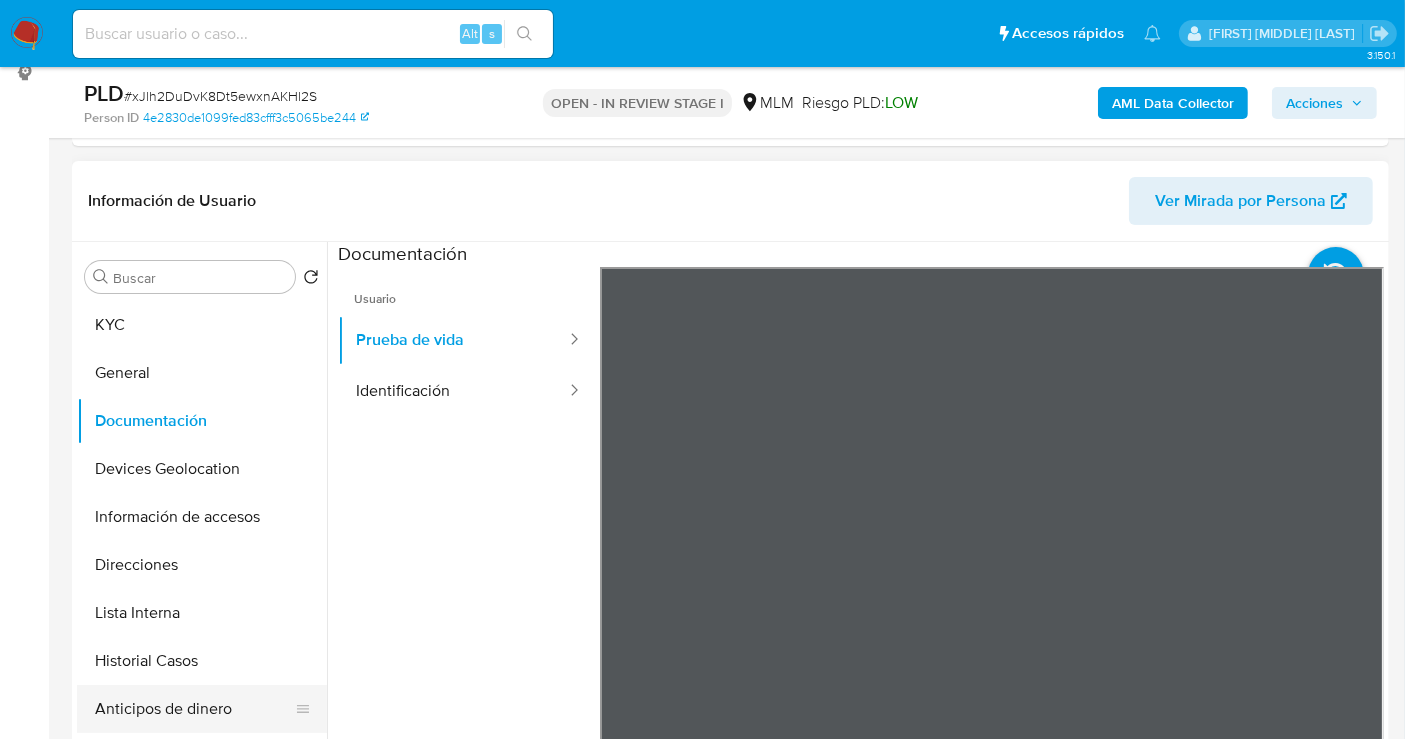 scroll, scrollTop: 222, scrollLeft: 0, axis: vertical 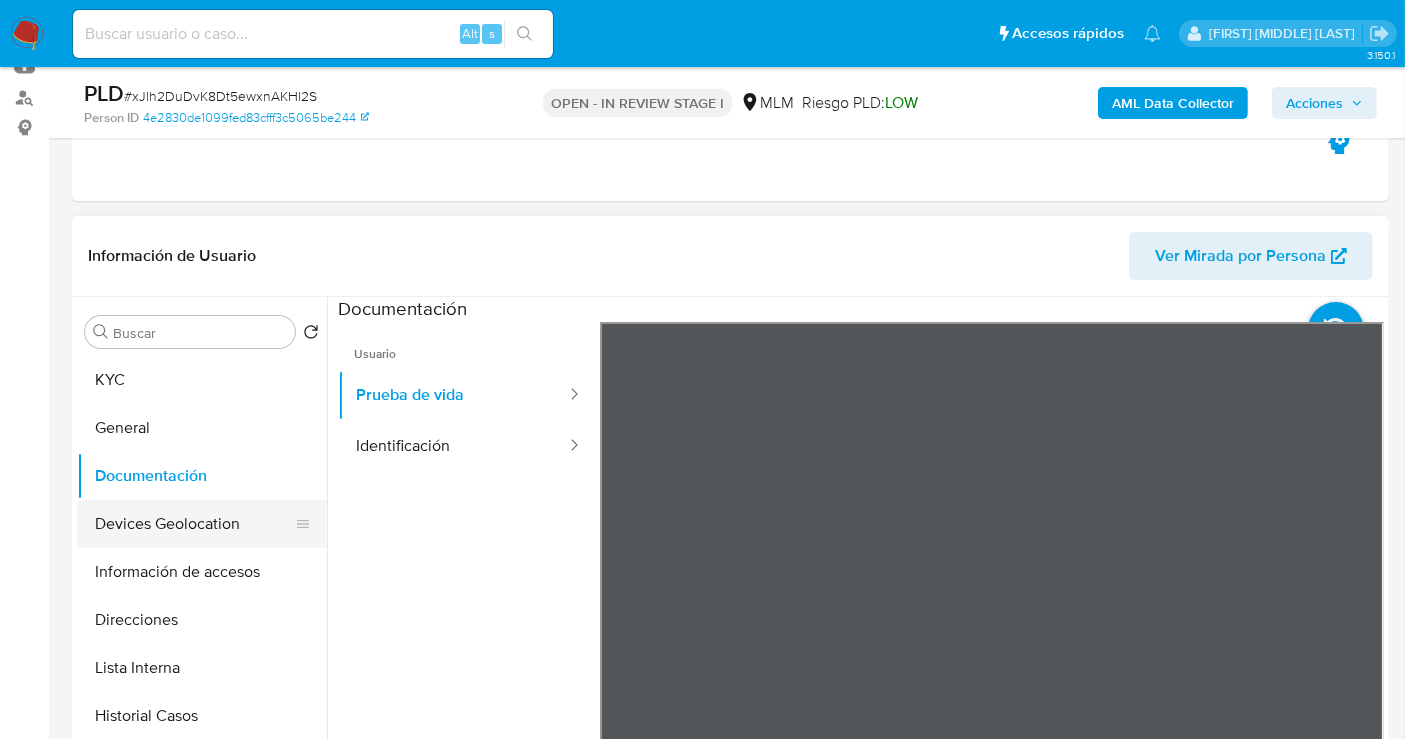 click on "Devices Geolocation" at bounding box center [194, 524] 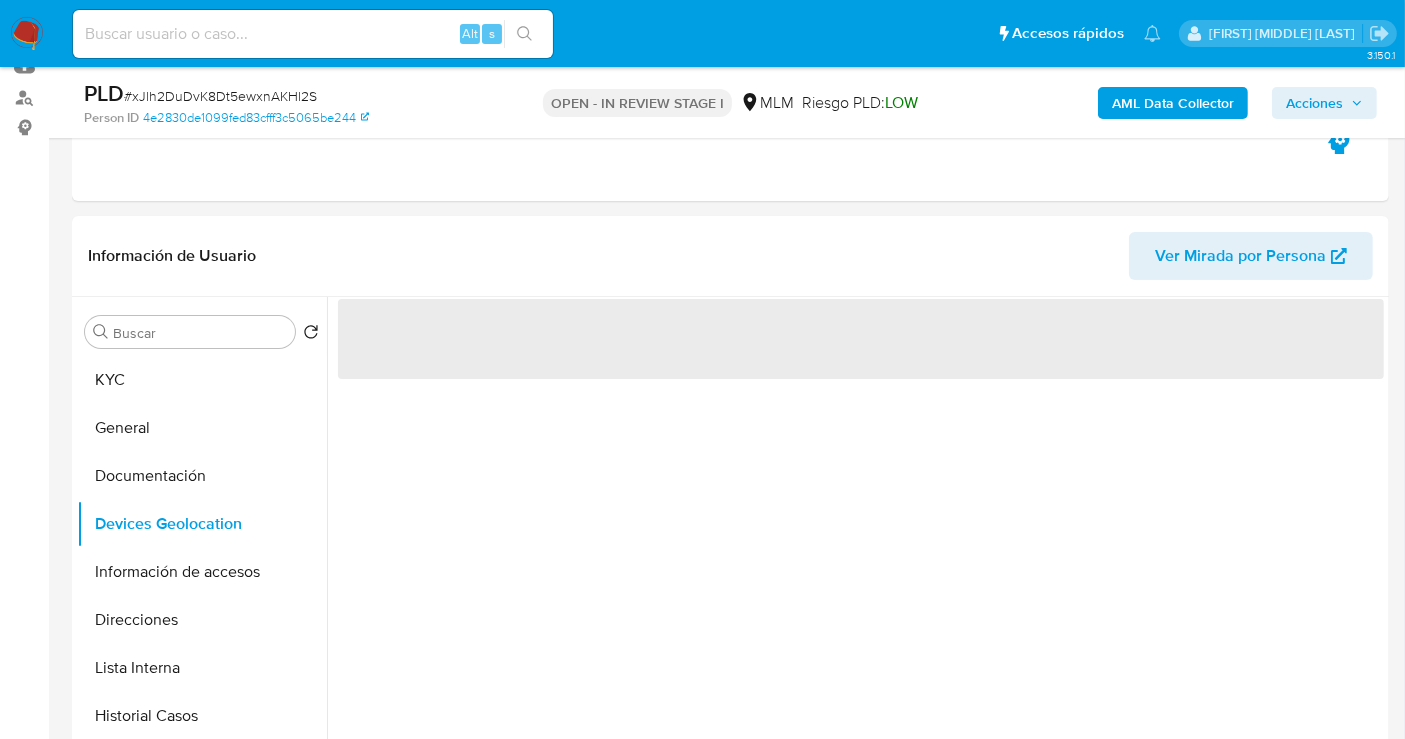 scroll, scrollTop: 333, scrollLeft: 0, axis: vertical 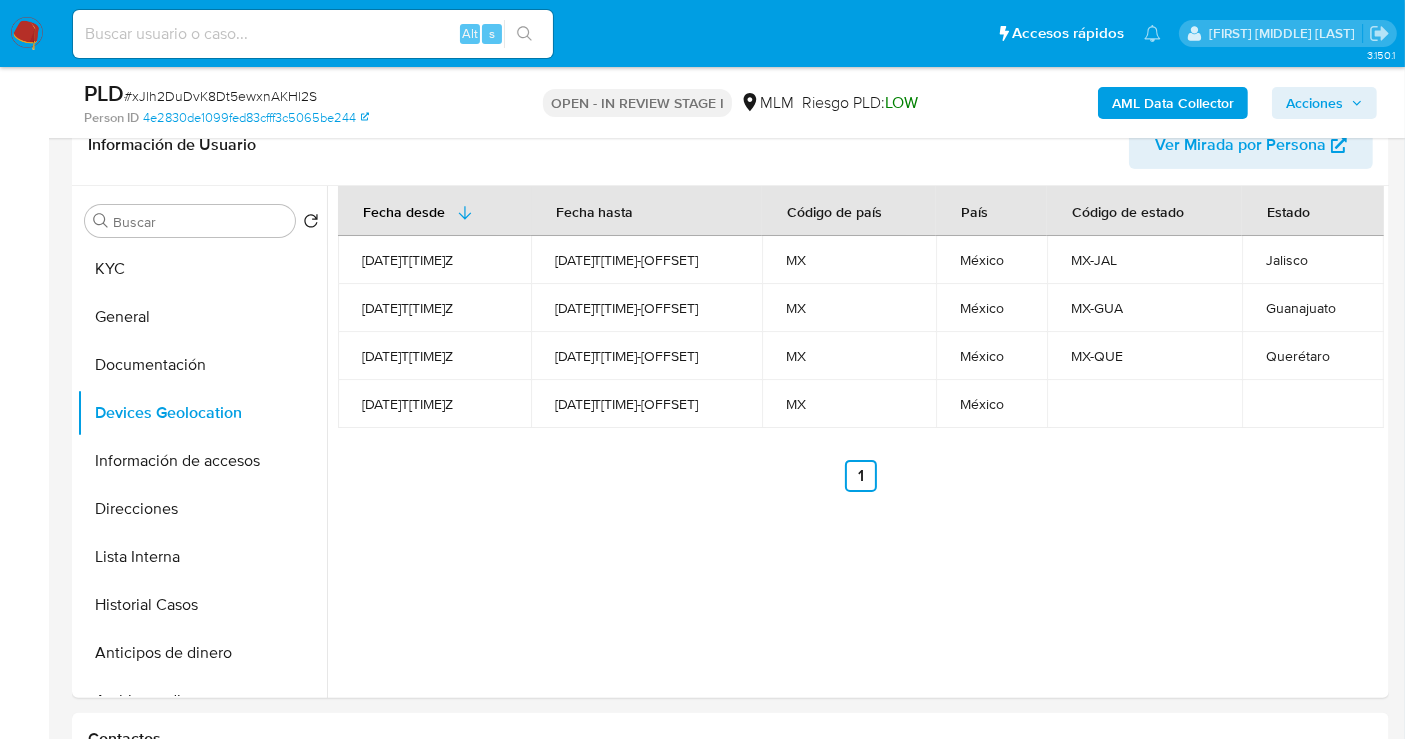 type 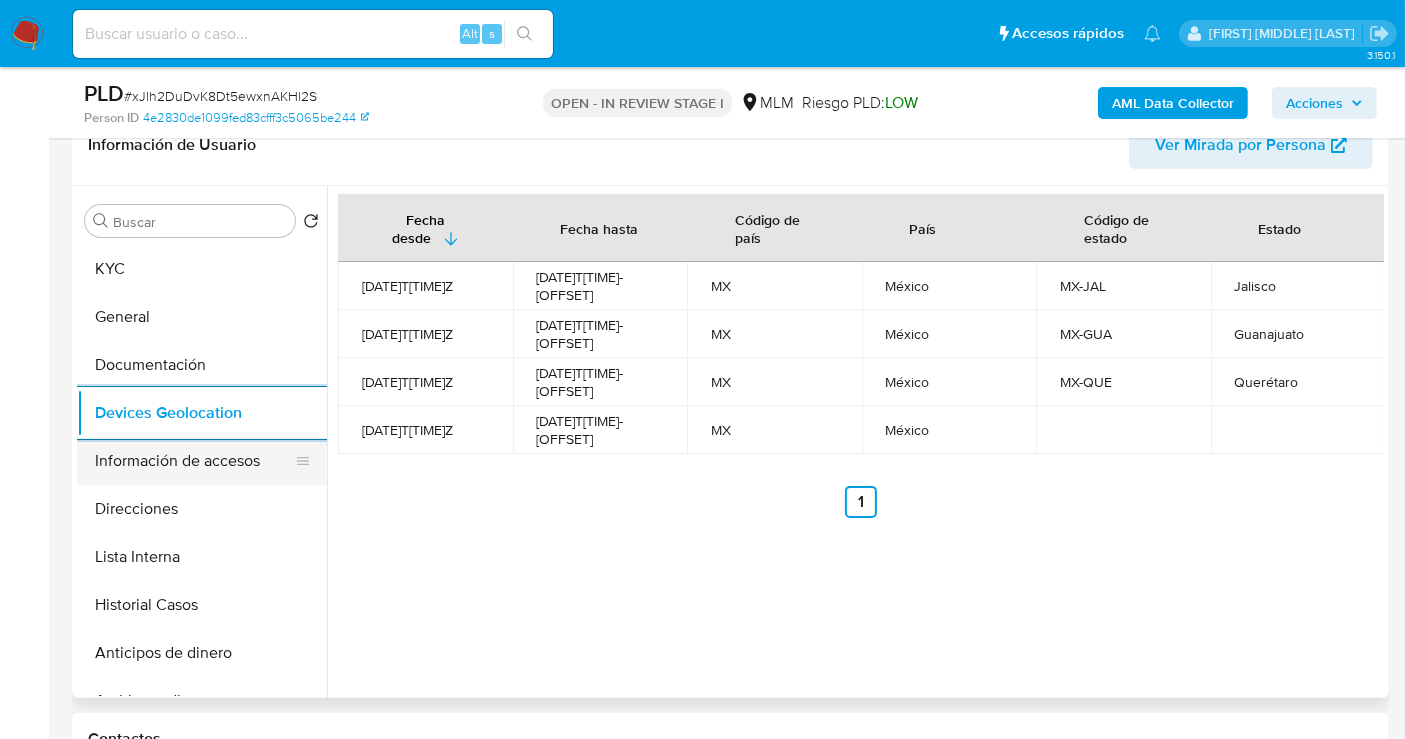 click on "Información de accesos" at bounding box center [194, 461] 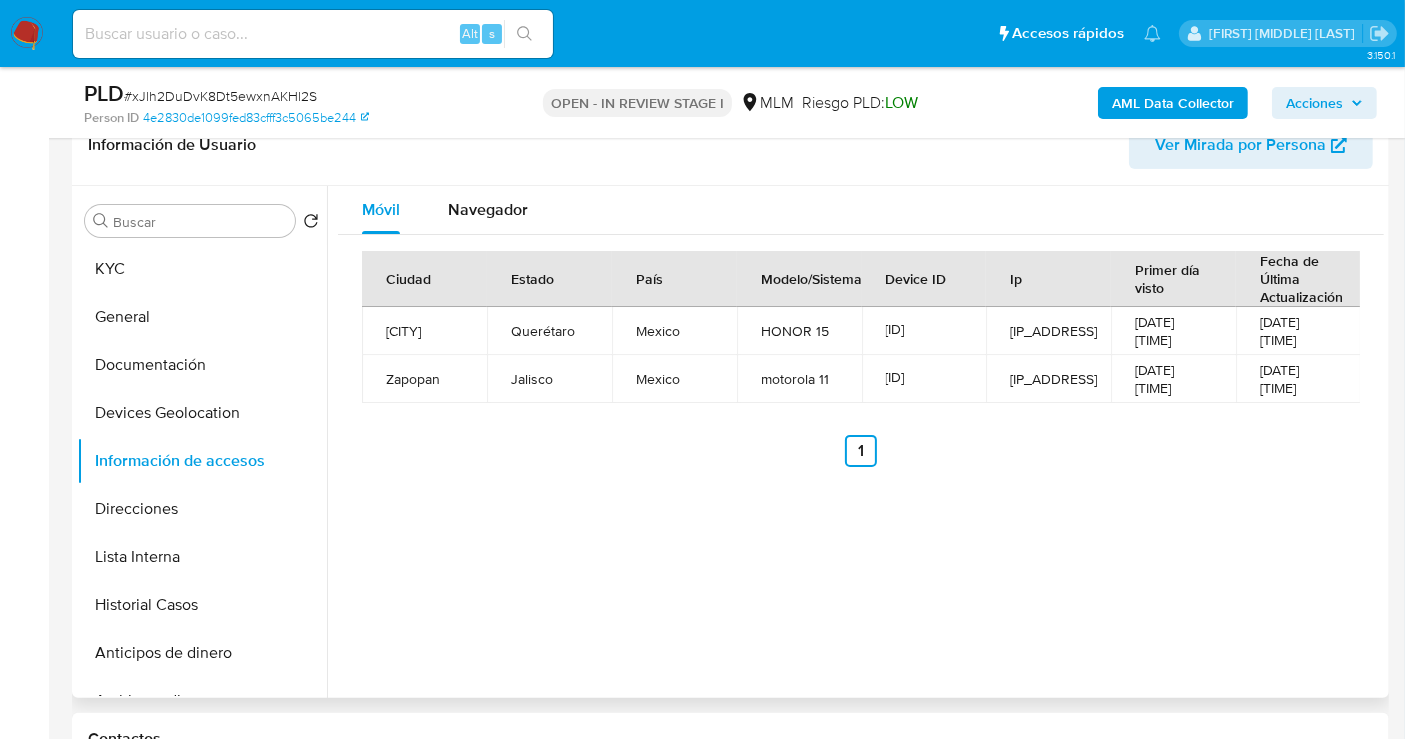 type 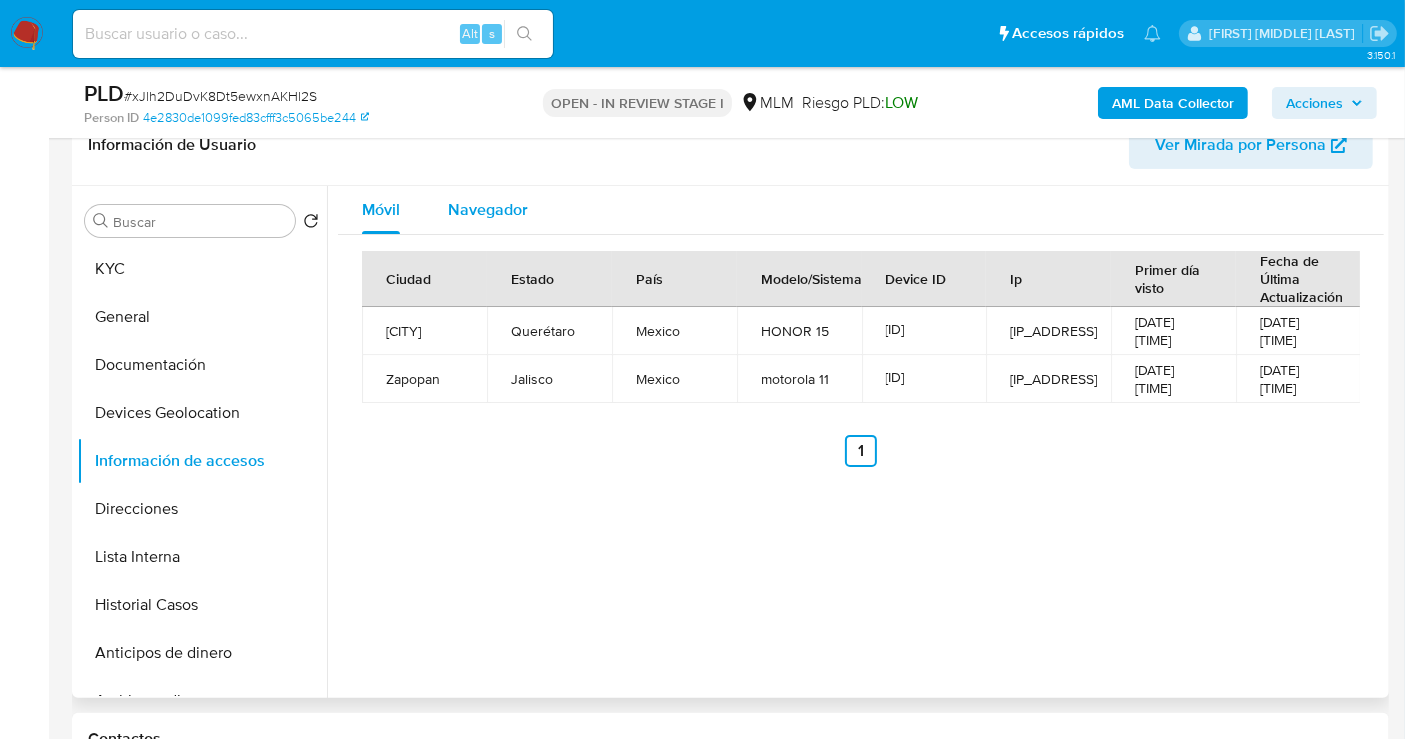 click on "Navegador" at bounding box center [488, 209] 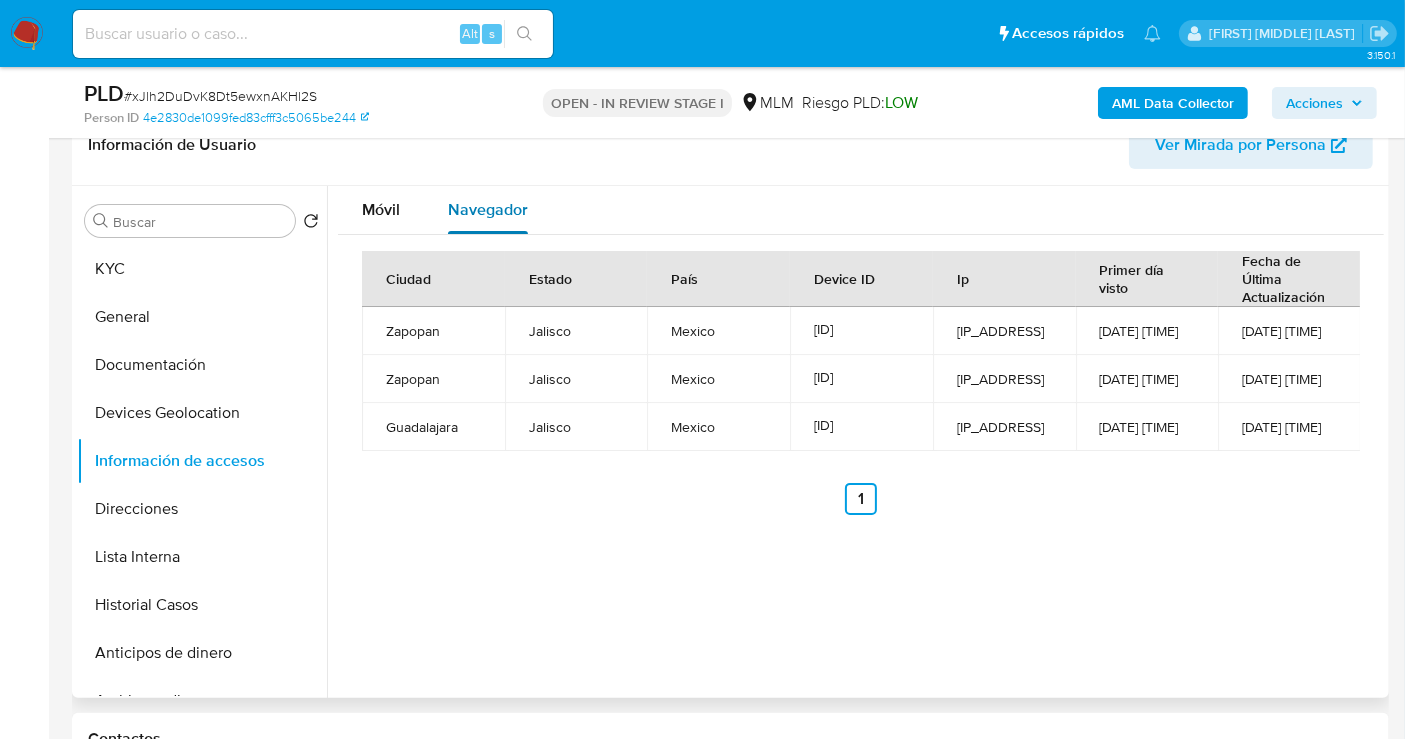 type 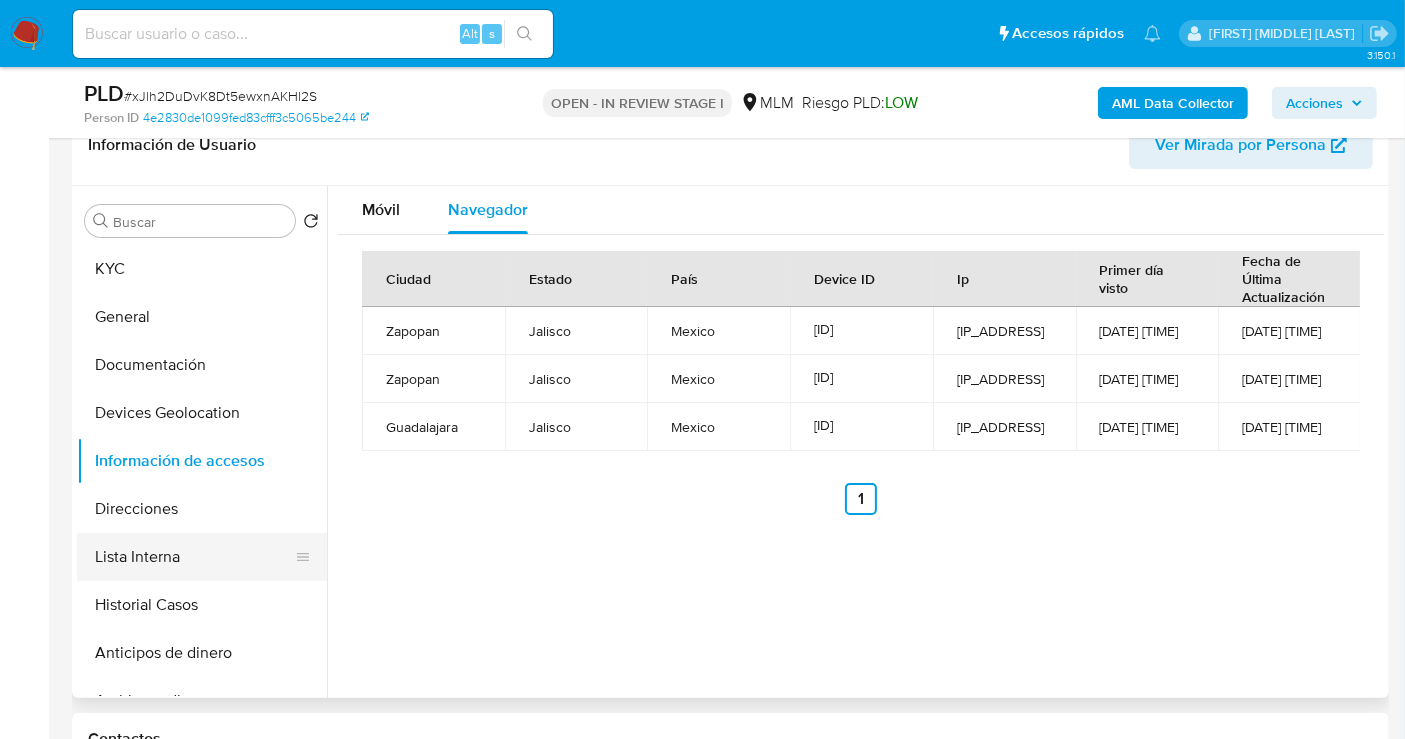 click on "Lista Interna" at bounding box center [194, 557] 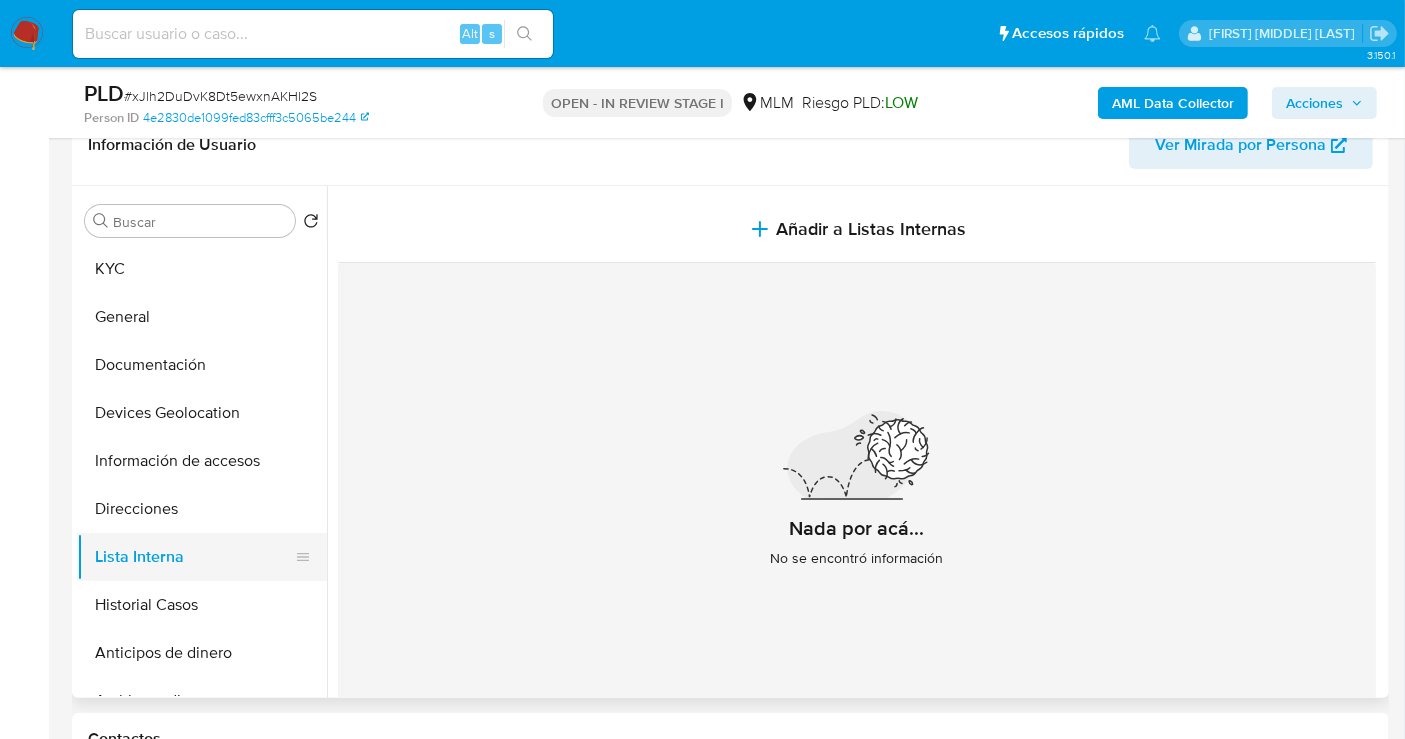type 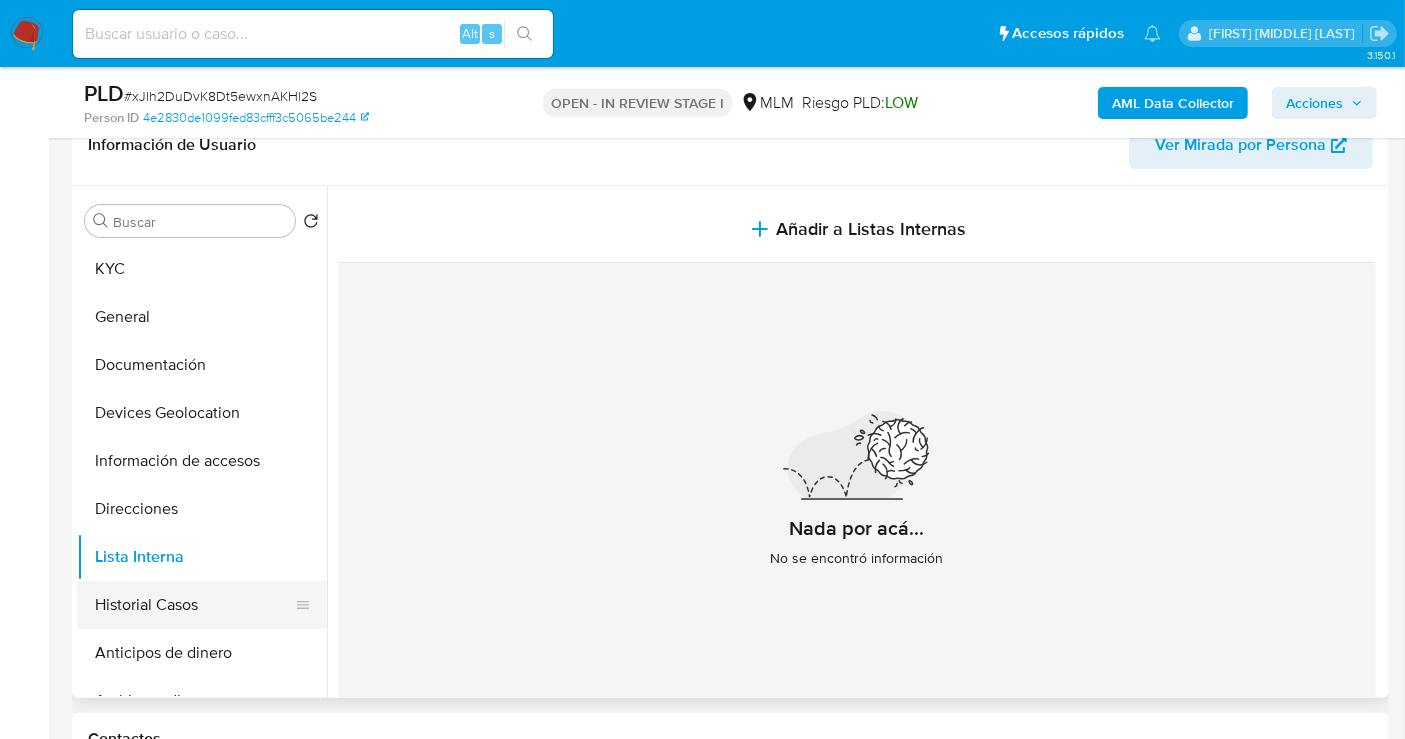 click on "Historial Casos" at bounding box center [194, 605] 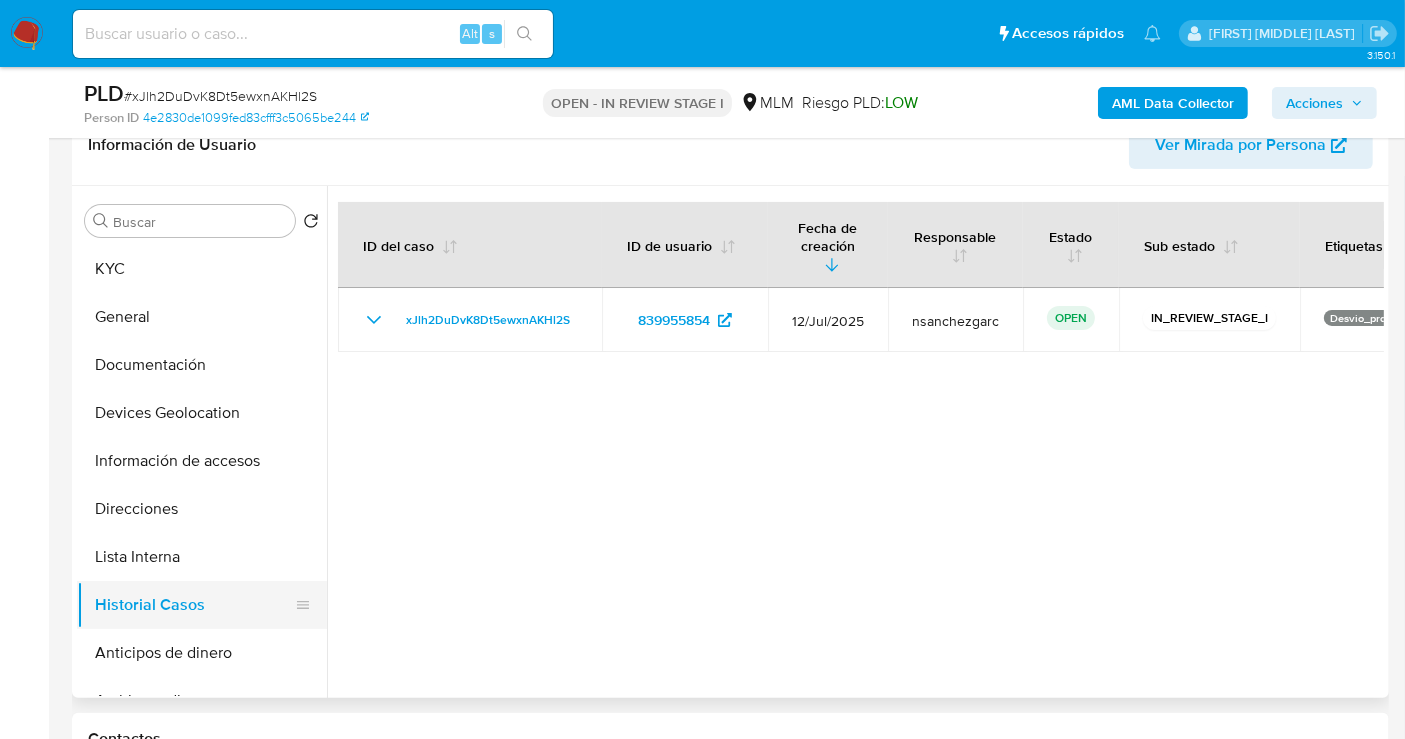 type 